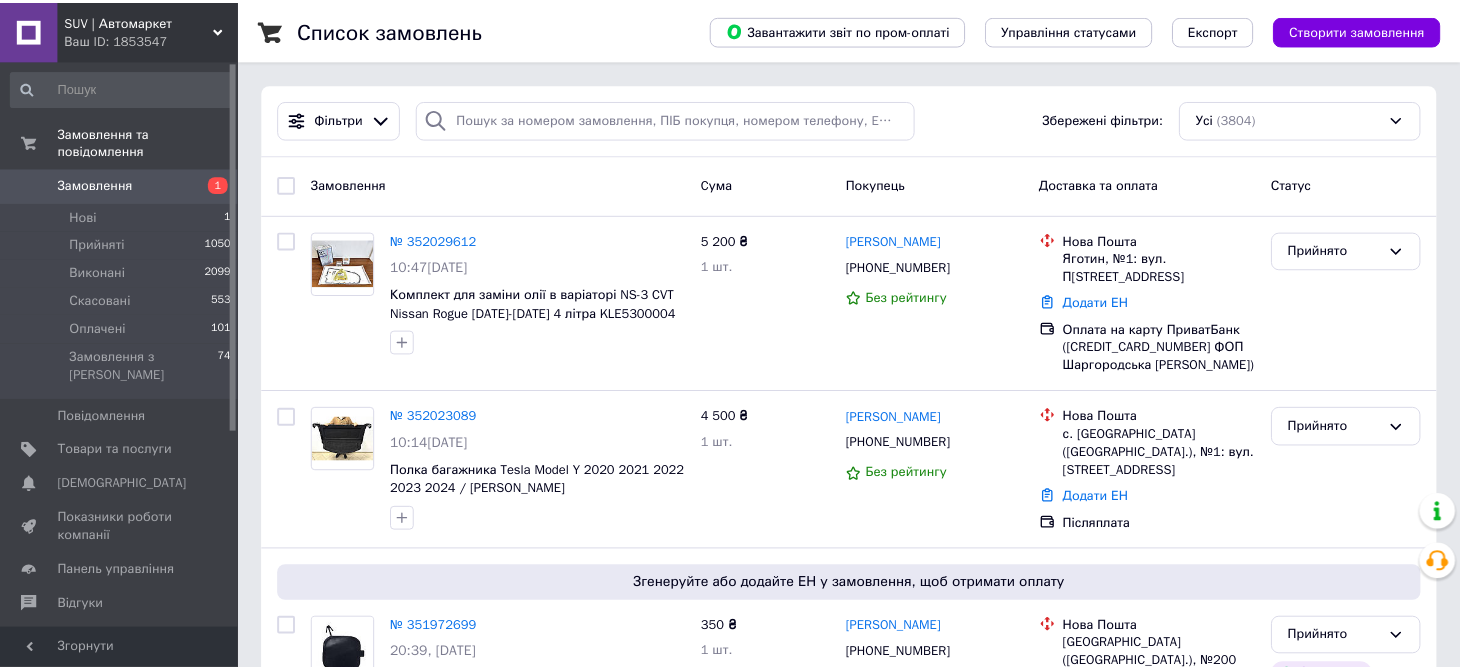 scroll, scrollTop: 0, scrollLeft: 0, axis: both 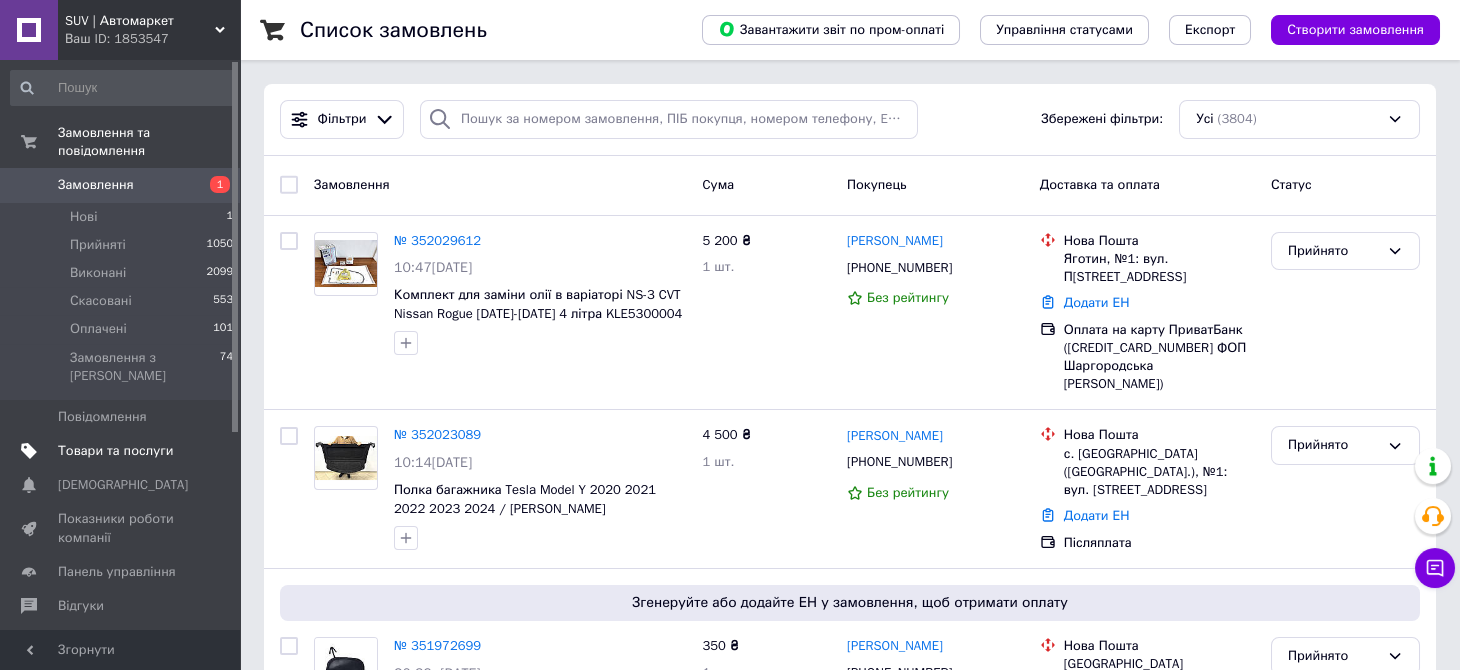 click on "Товари та послуги" at bounding box center (115, 451) 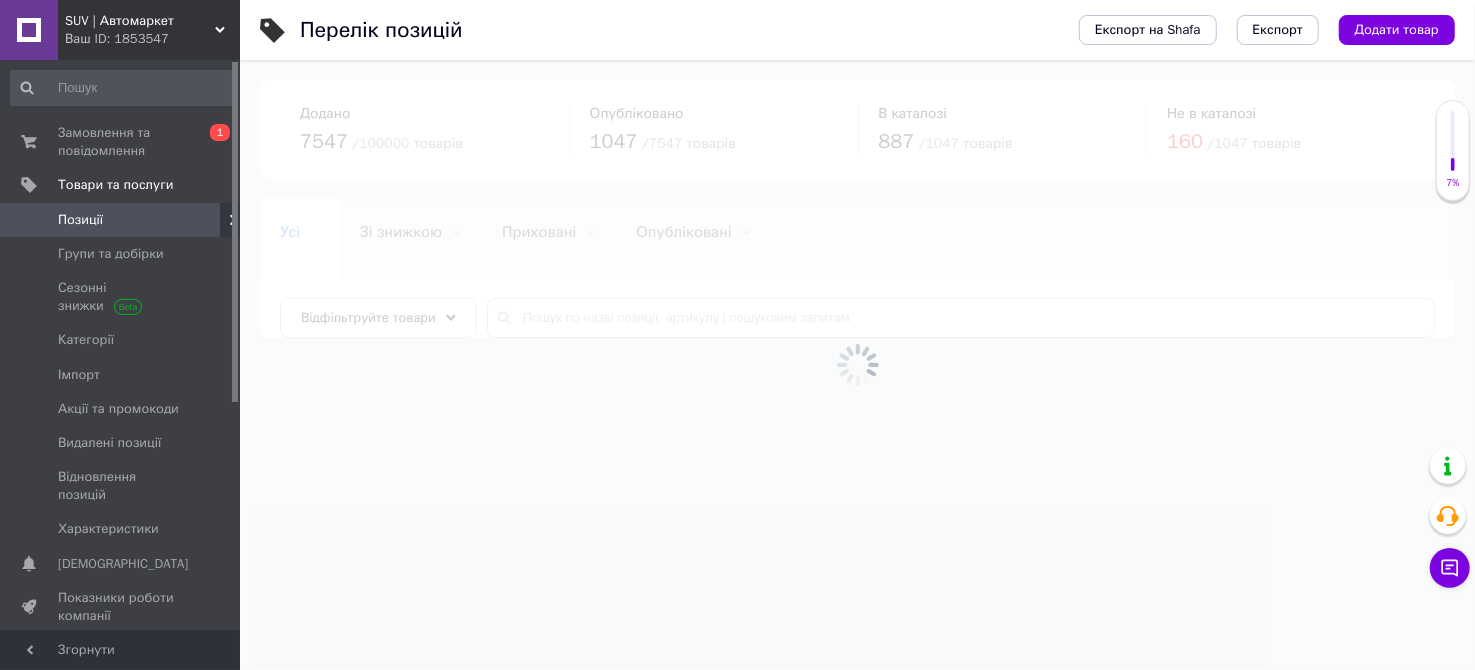 click at bounding box center [857, 365] 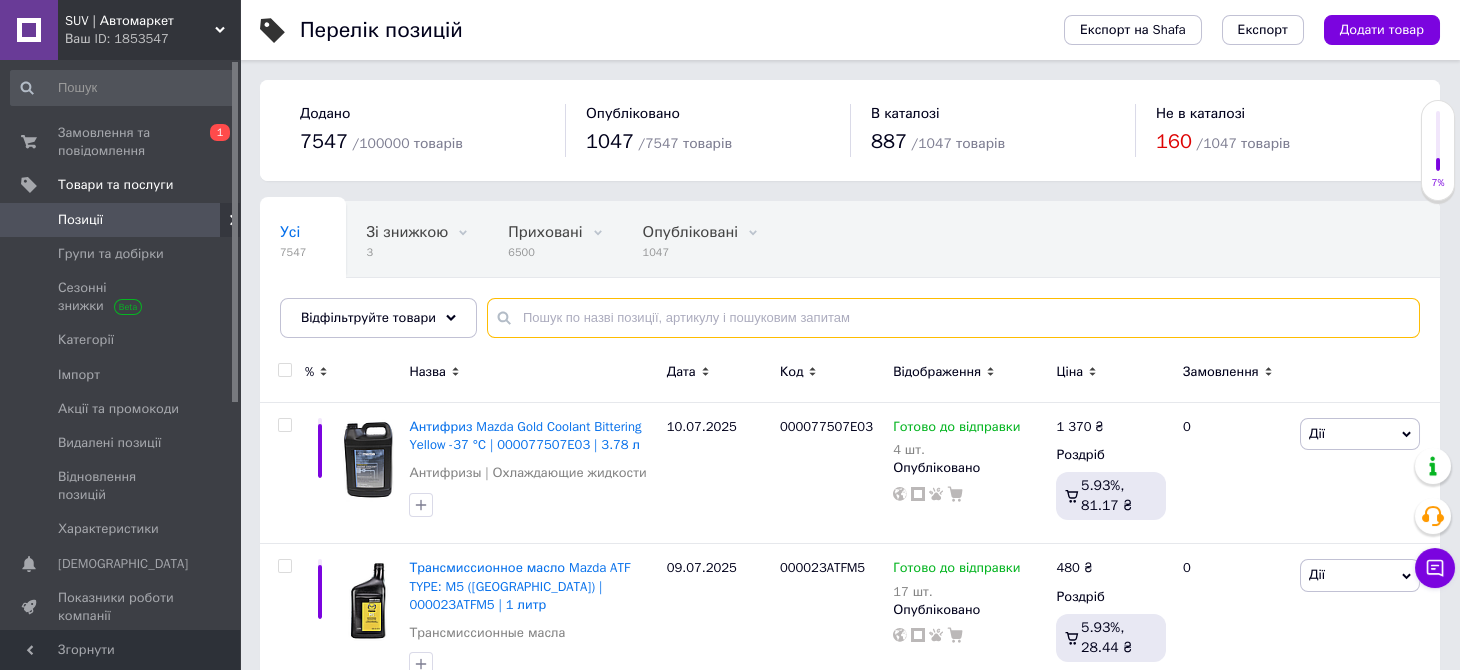 click at bounding box center [953, 318] 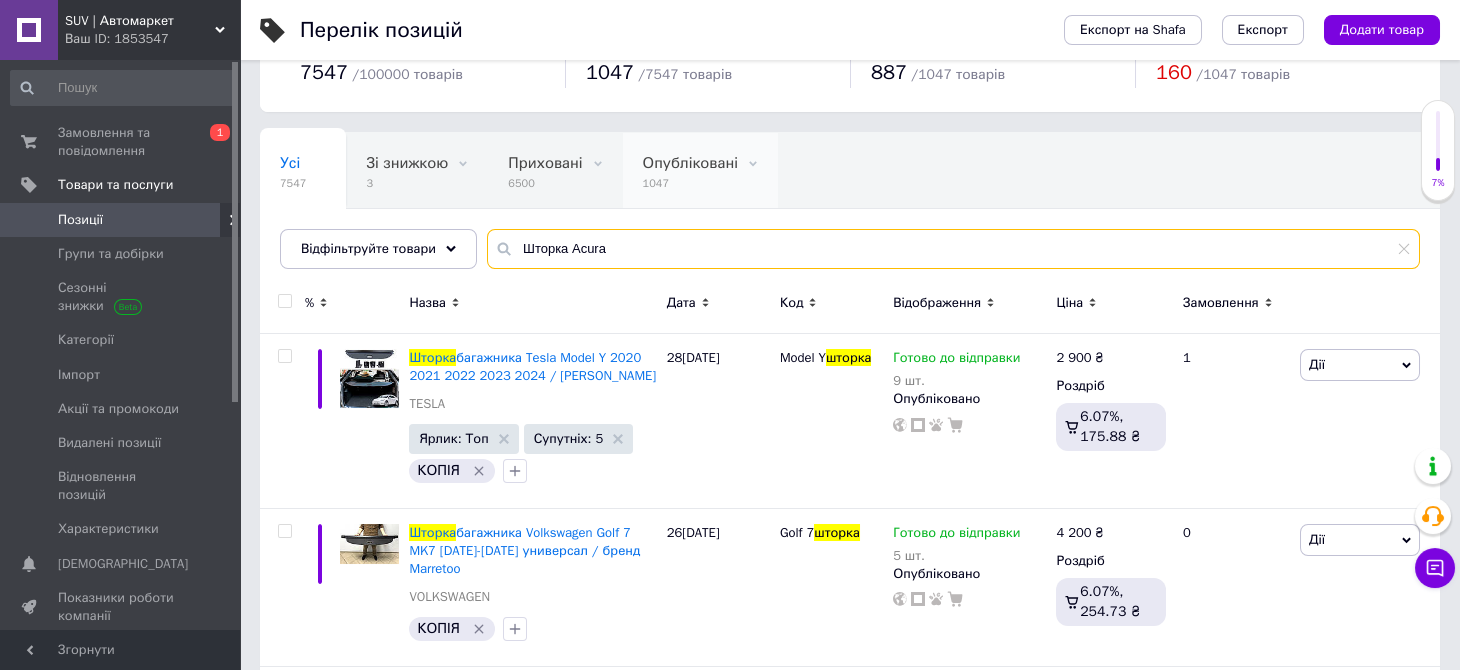 scroll, scrollTop: 99, scrollLeft: 0, axis: vertical 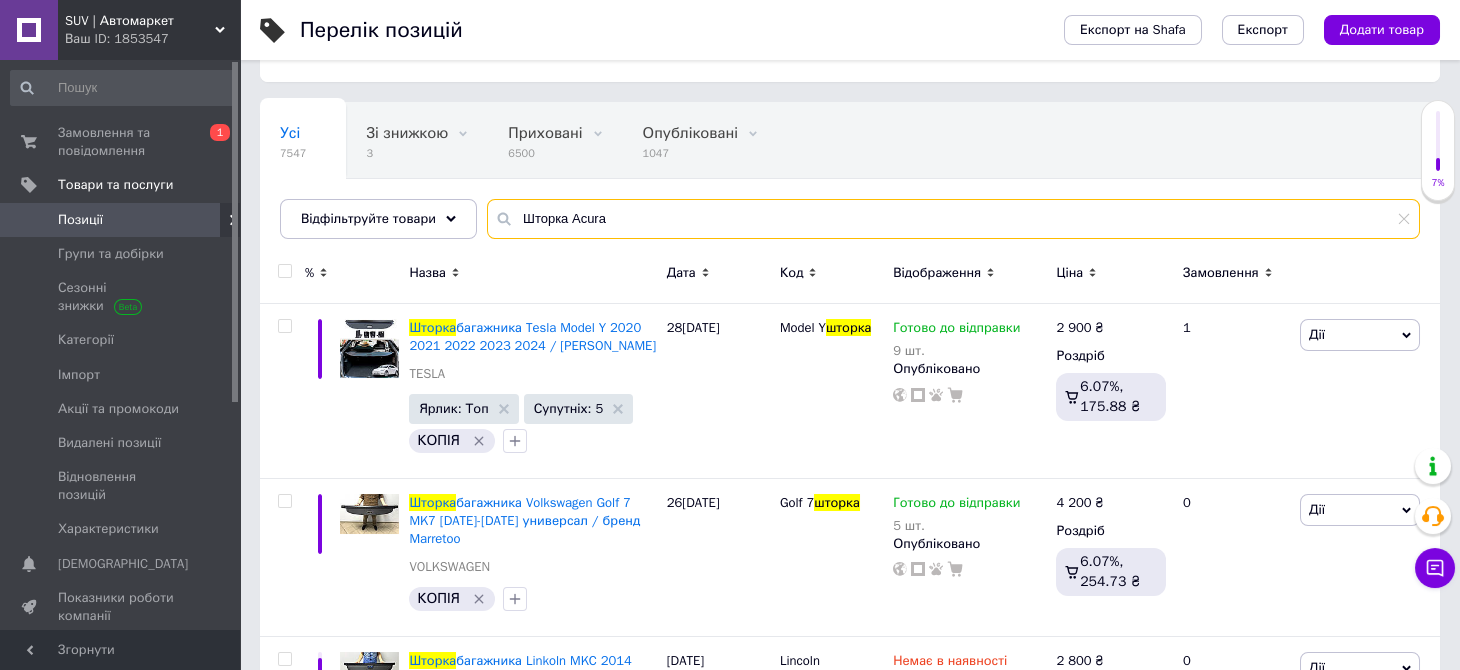 drag, startPoint x: 623, startPoint y: 221, endPoint x: 567, endPoint y: 219, distance: 56.0357 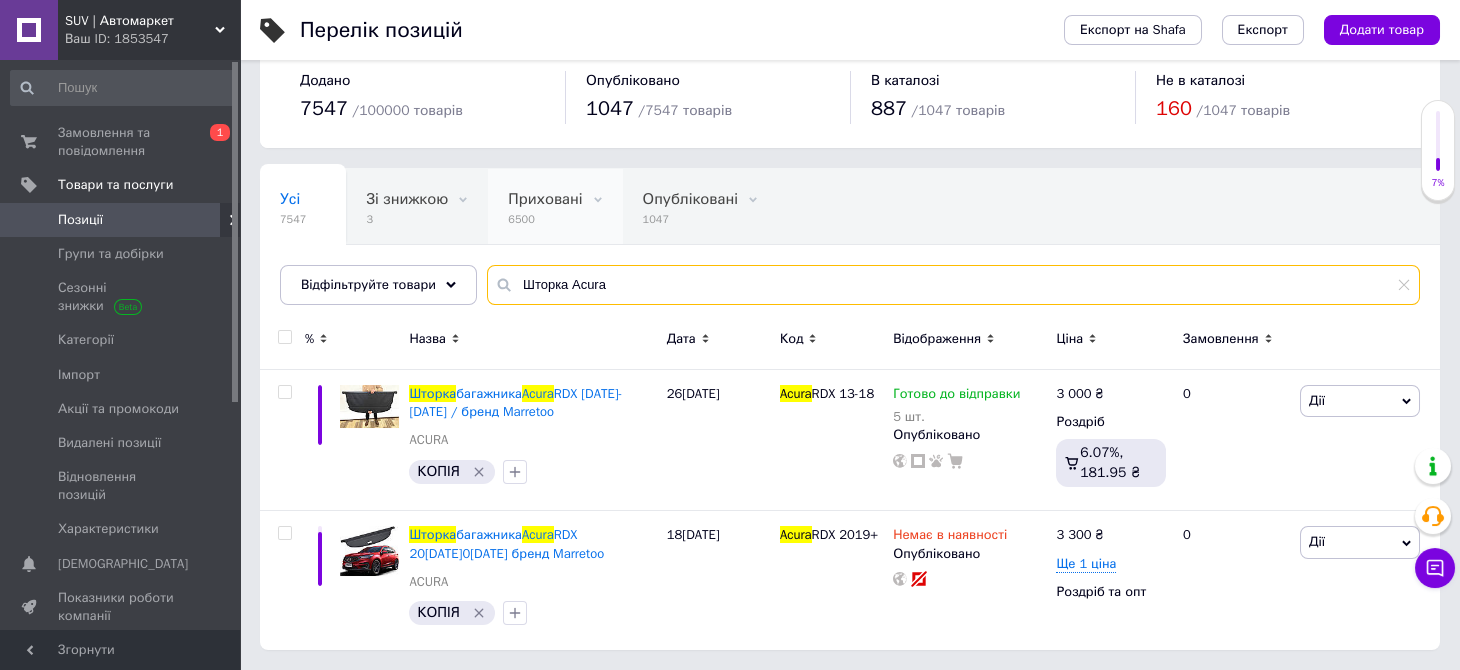 scroll, scrollTop: 32, scrollLeft: 0, axis: vertical 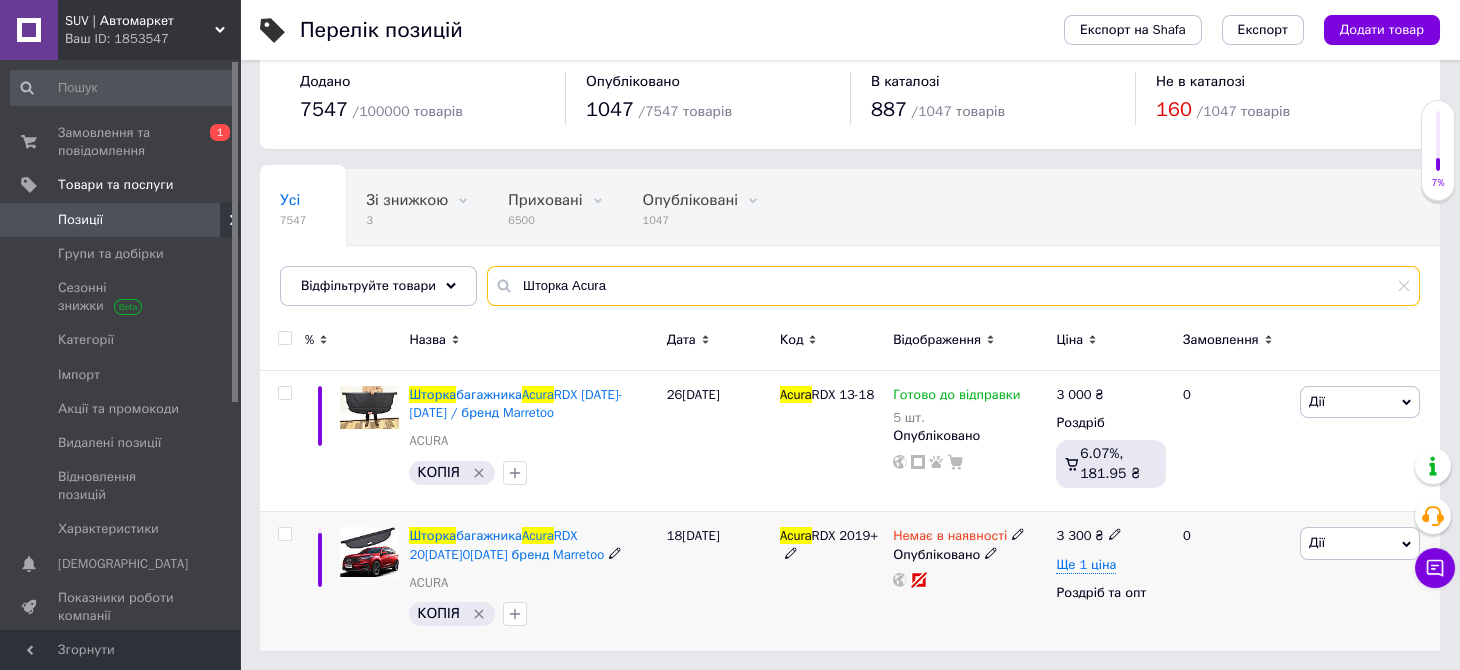 type on "Шторка Acura" 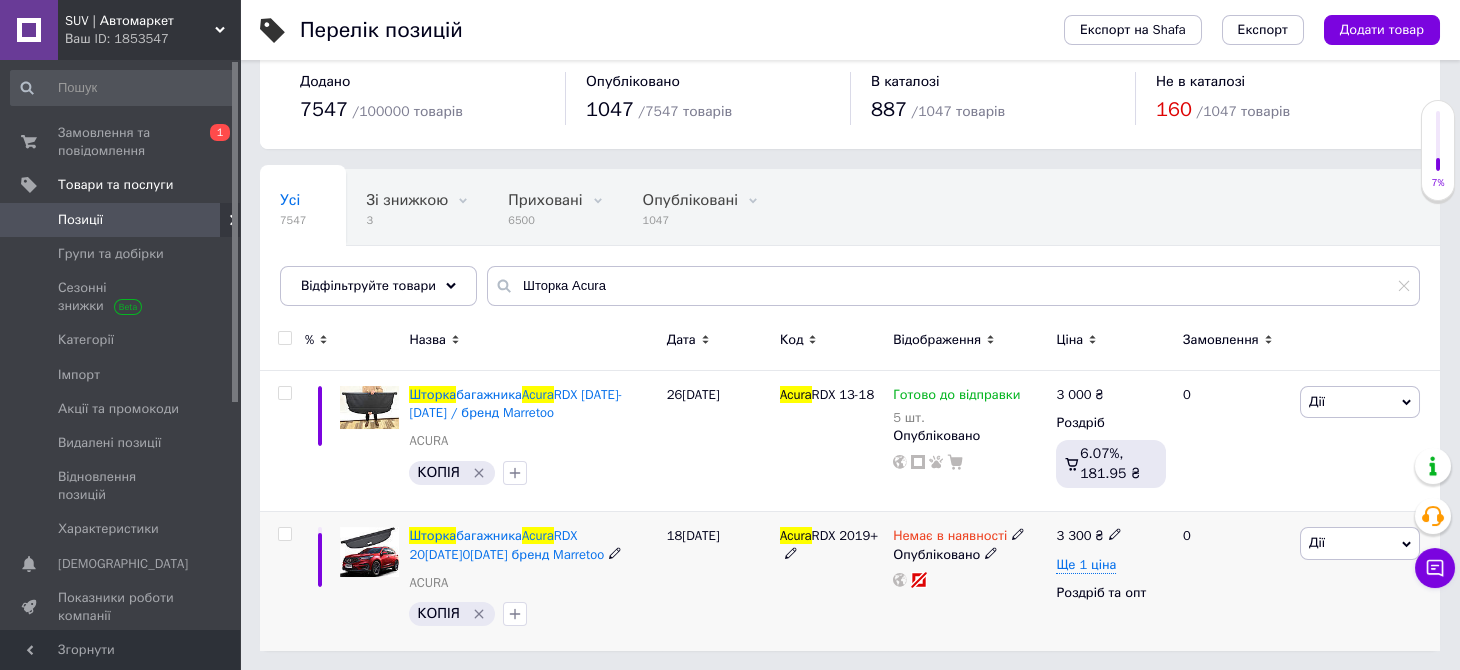 click 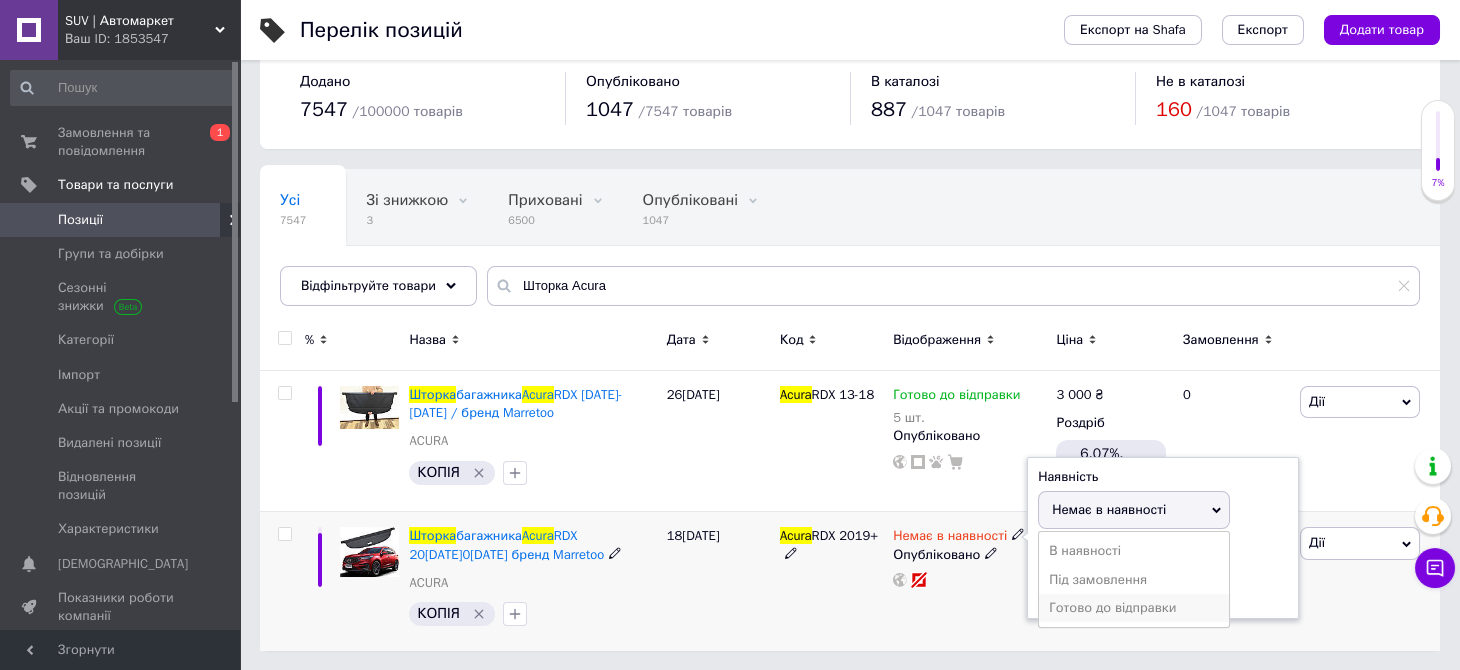 click on "Готово до відправки" at bounding box center (1134, 608) 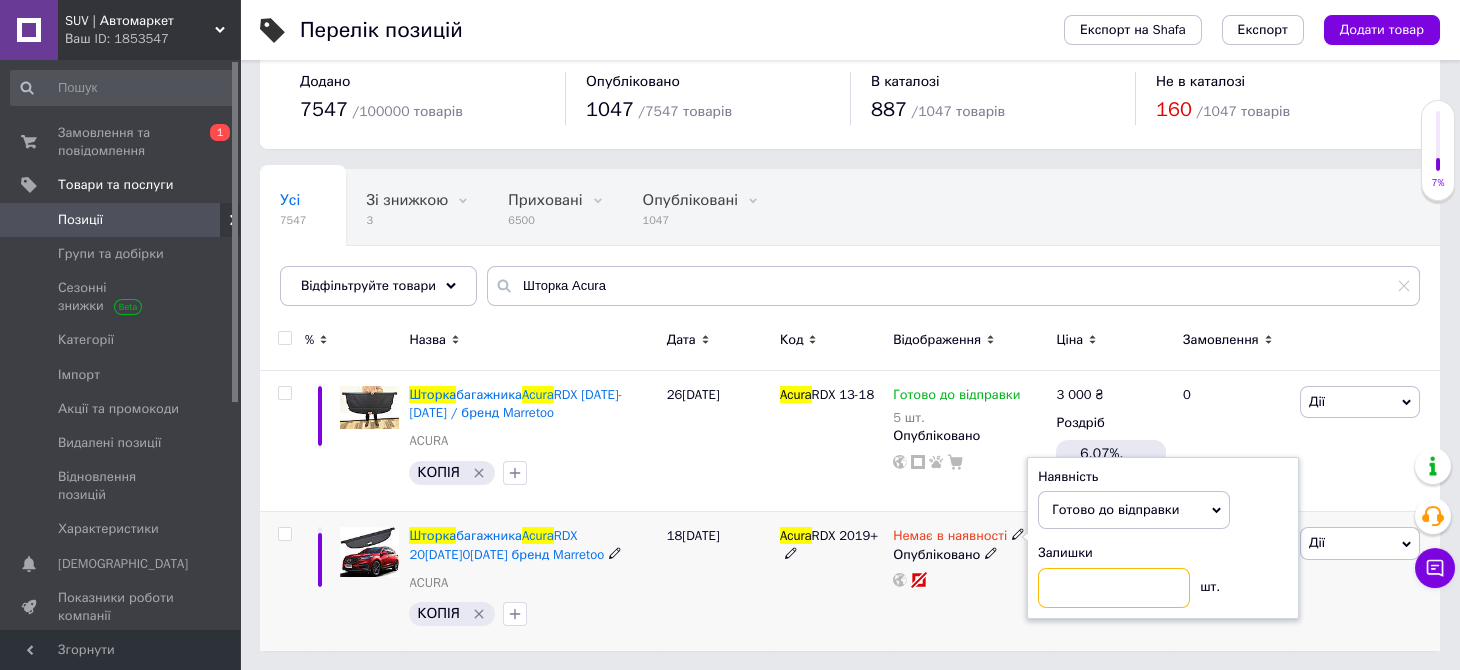 click at bounding box center [1114, 588] 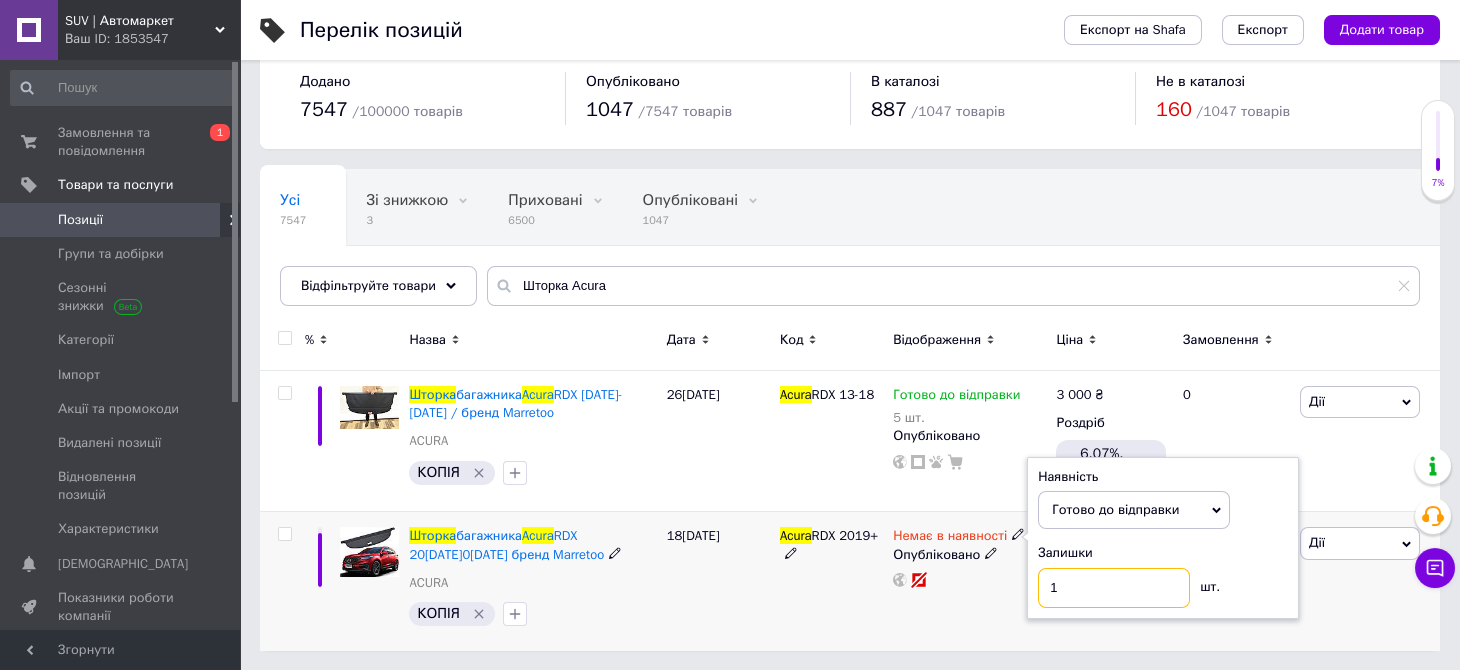 type on "10" 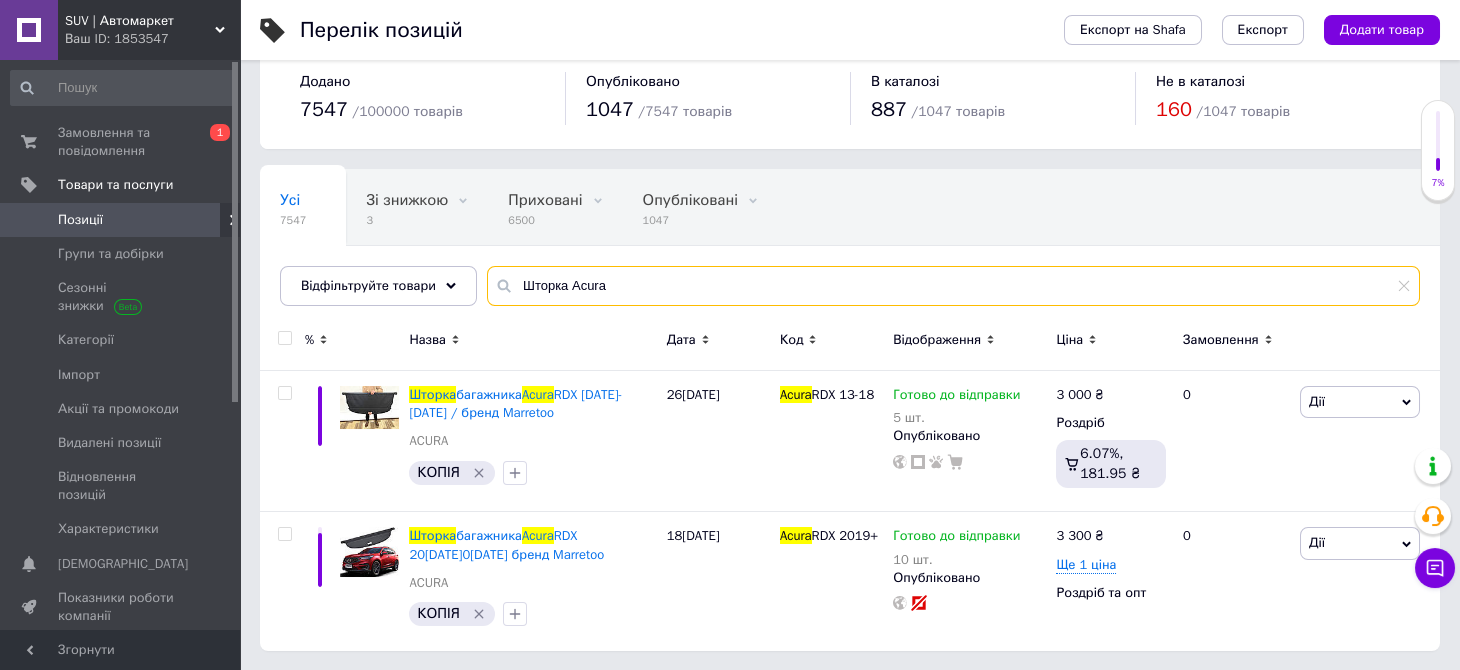 drag, startPoint x: 605, startPoint y: 277, endPoint x: 575, endPoint y: 271, distance: 30.594116 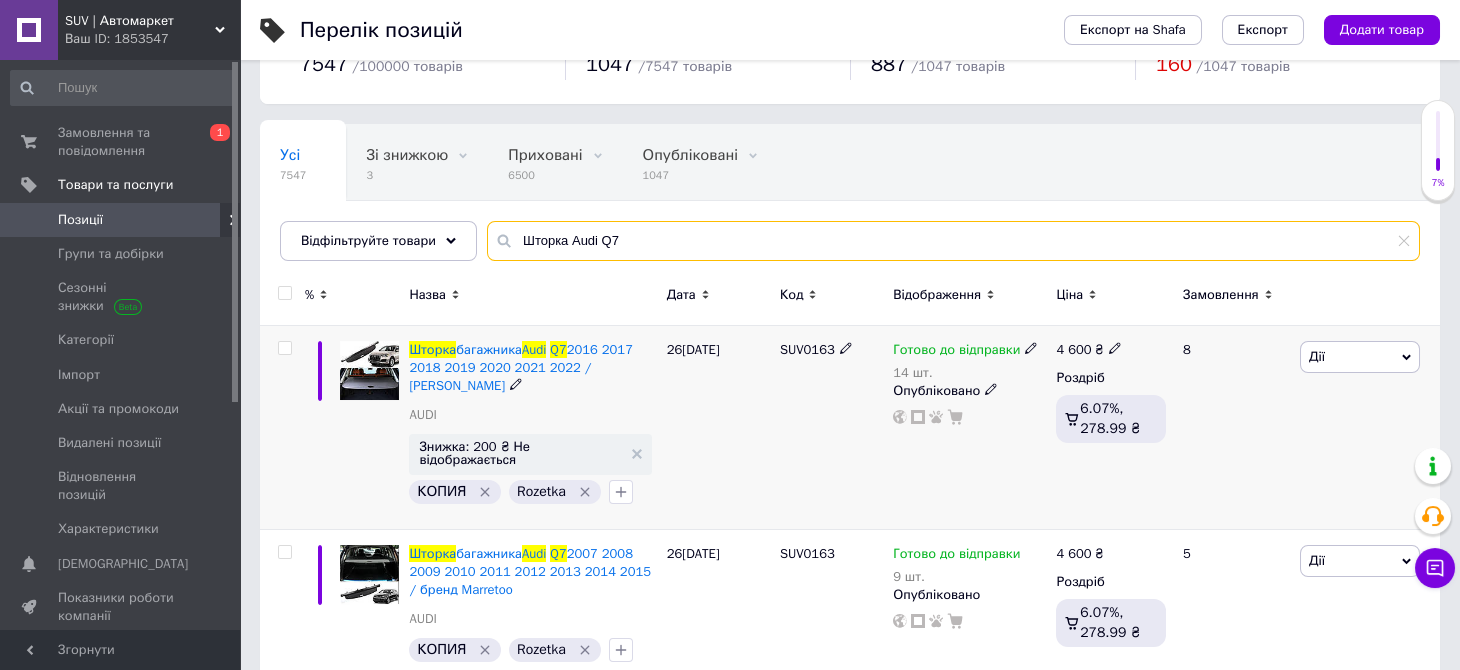 scroll, scrollTop: 102, scrollLeft: 0, axis: vertical 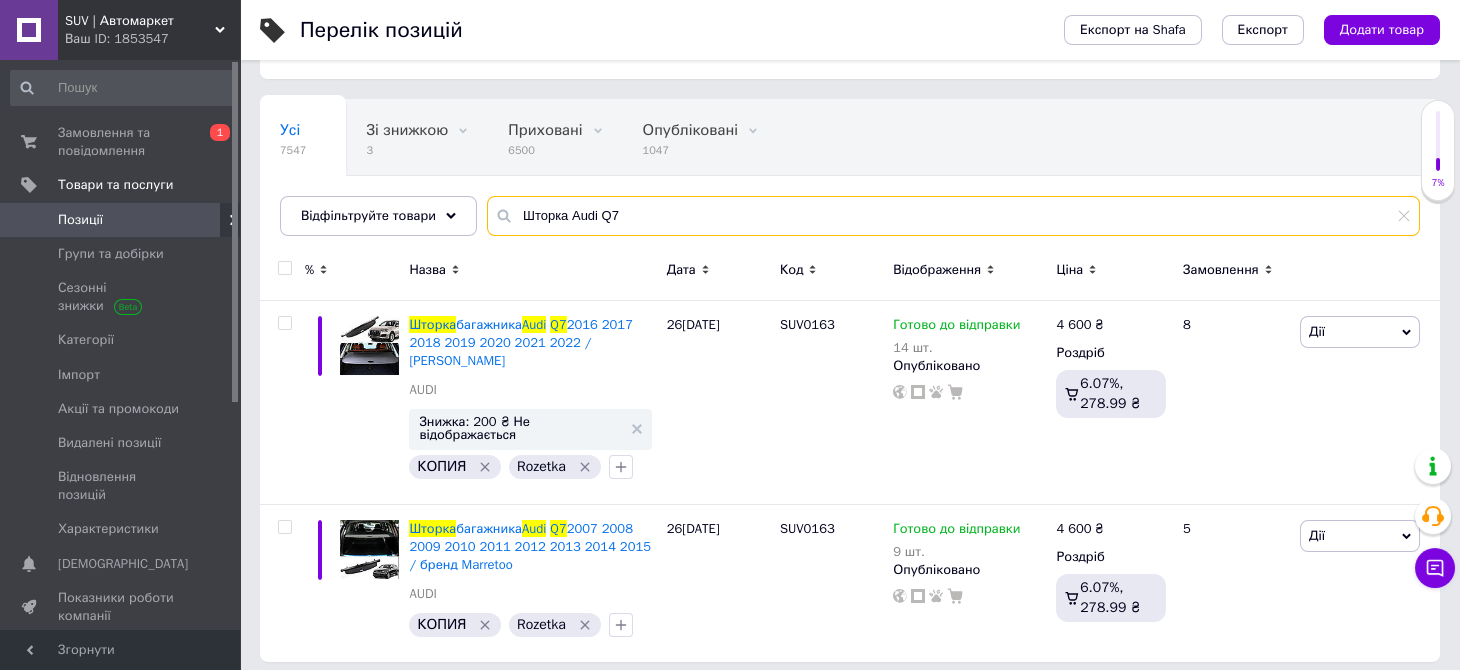 drag, startPoint x: 620, startPoint y: 217, endPoint x: 504, endPoint y: 212, distance: 116.10771 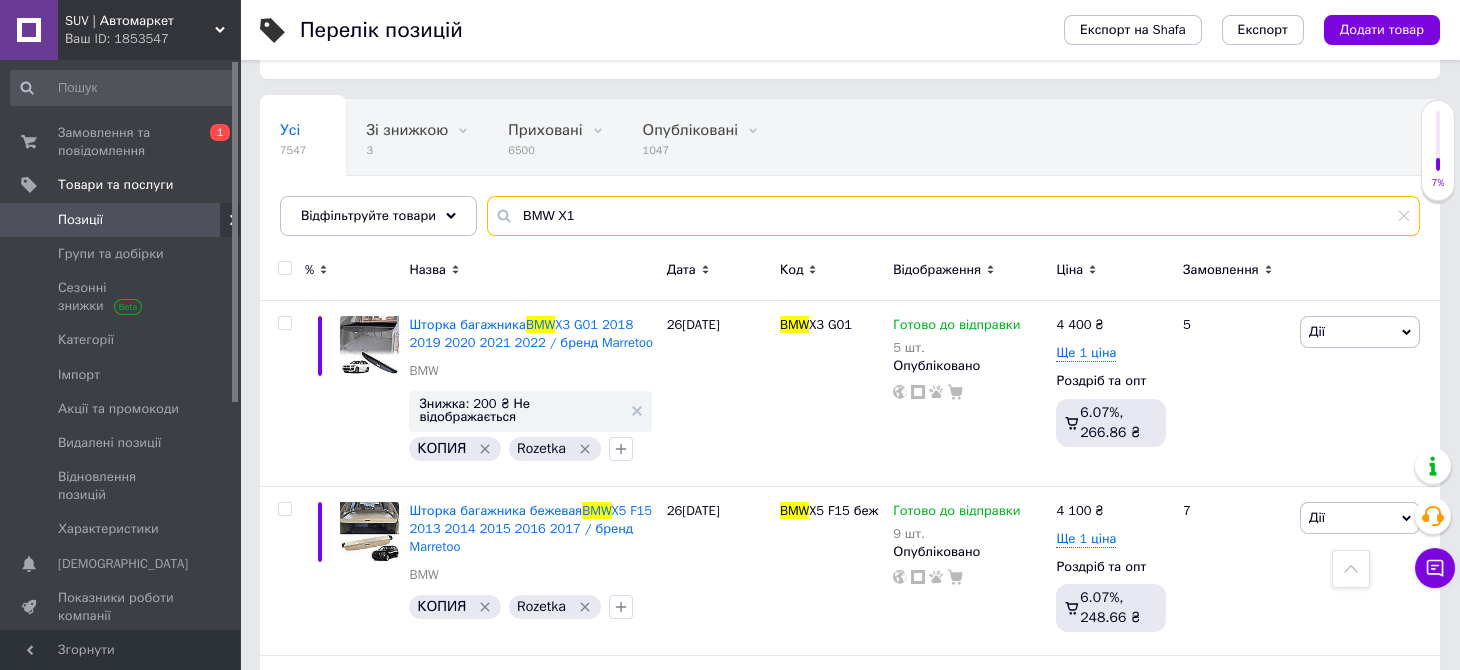 scroll, scrollTop: 0, scrollLeft: 0, axis: both 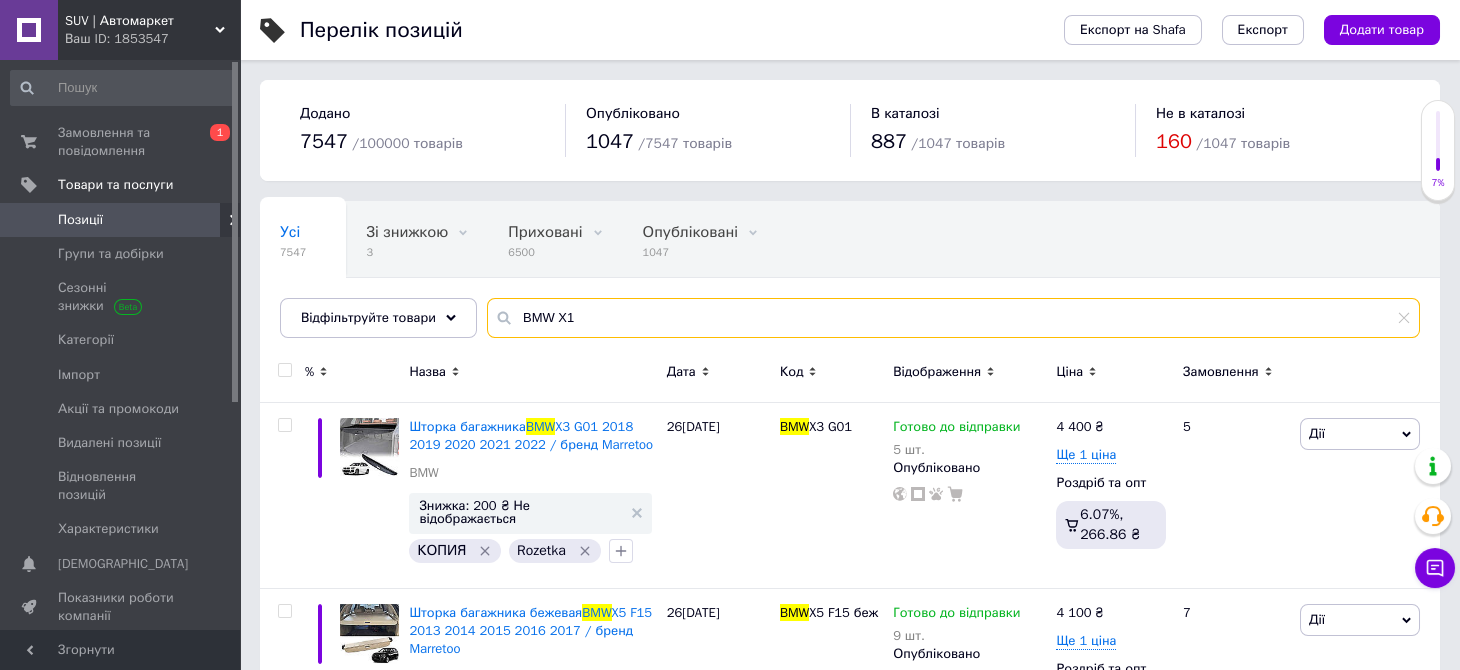 click on "BMW X1" at bounding box center [953, 318] 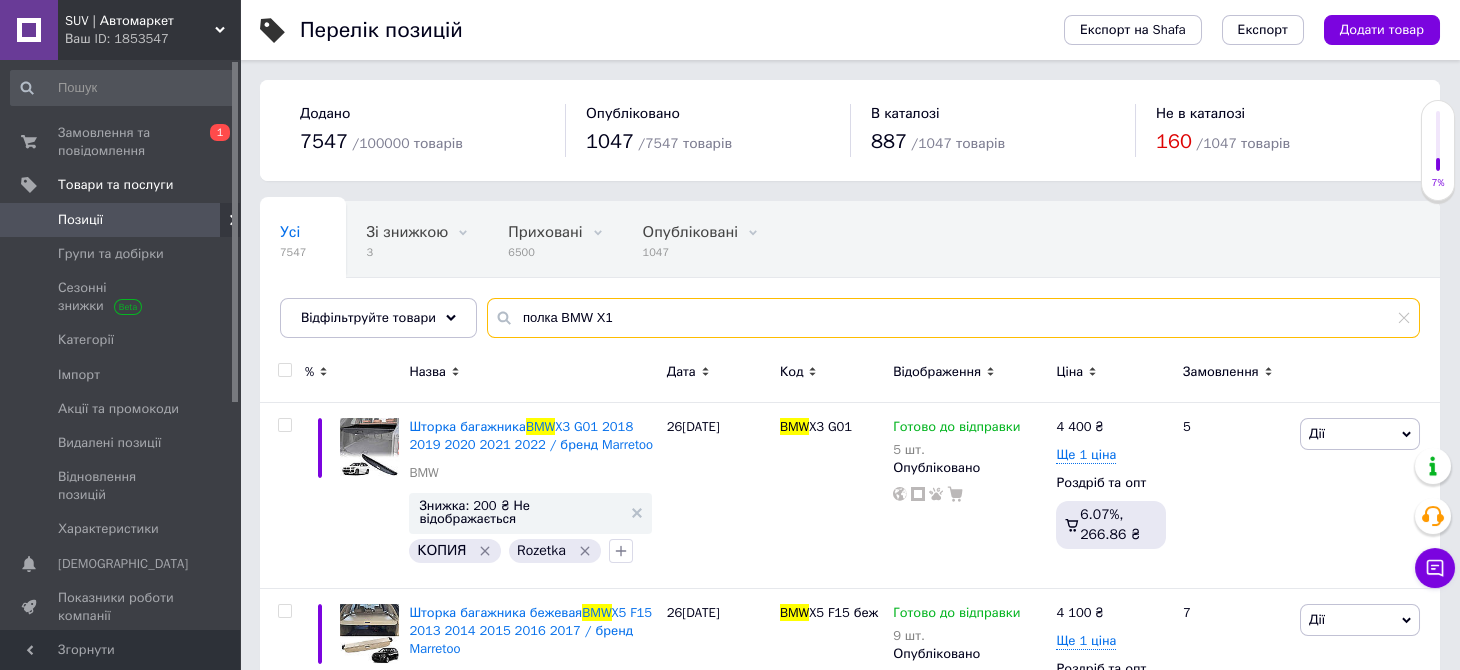 type on "полка BMW X1" 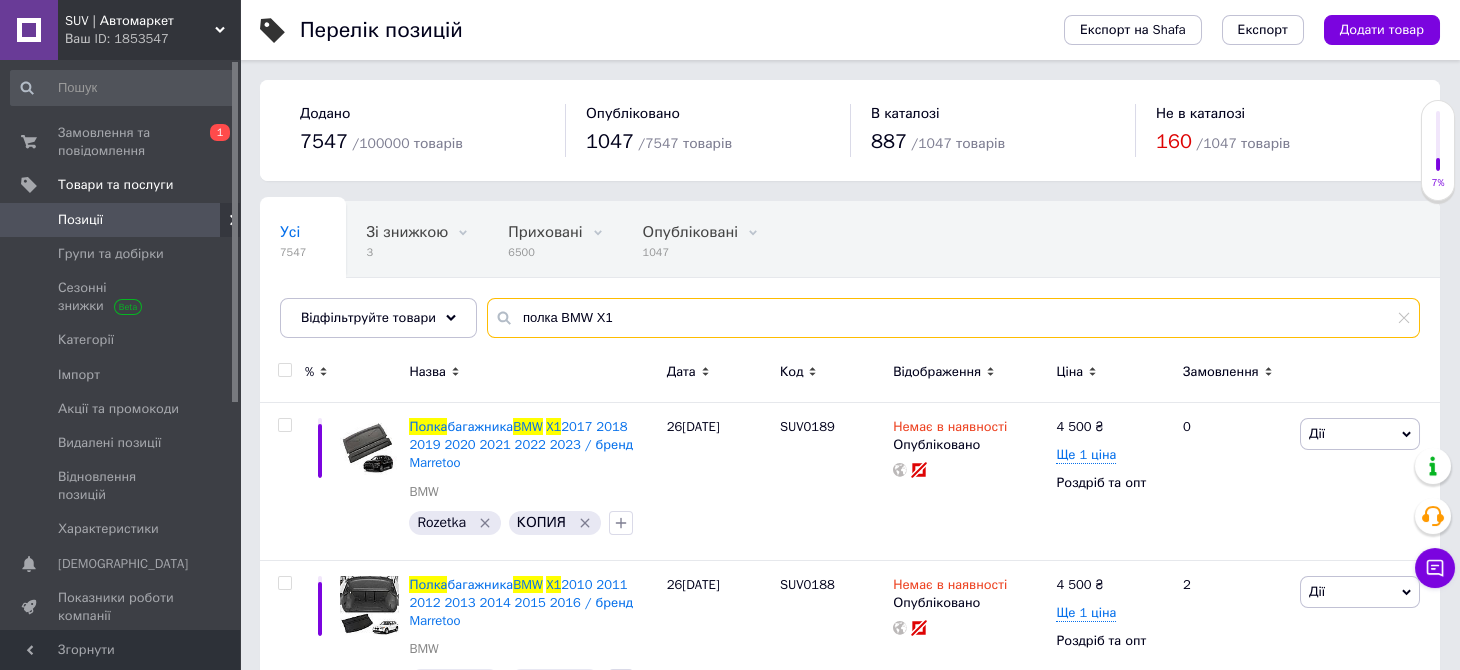 scroll, scrollTop: 66, scrollLeft: 0, axis: vertical 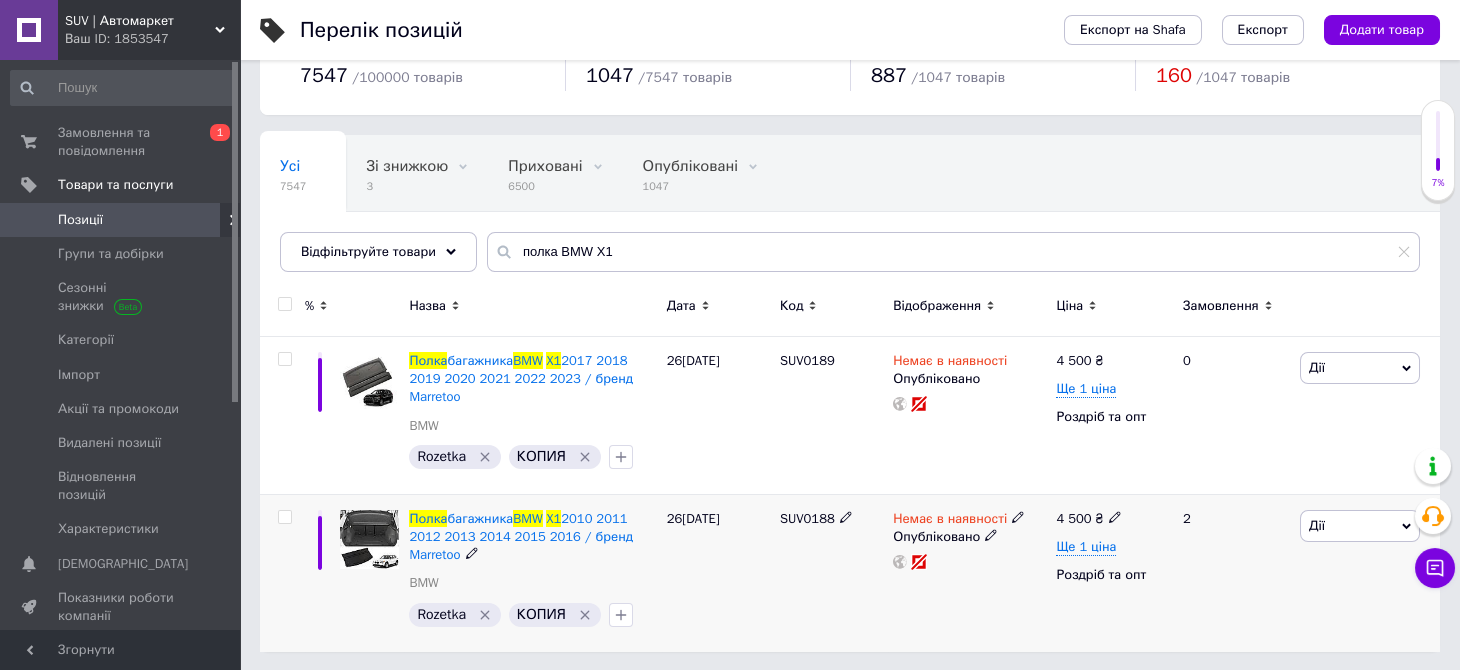 click 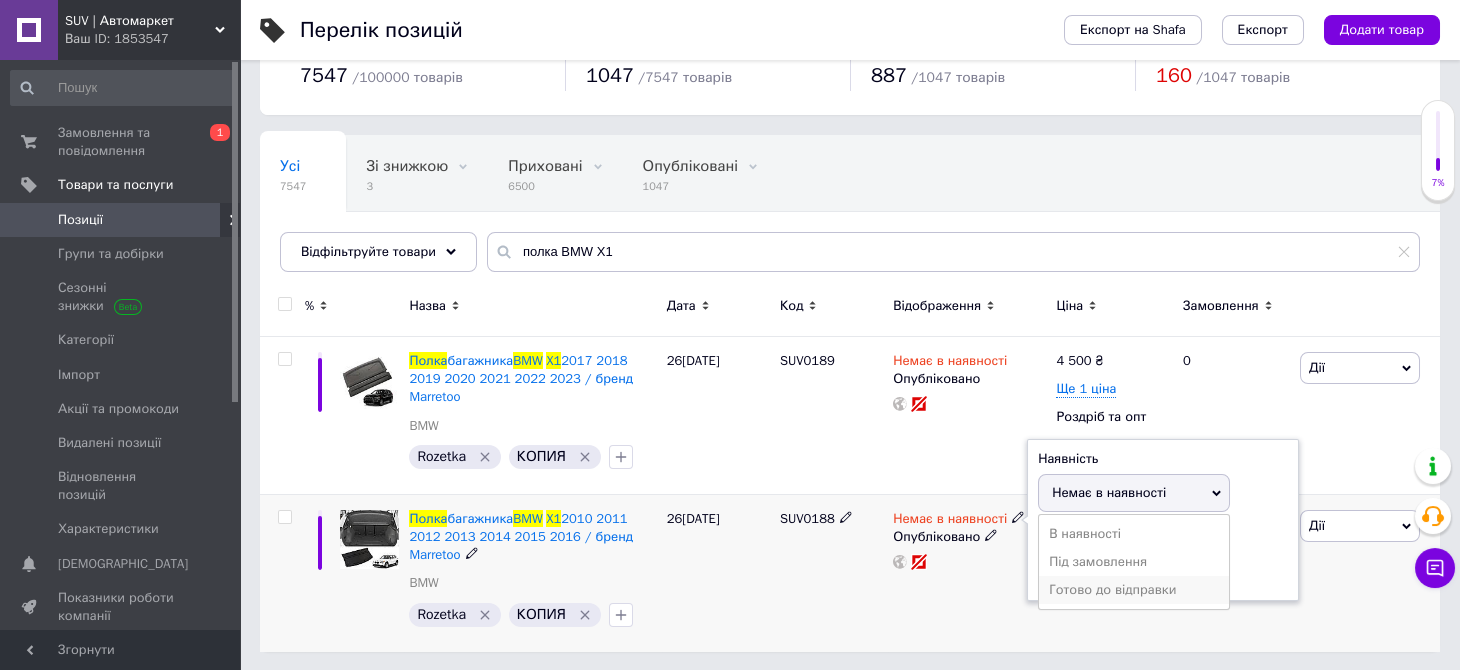 click on "Готово до відправки" at bounding box center (1134, 590) 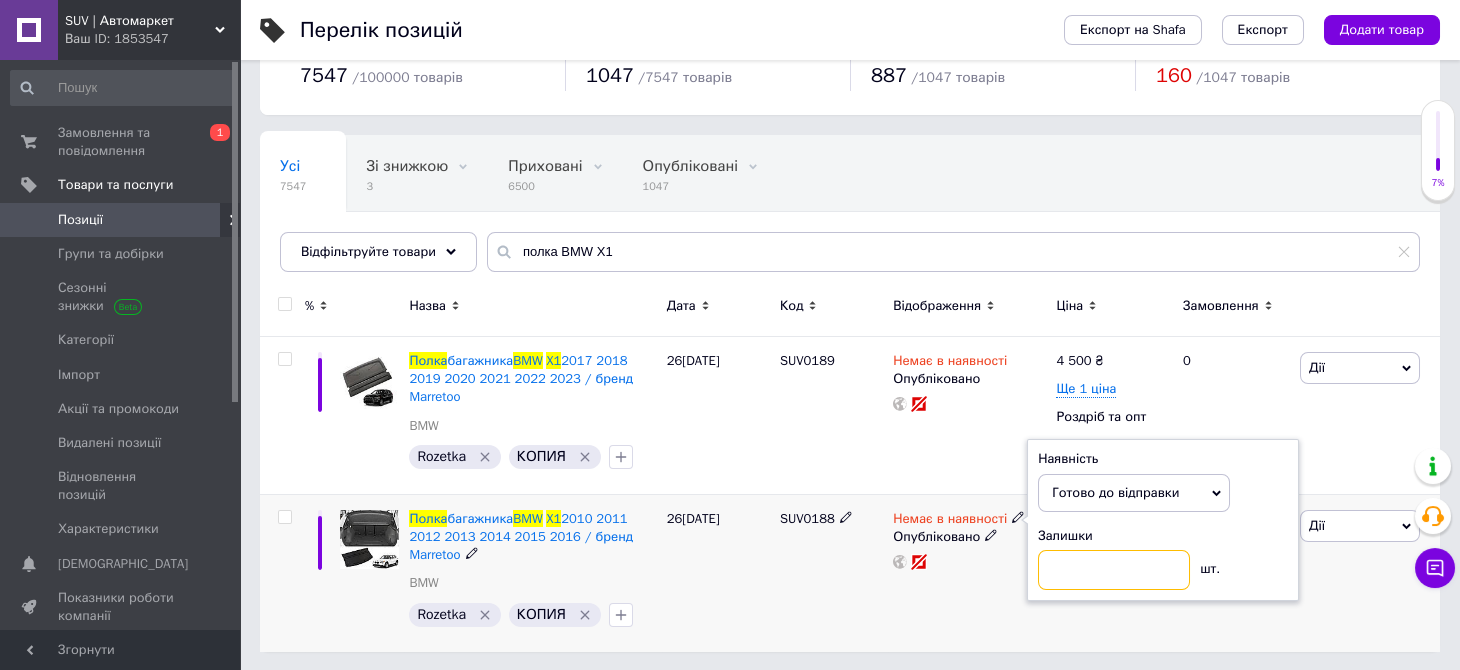 click at bounding box center (1114, 570) 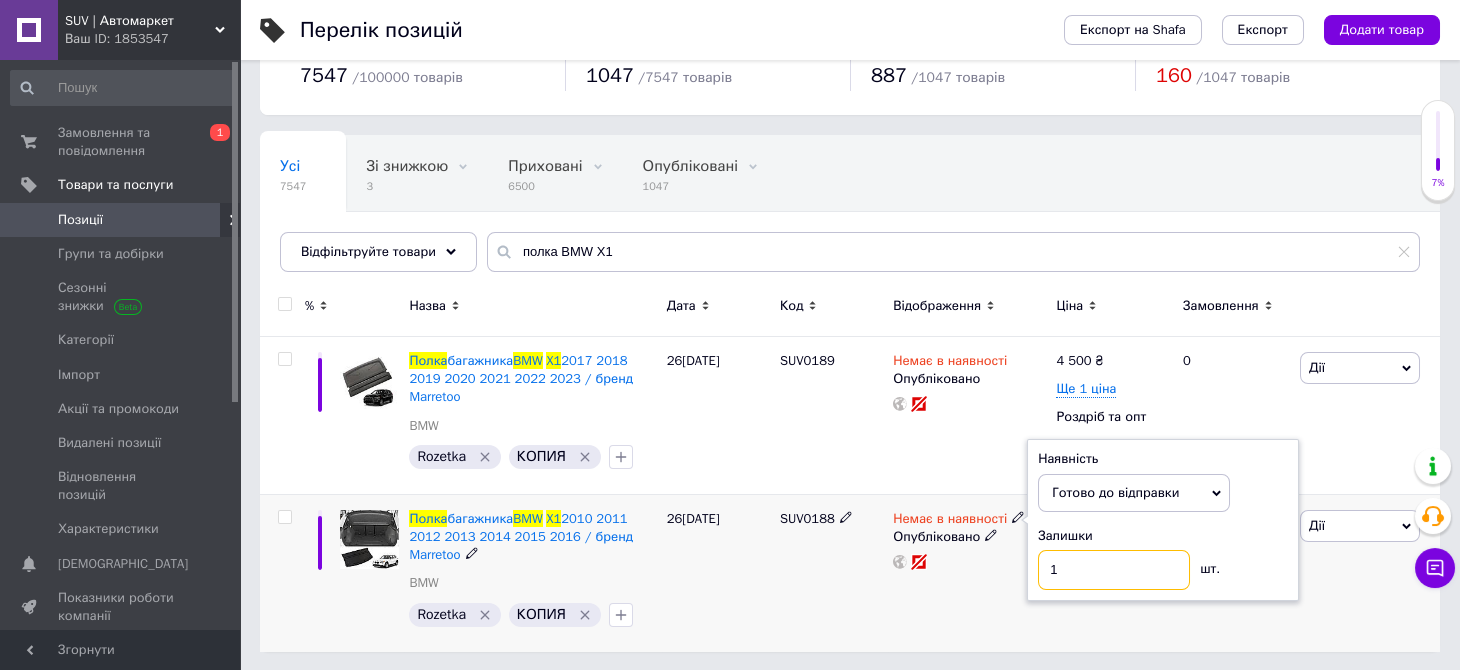 type on "10" 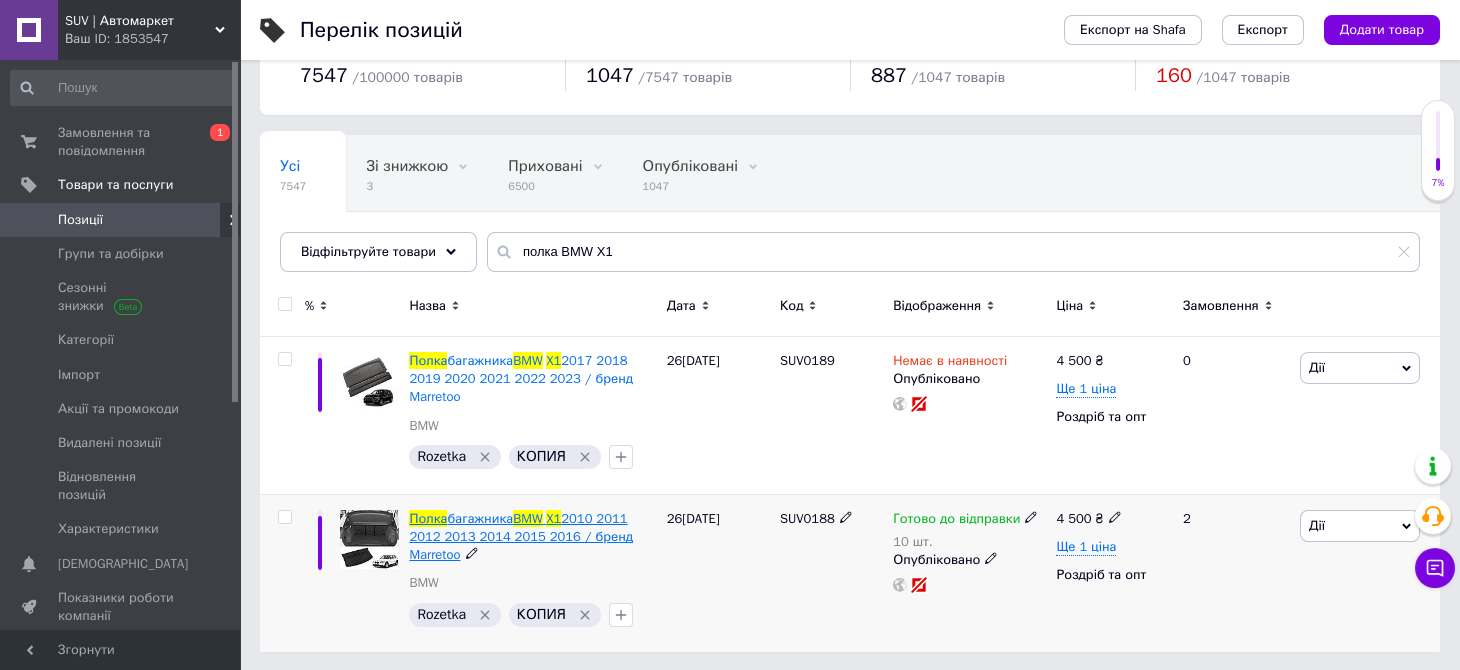 drag, startPoint x: 547, startPoint y: 524, endPoint x: 525, endPoint y: 536, distance: 25.059929 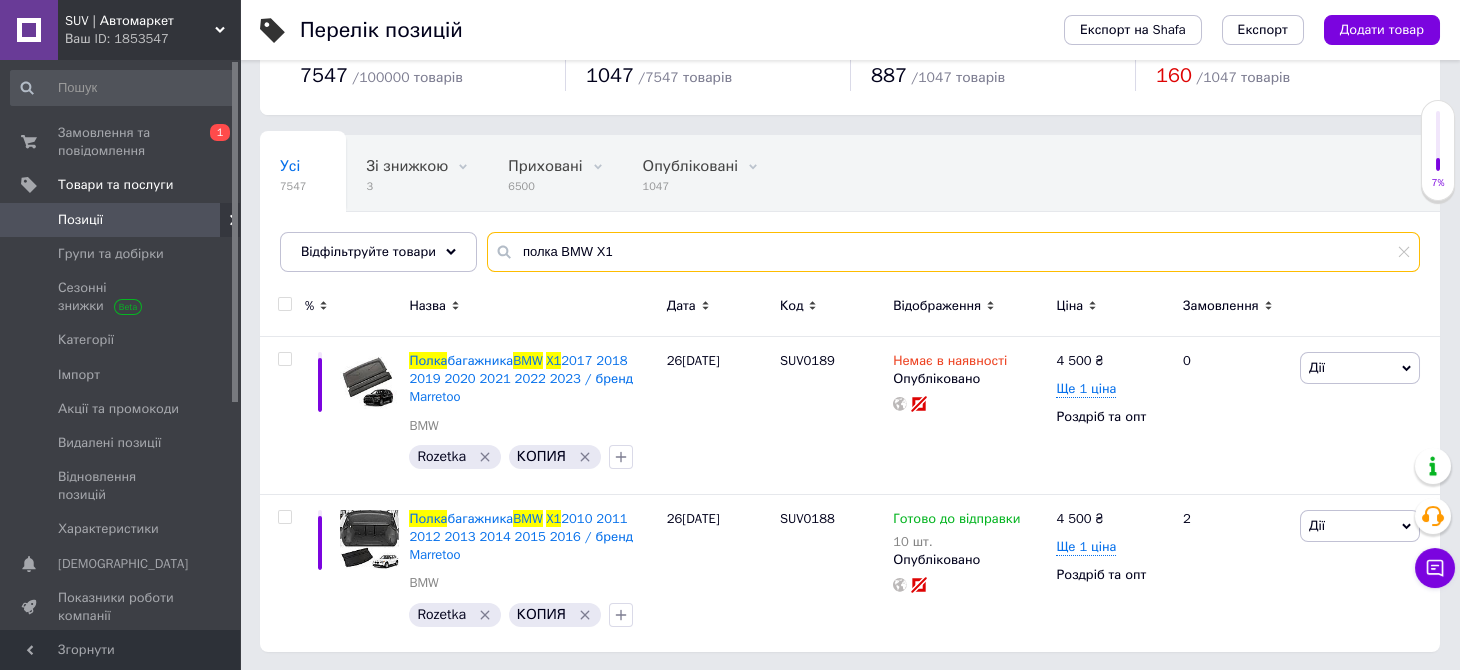 drag, startPoint x: 623, startPoint y: 246, endPoint x: 575, endPoint y: 246, distance: 48 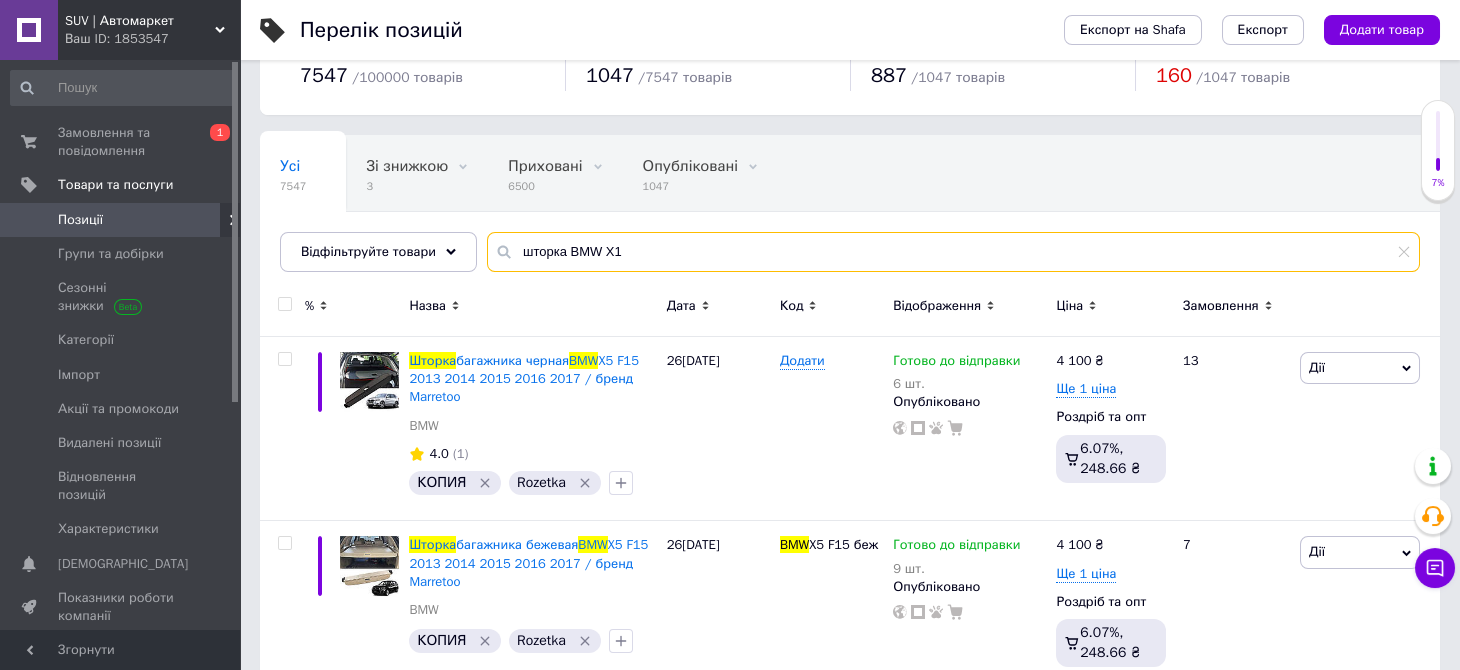 drag, startPoint x: 612, startPoint y: 259, endPoint x: 605, endPoint y: 250, distance: 11.401754 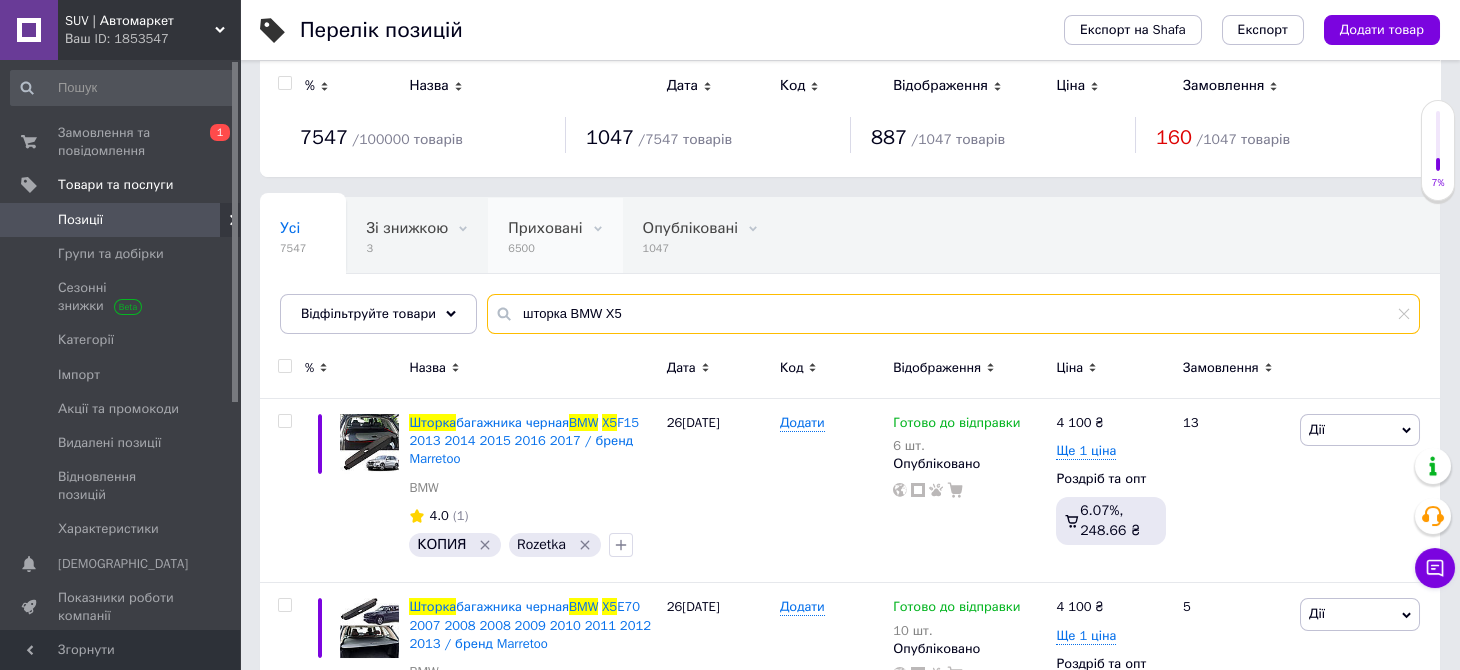 scroll, scrollTop: 0, scrollLeft: 0, axis: both 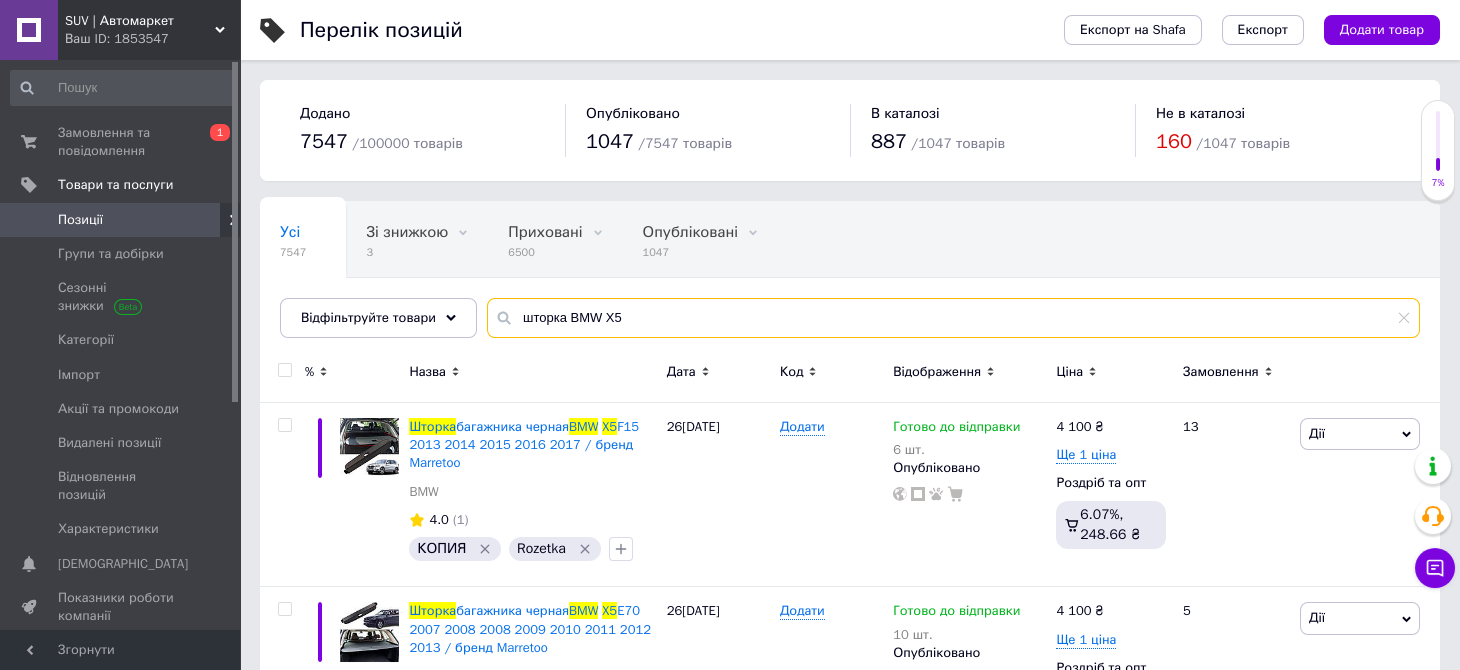 drag, startPoint x: 619, startPoint y: 322, endPoint x: 565, endPoint y: 327, distance: 54.230988 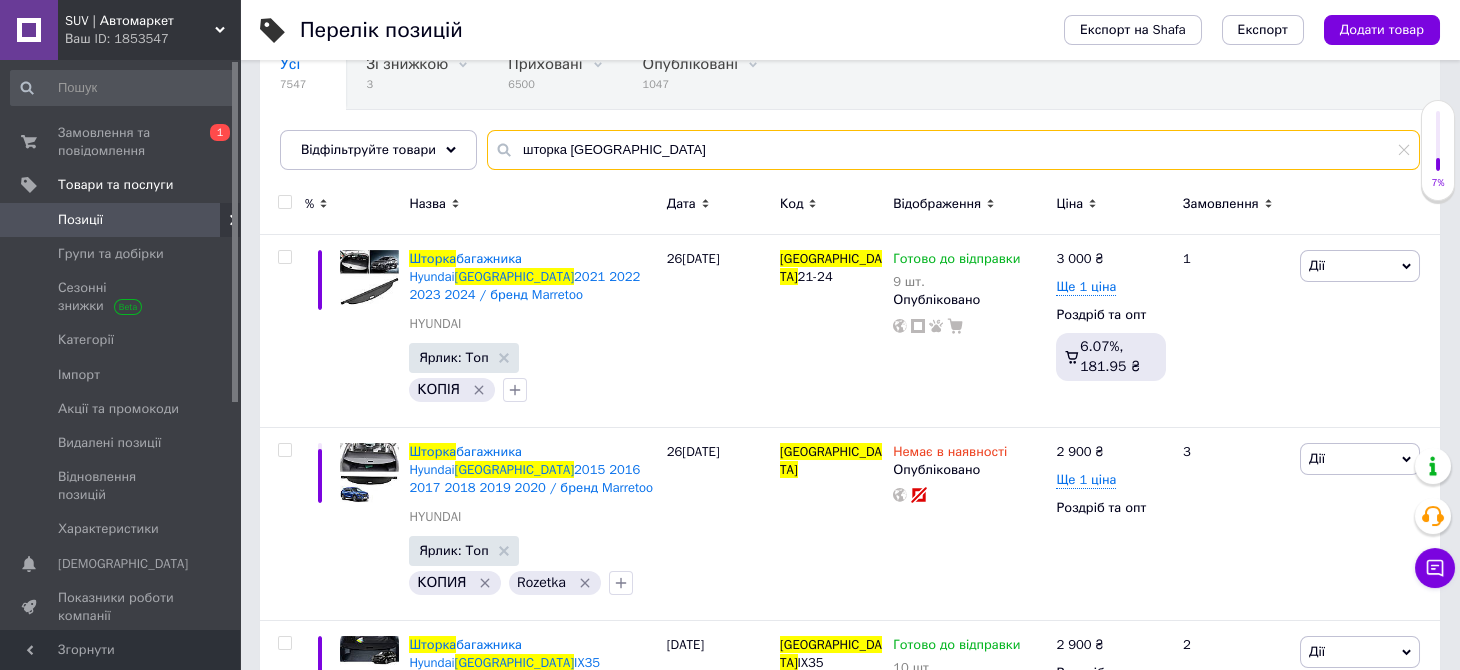 scroll, scrollTop: 199, scrollLeft: 0, axis: vertical 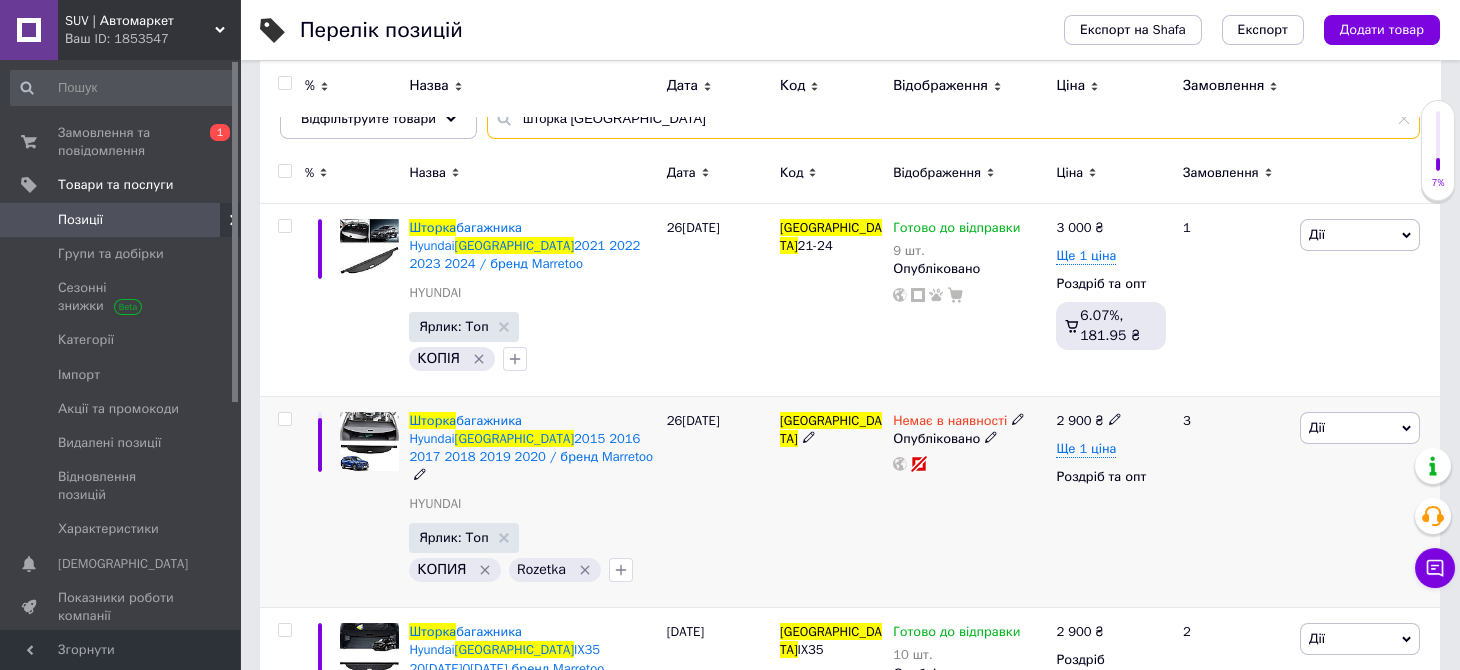 type on "шторка [GEOGRAPHIC_DATA]" 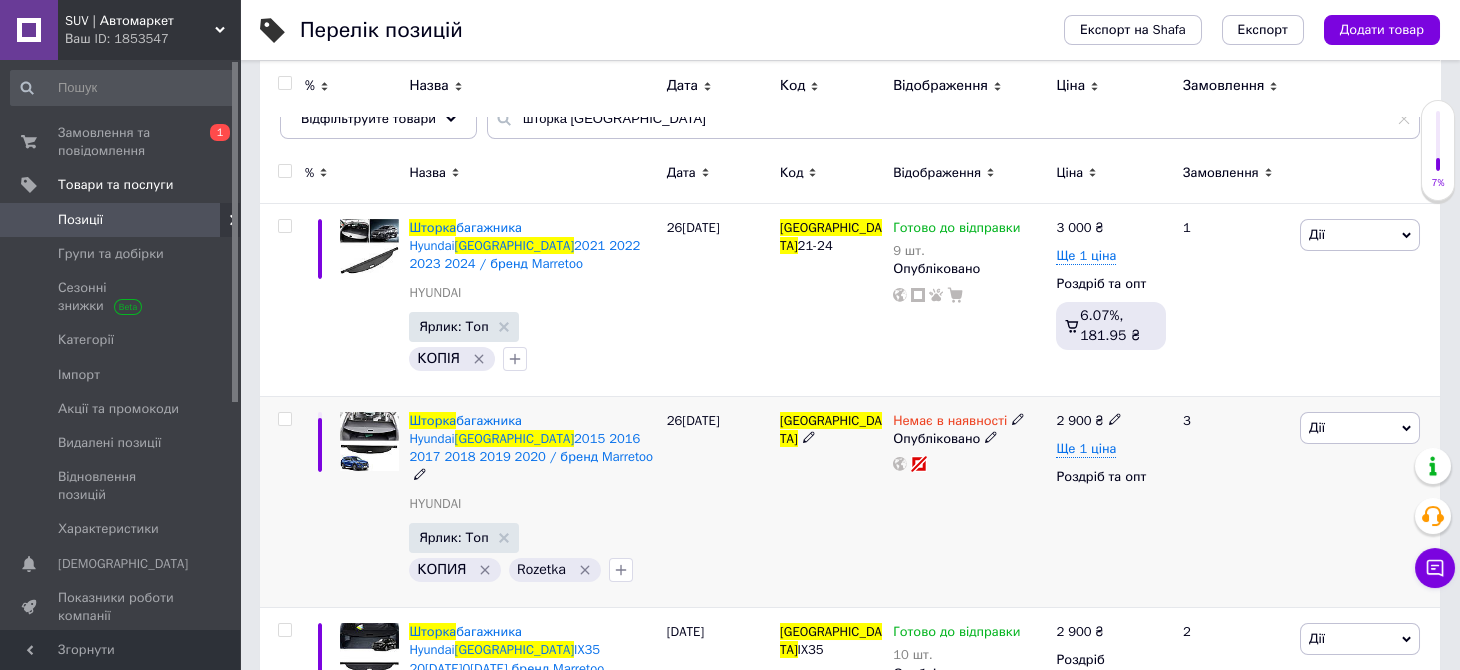 click 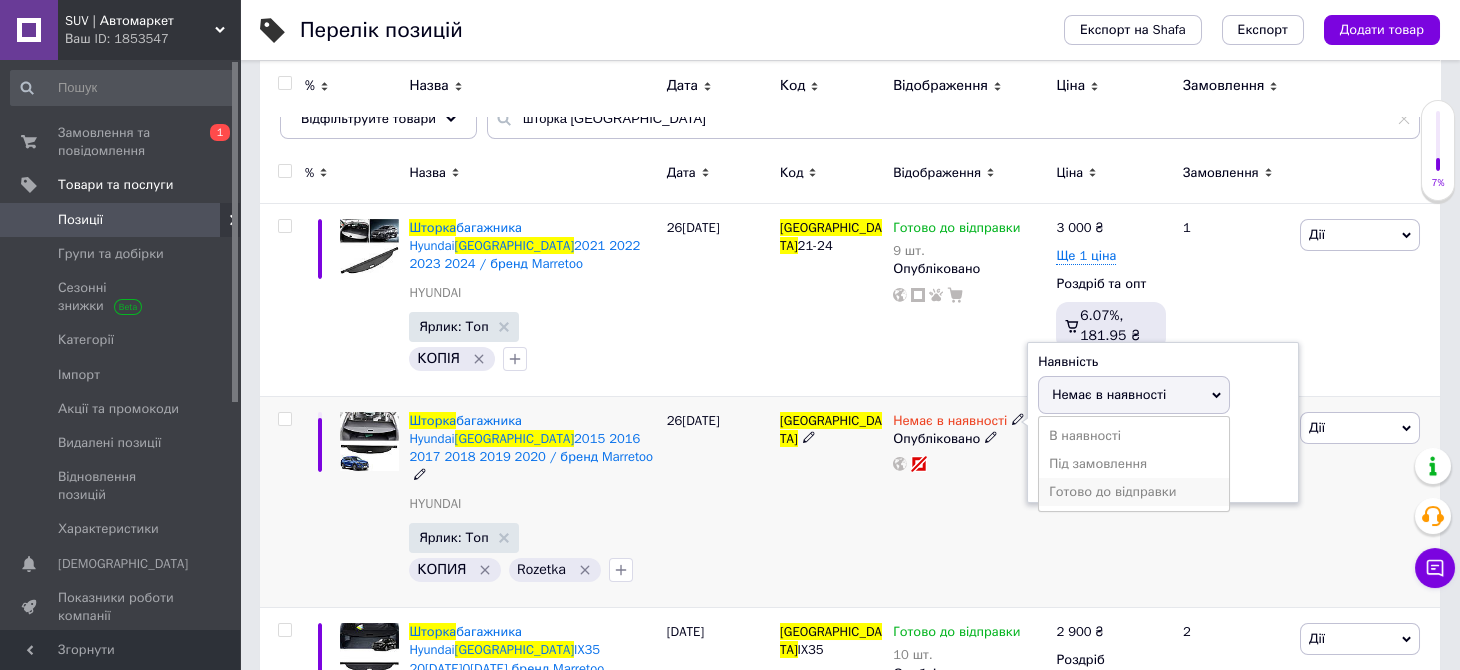click on "Готово до відправки" at bounding box center [1134, 492] 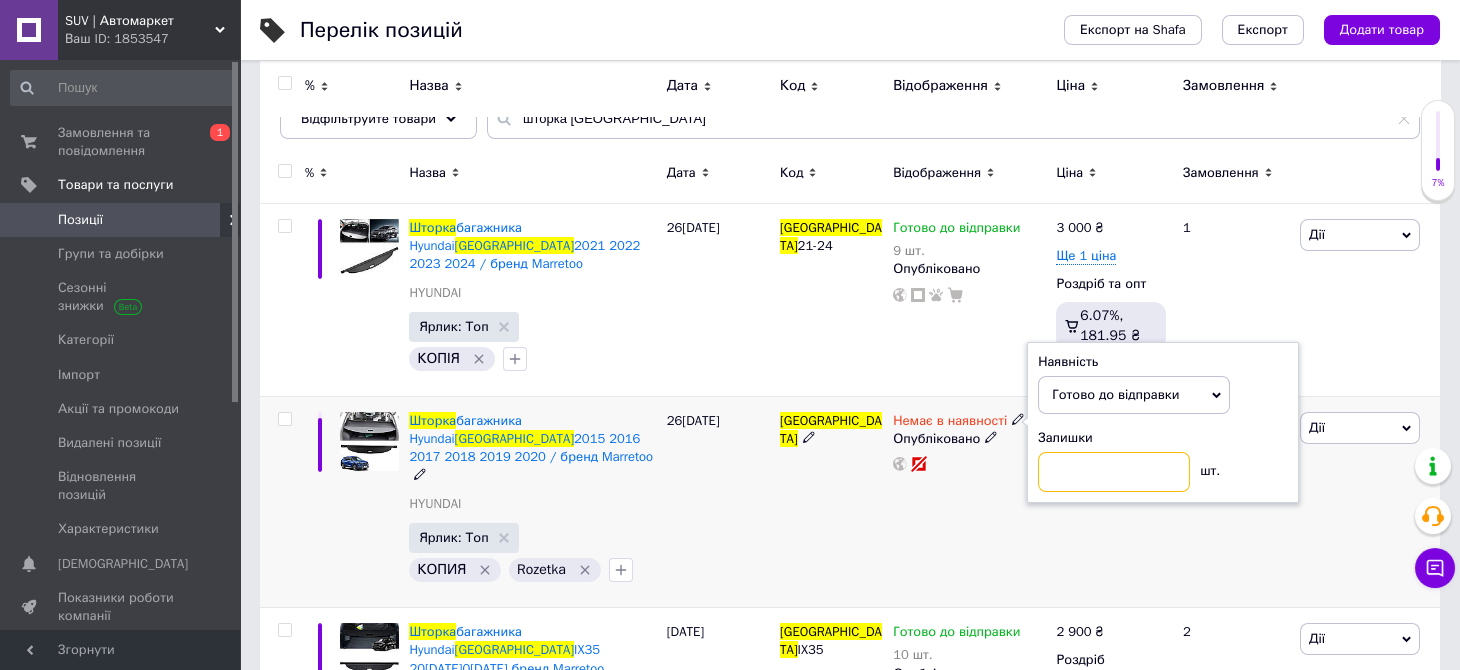click at bounding box center [1114, 472] 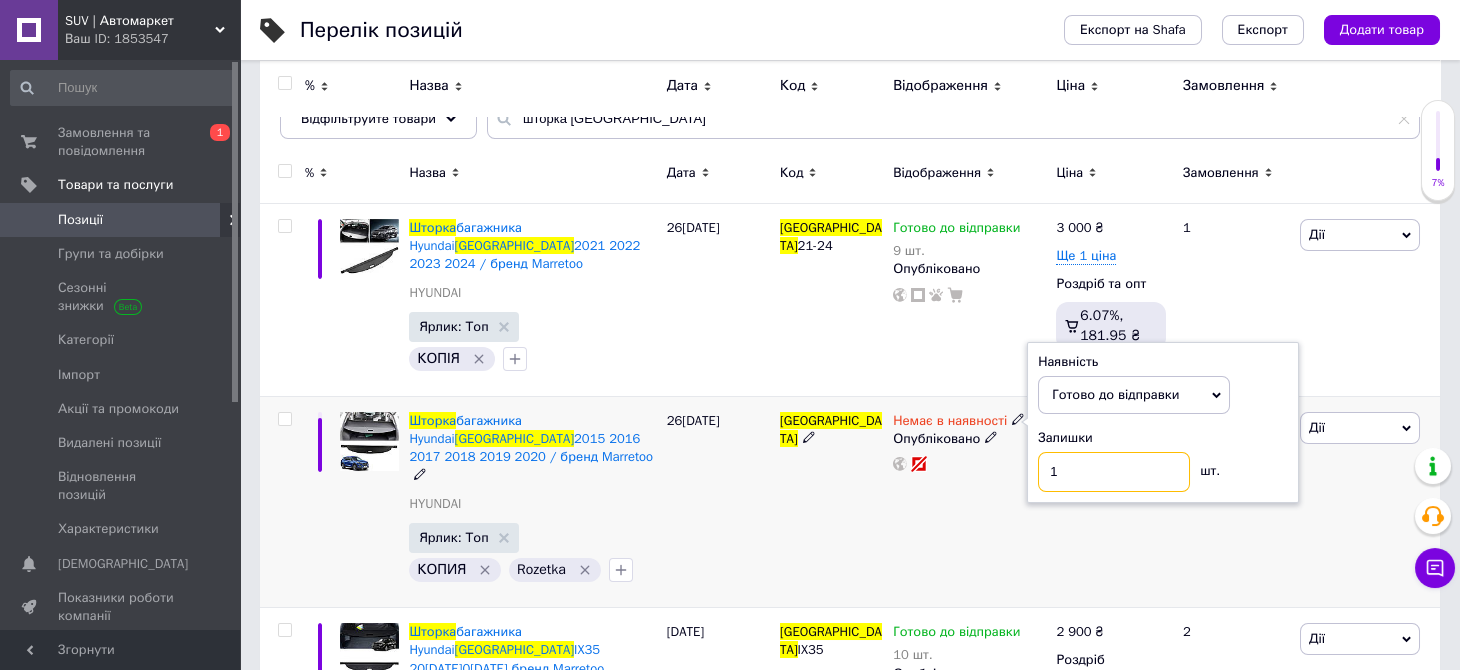 type on "10" 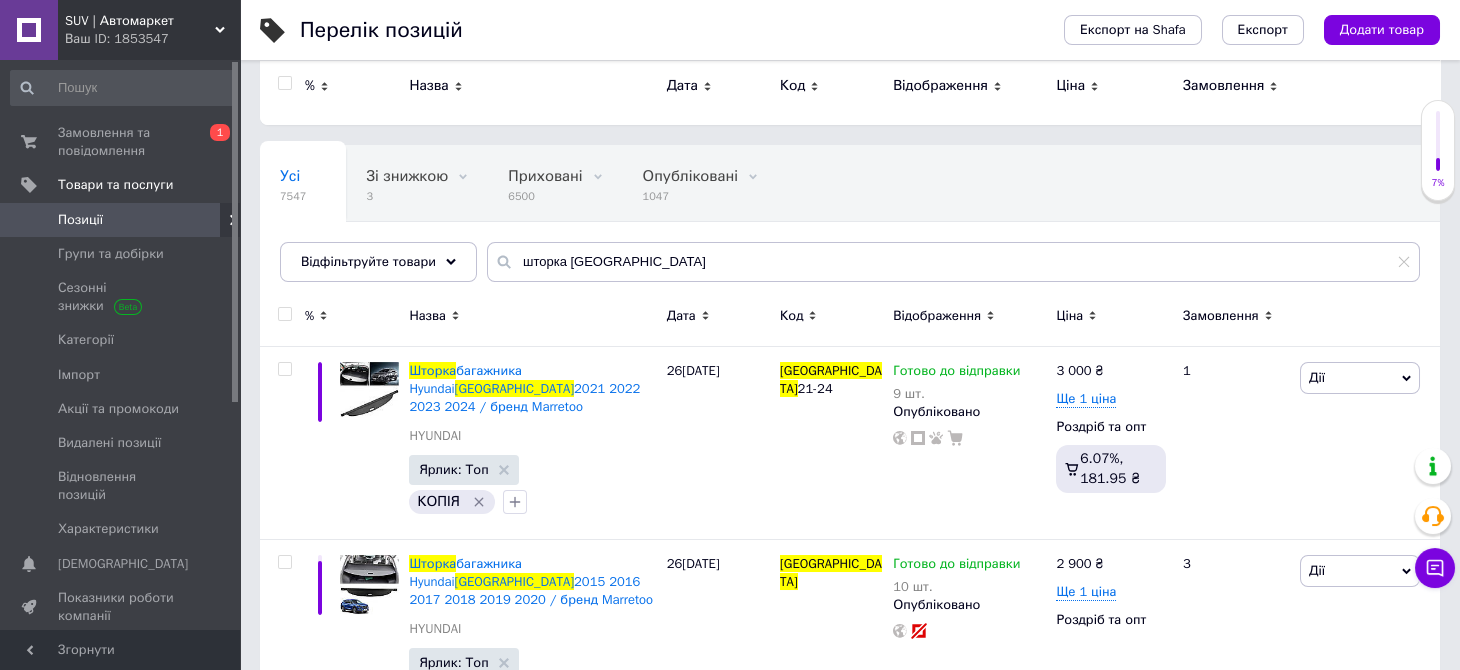 scroll, scrollTop: 0, scrollLeft: 0, axis: both 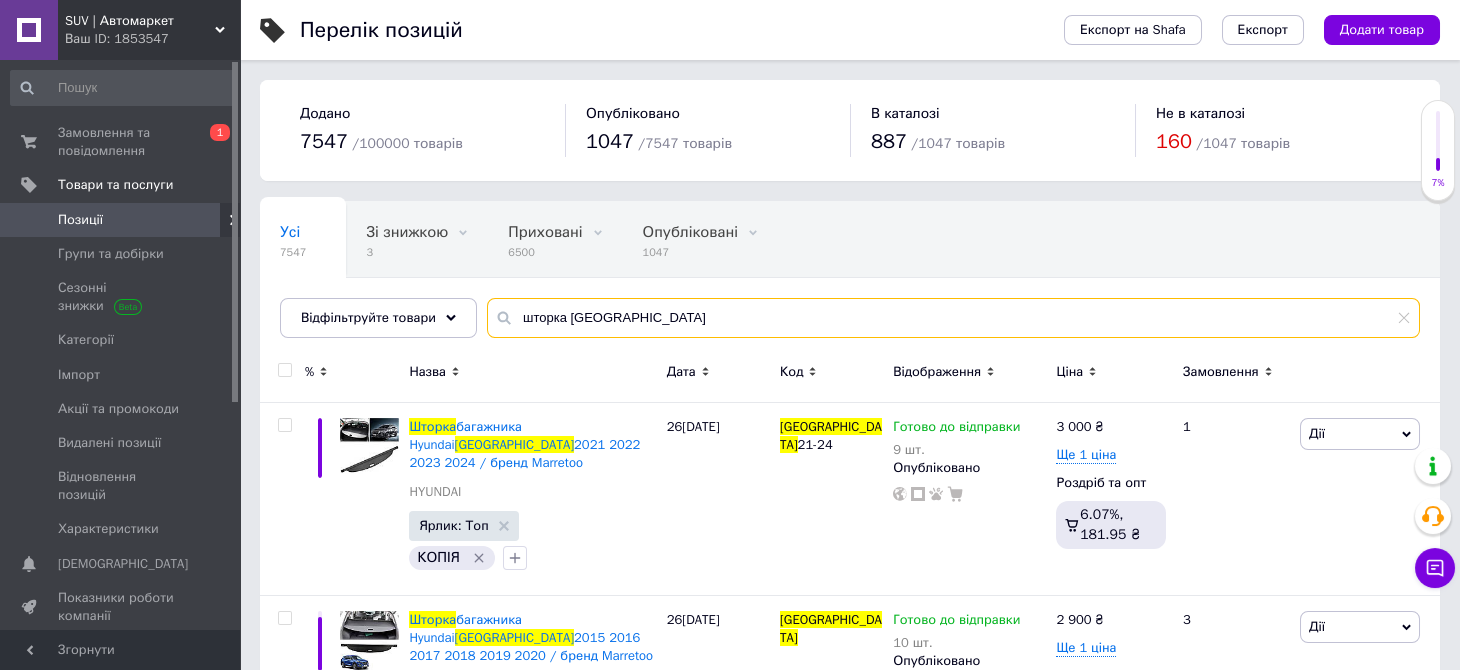 drag, startPoint x: 605, startPoint y: 316, endPoint x: 560, endPoint y: 316, distance: 45 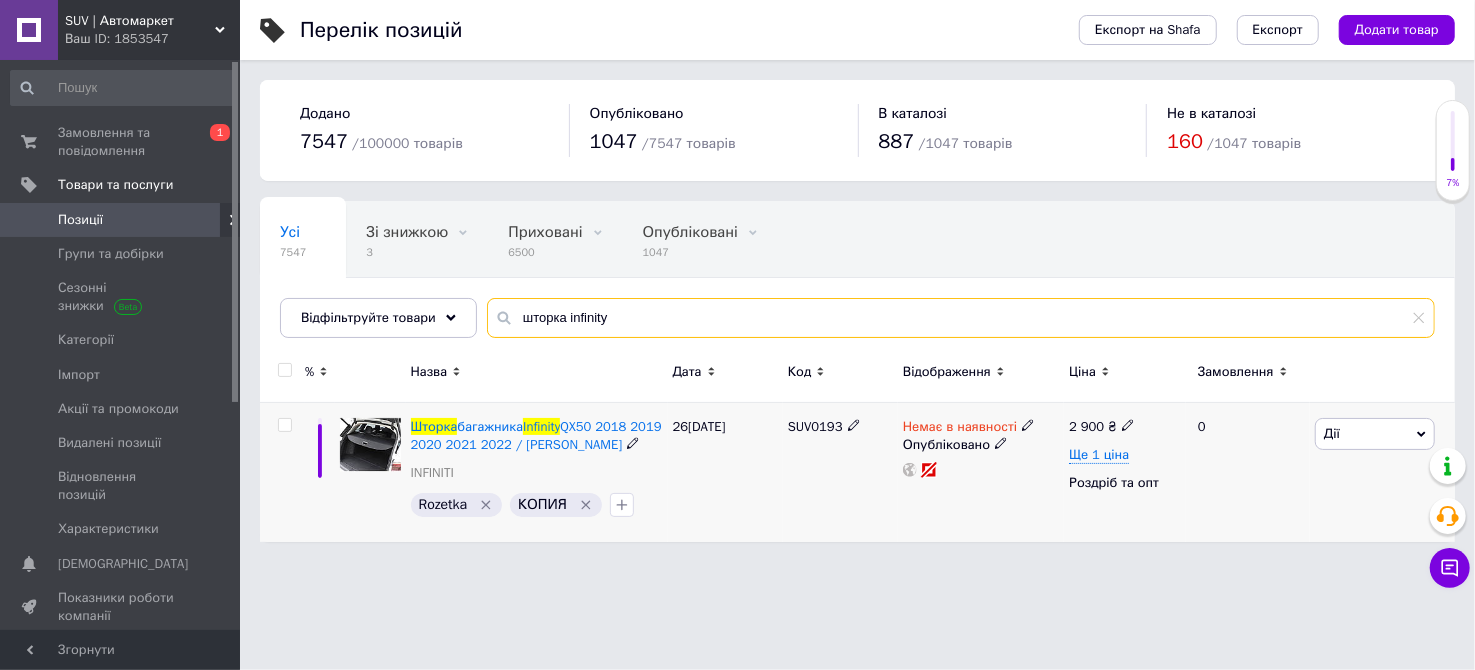 type on "шторка infinity" 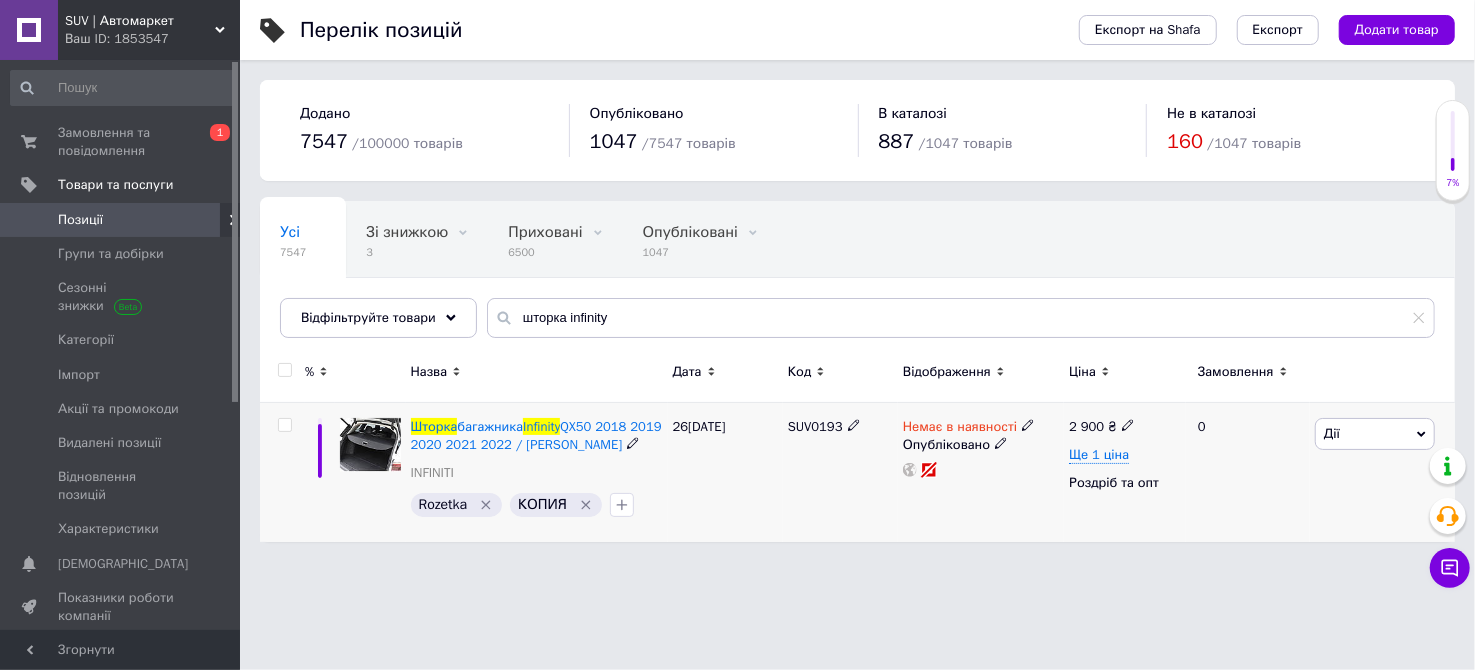 click 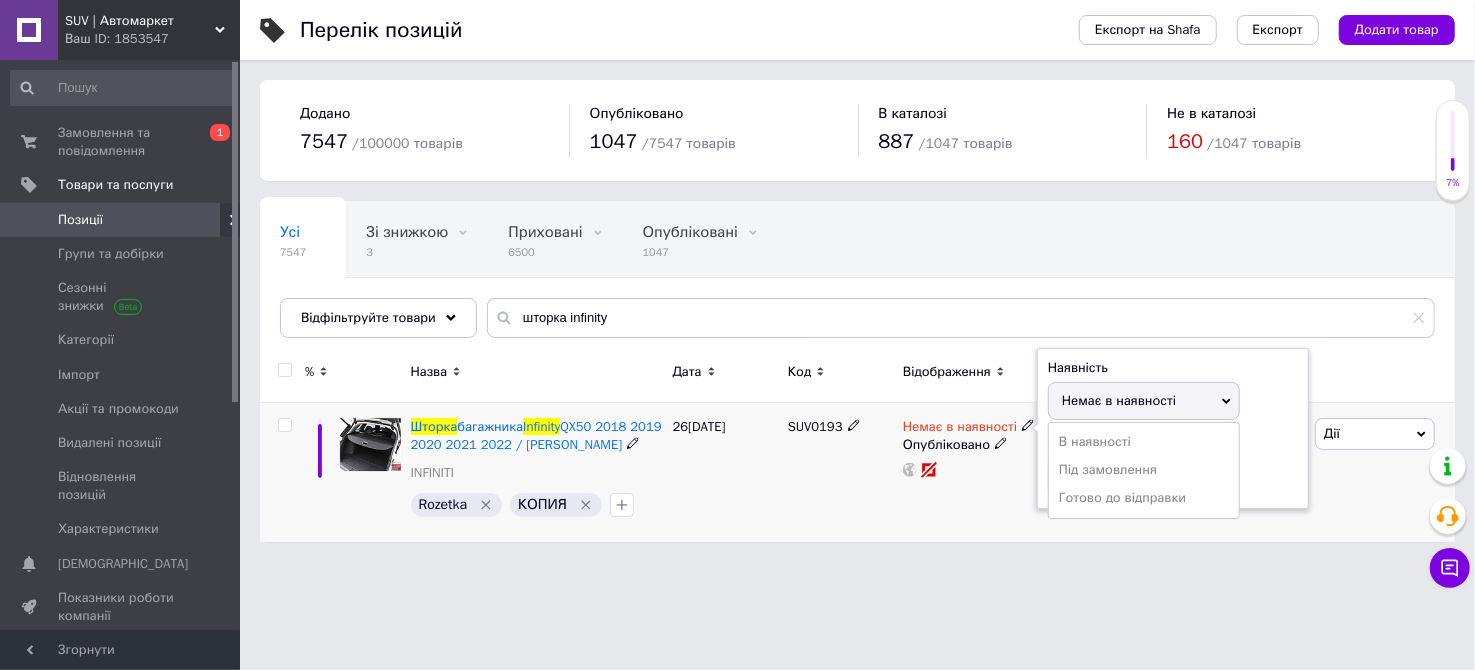 click on "Готово до відправки" at bounding box center (1144, 498) 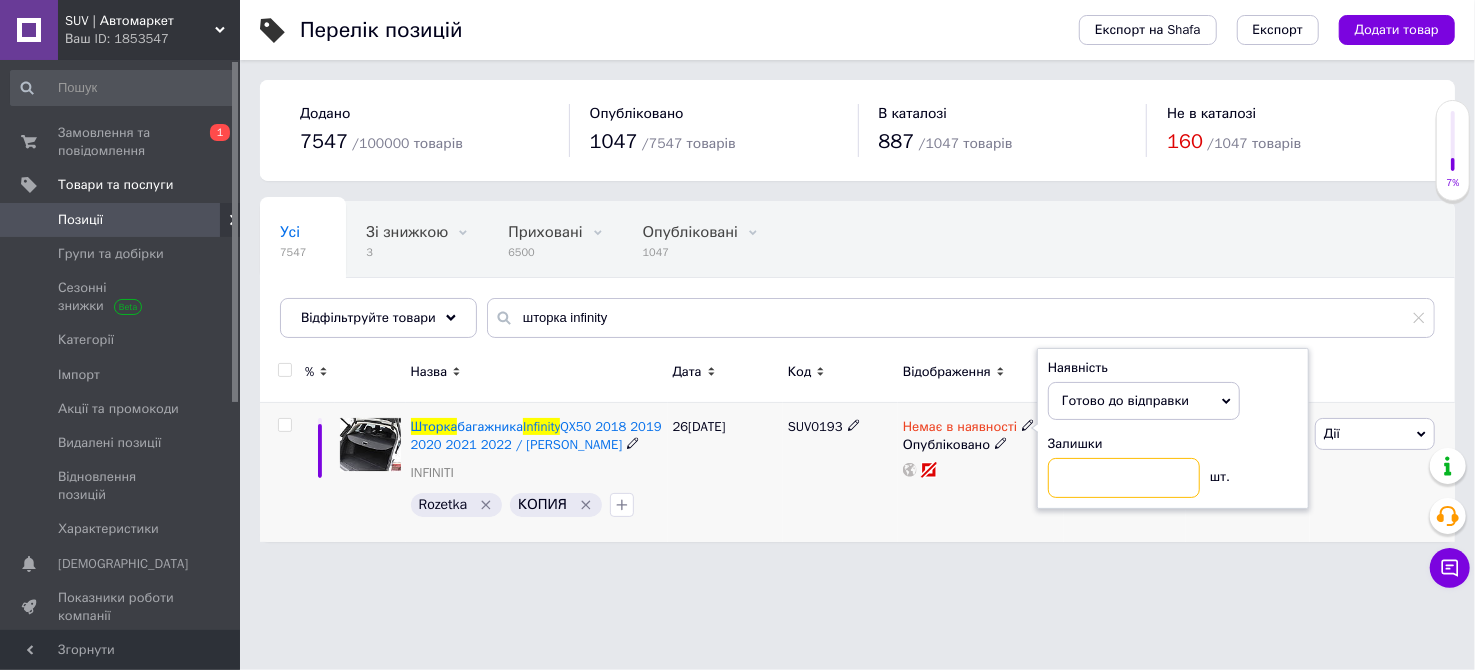 click at bounding box center [1124, 478] 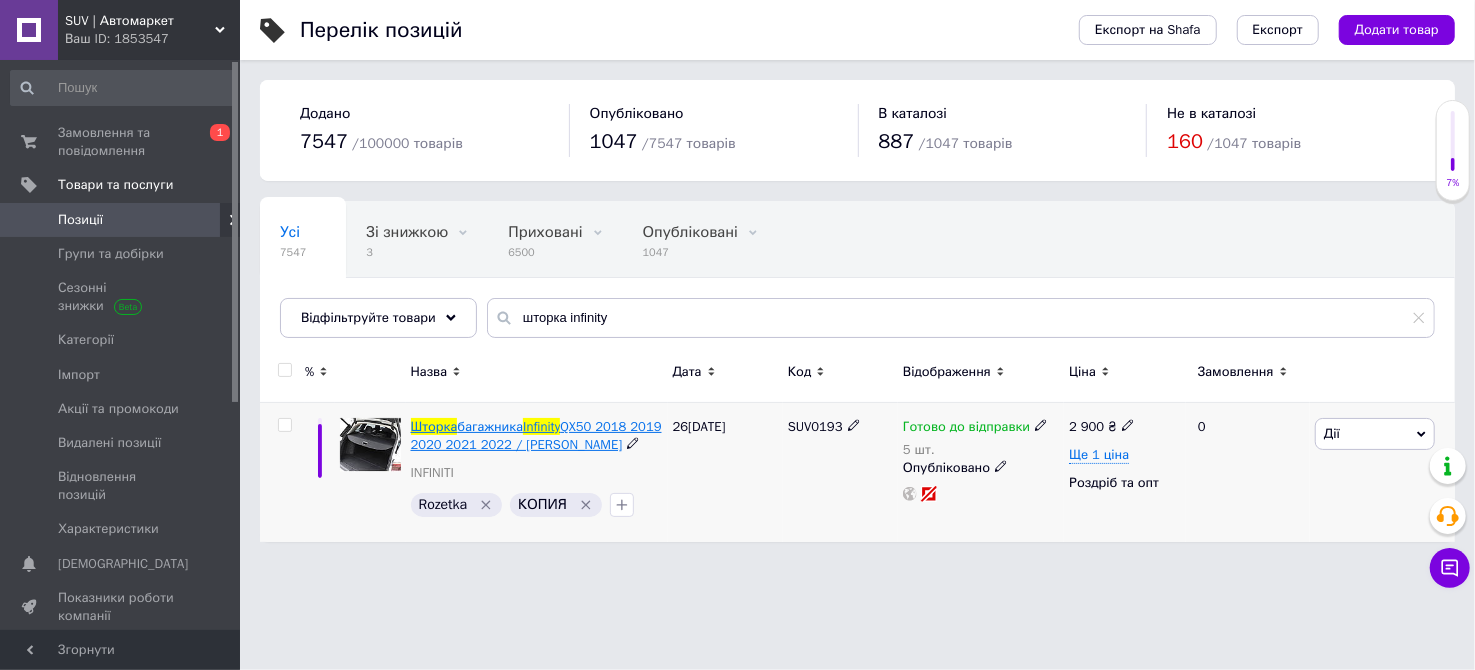 click on "QX50 2018 2019 2020 2021 2022 / [PERSON_NAME]" at bounding box center (536, 435) 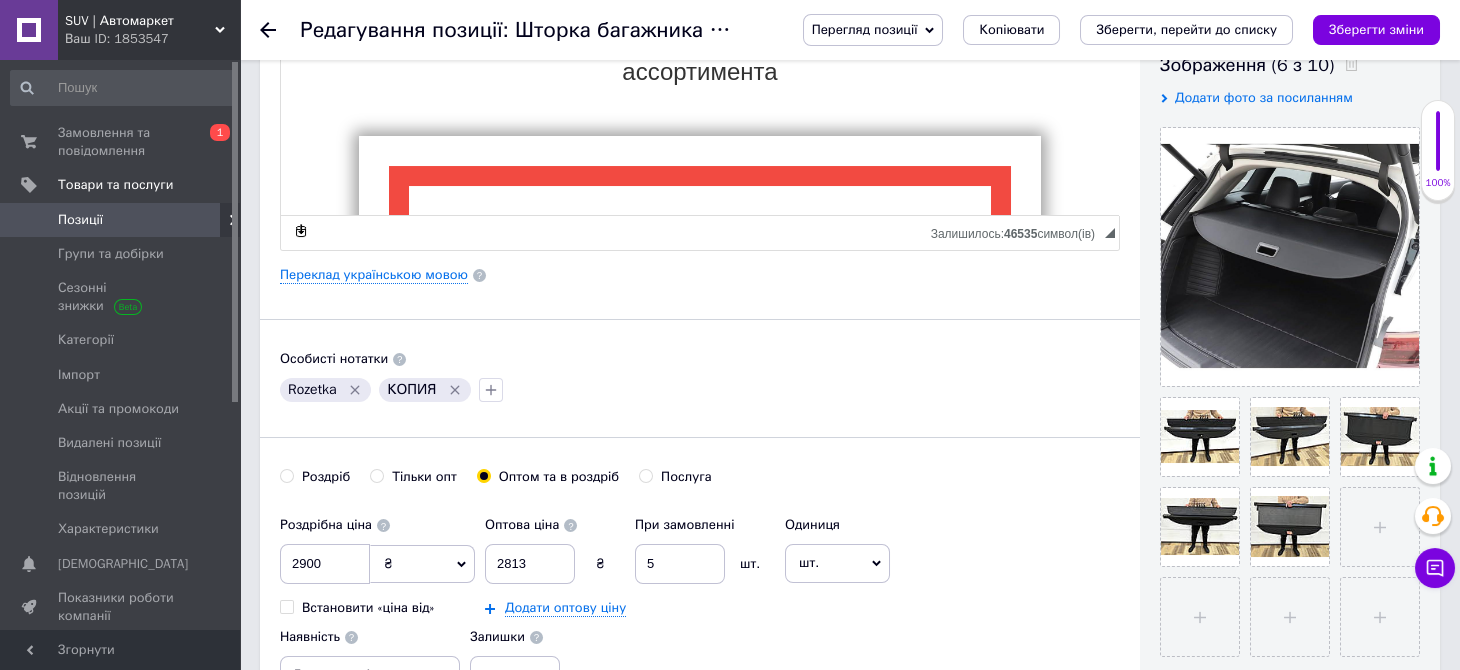 scroll, scrollTop: 400, scrollLeft: 0, axis: vertical 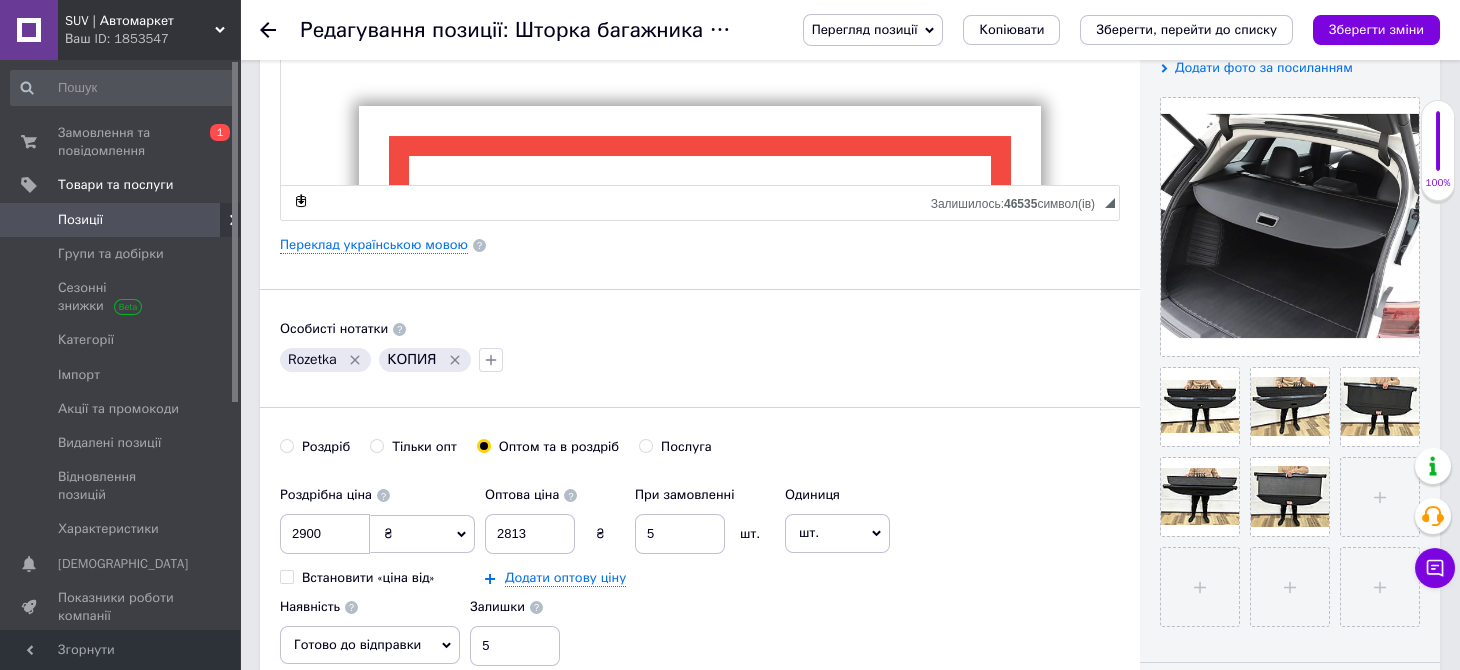 click on "Роздріб" at bounding box center (326, 447) 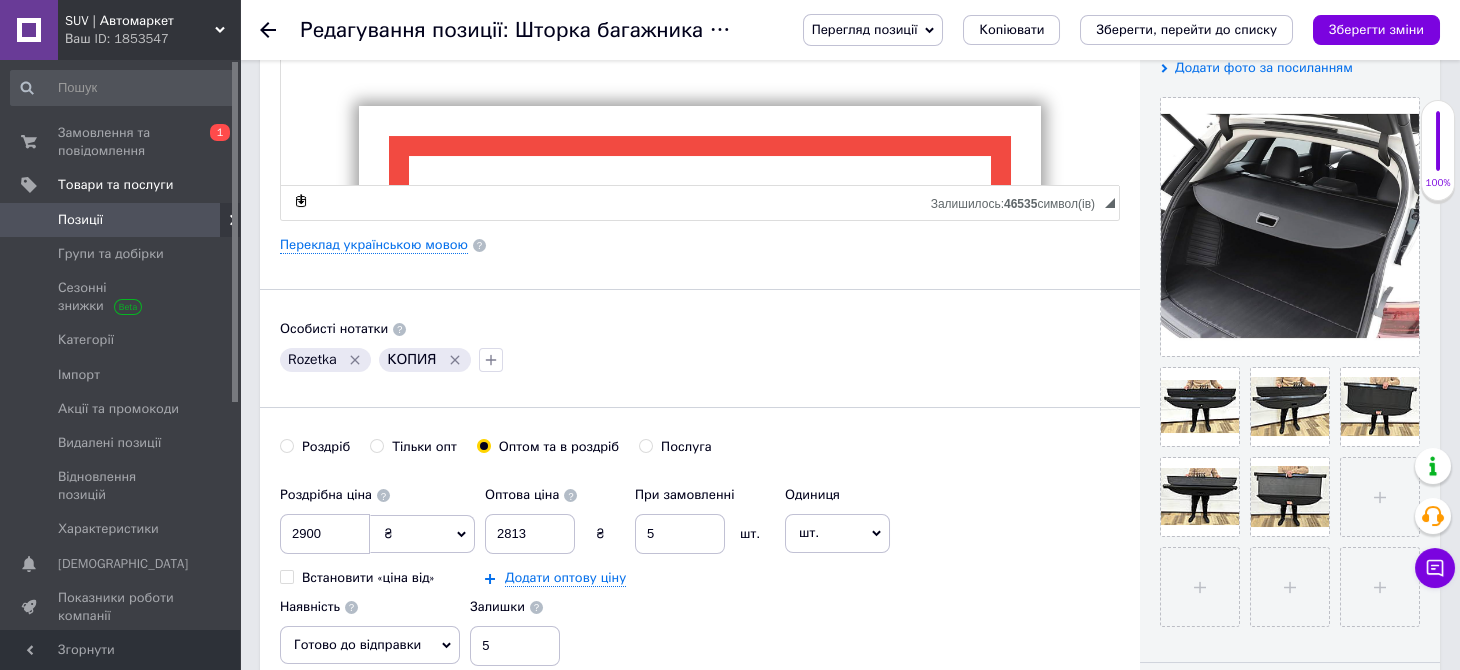 radio on "true" 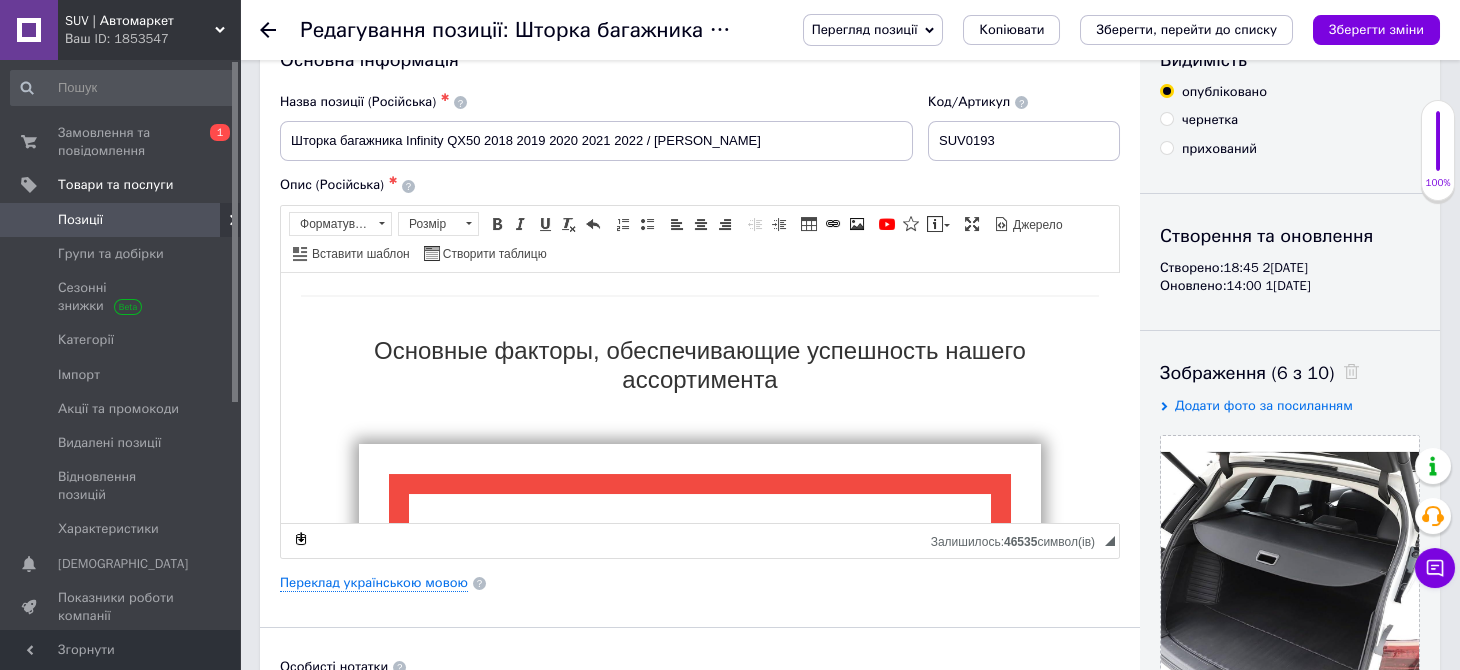 scroll, scrollTop: 0, scrollLeft: 0, axis: both 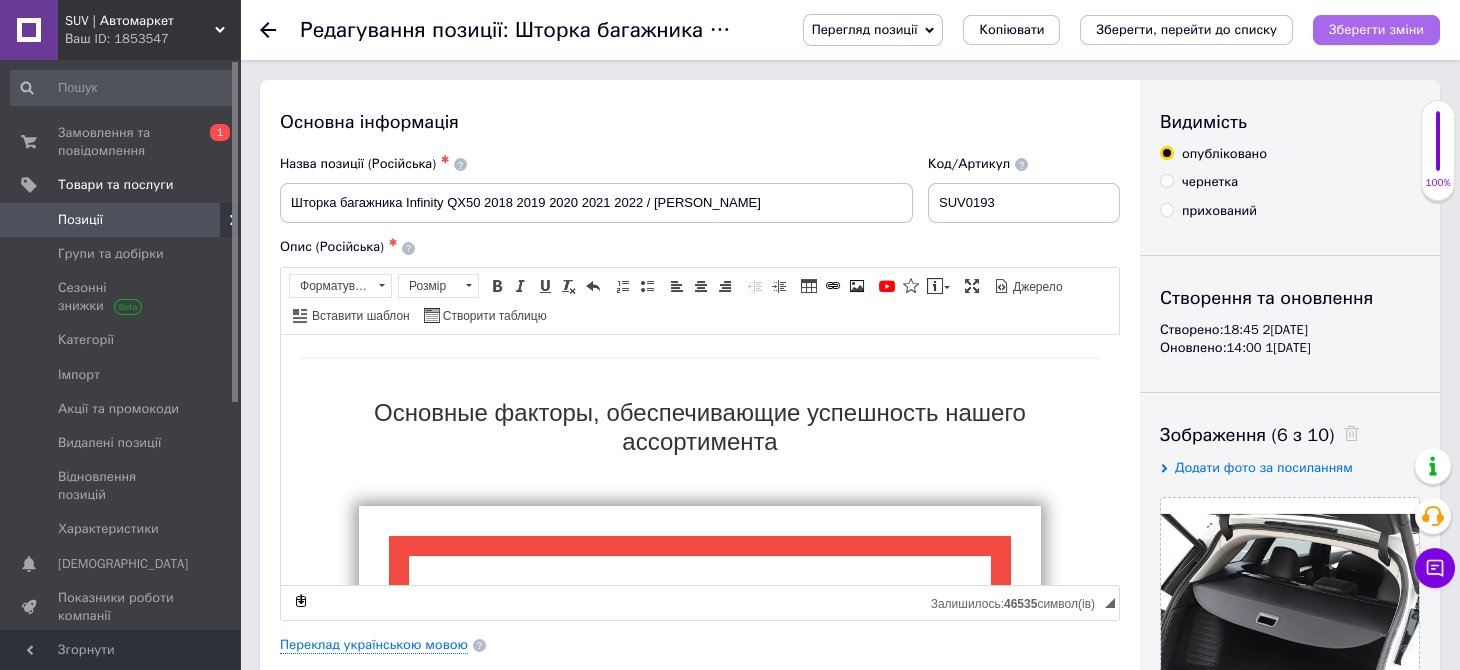click on "Зберегти зміни" at bounding box center (1376, 29) 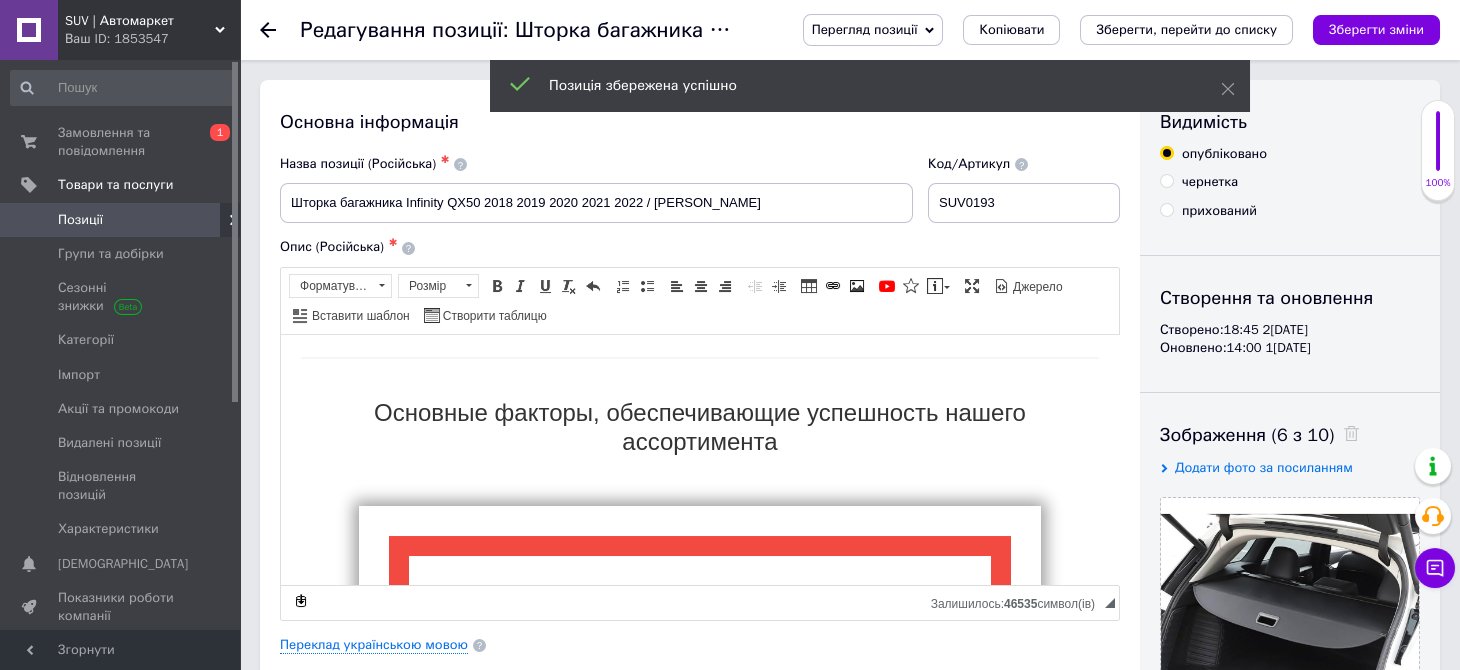 click 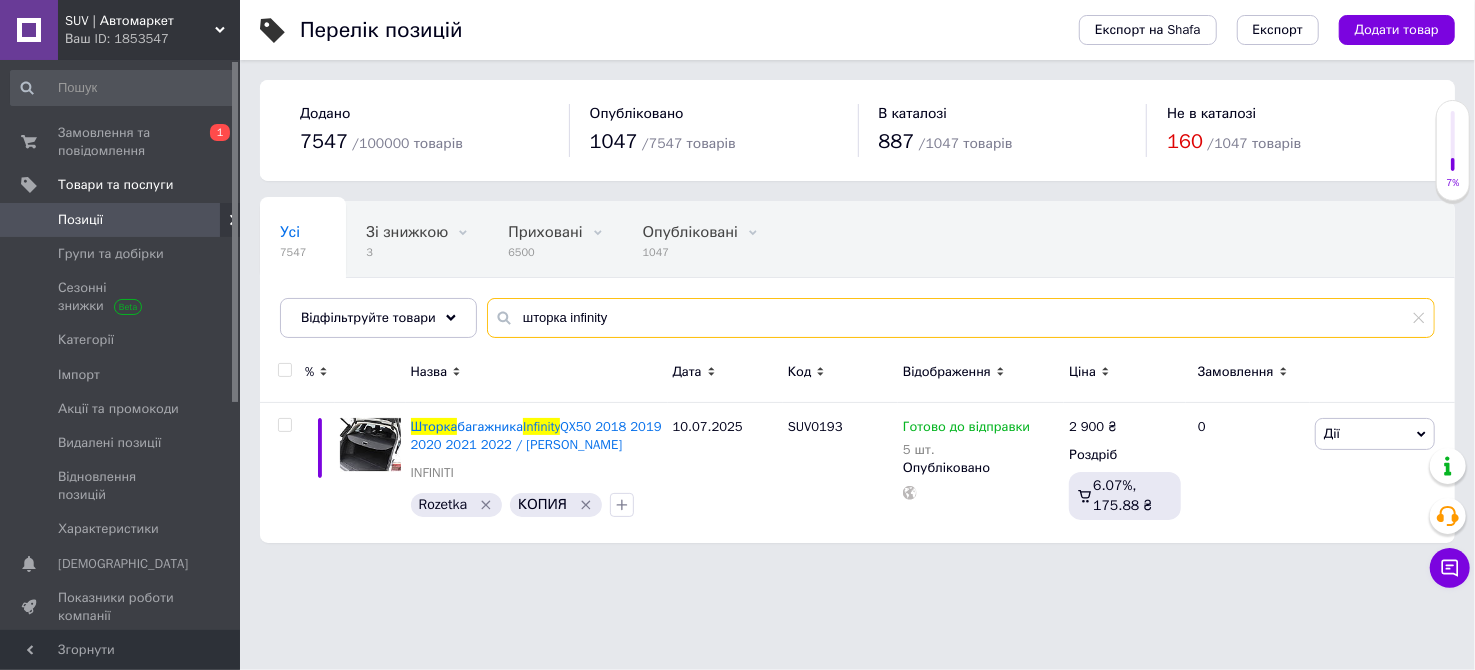 drag, startPoint x: 606, startPoint y: 303, endPoint x: 560, endPoint y: 312, distance: 46.872166 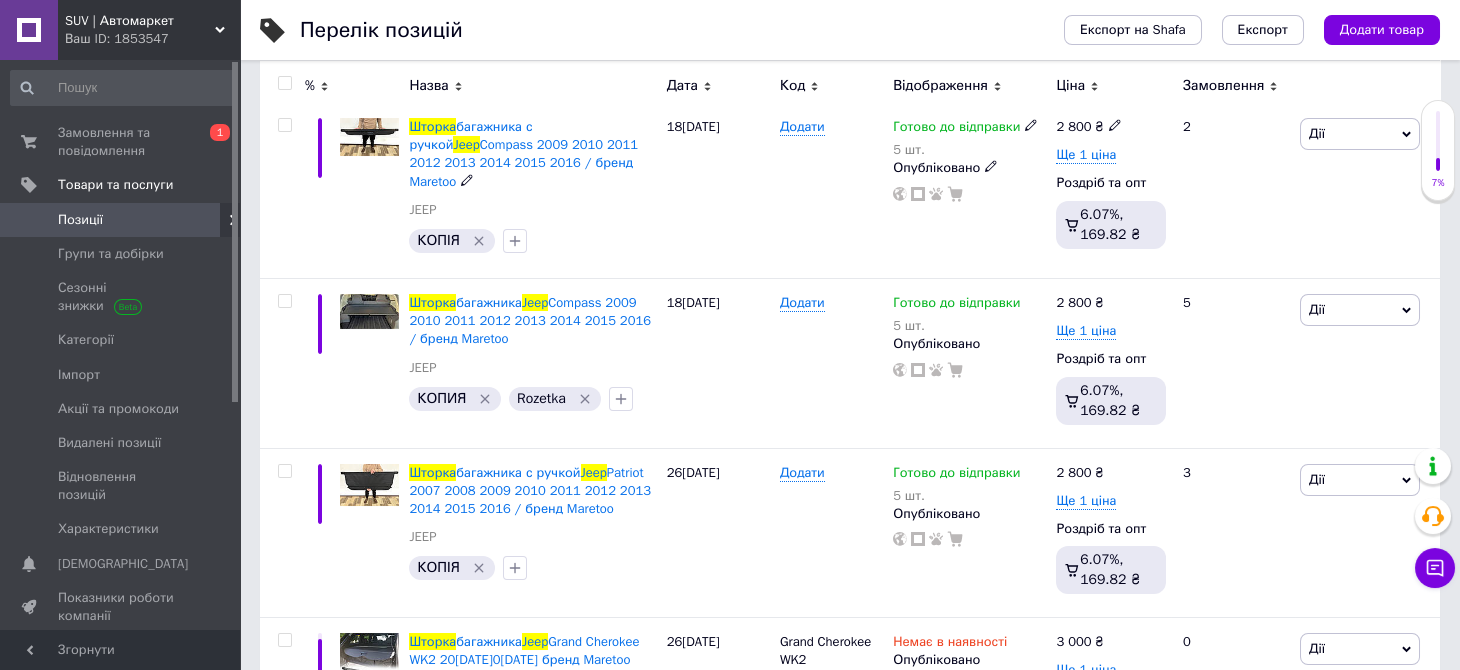 scroll, scrollTop: 599, scrollLeft: 0, axis: vertical 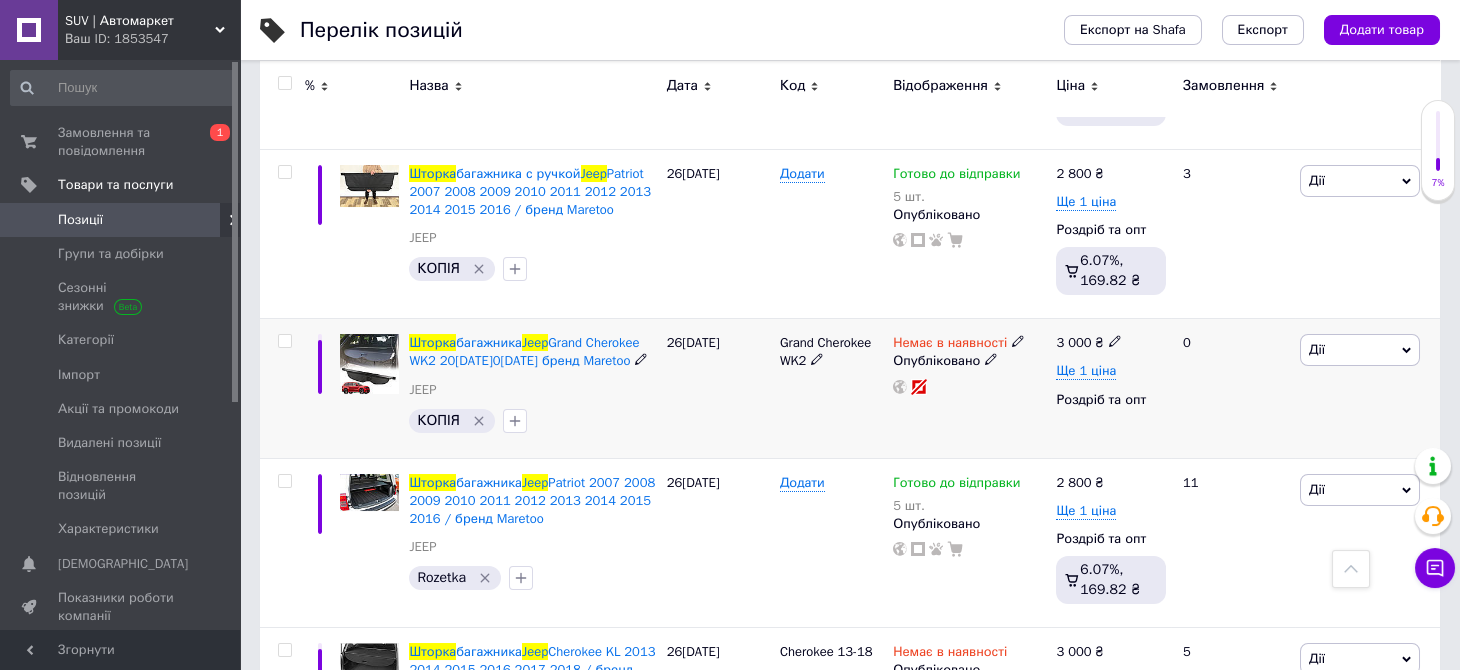 type on "шторка jeep" 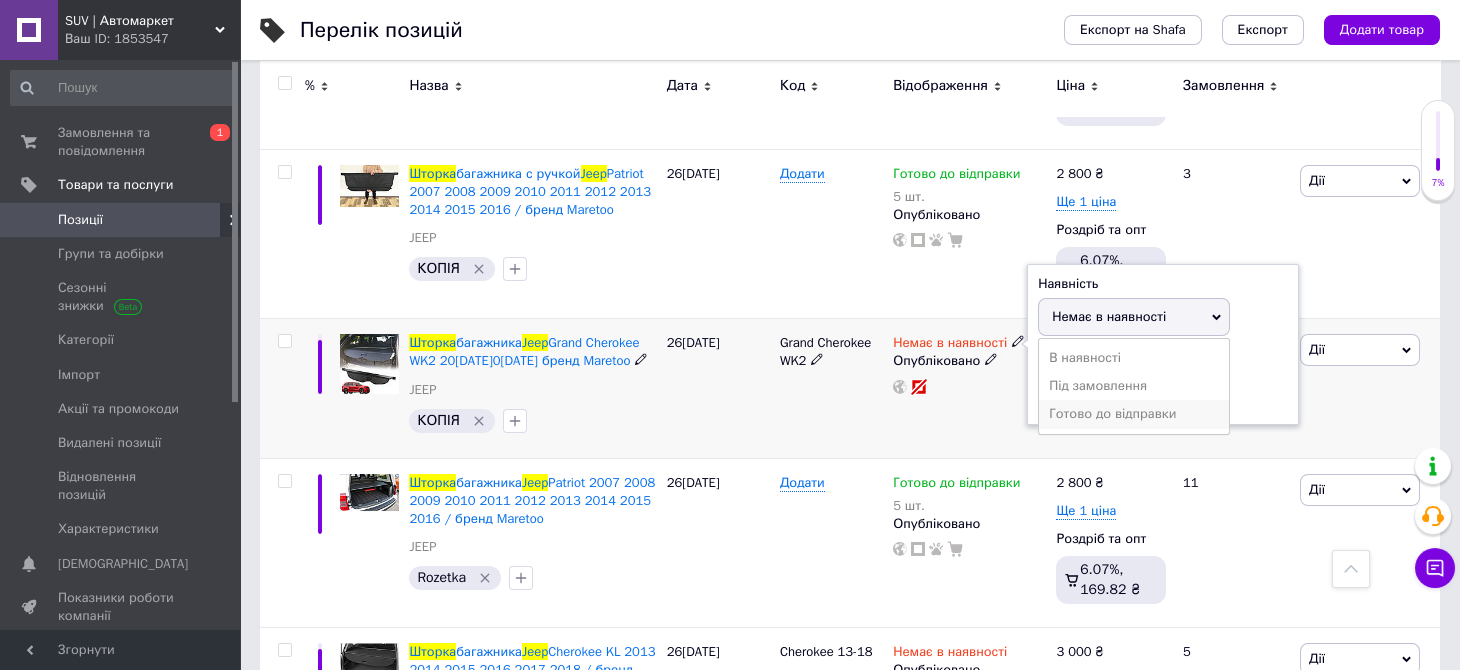 click on "Готово до відправки" at bounding box center [1134, 414] 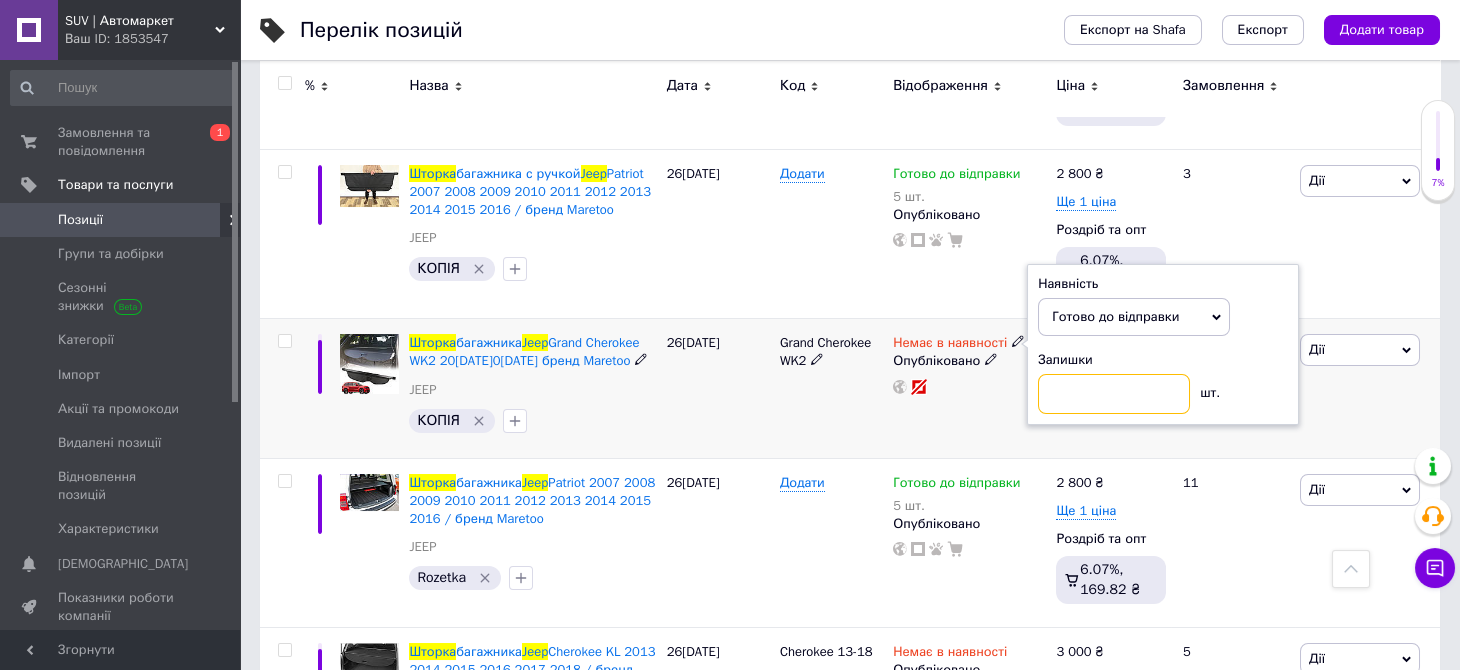 click at bounding box center [1114, 394] 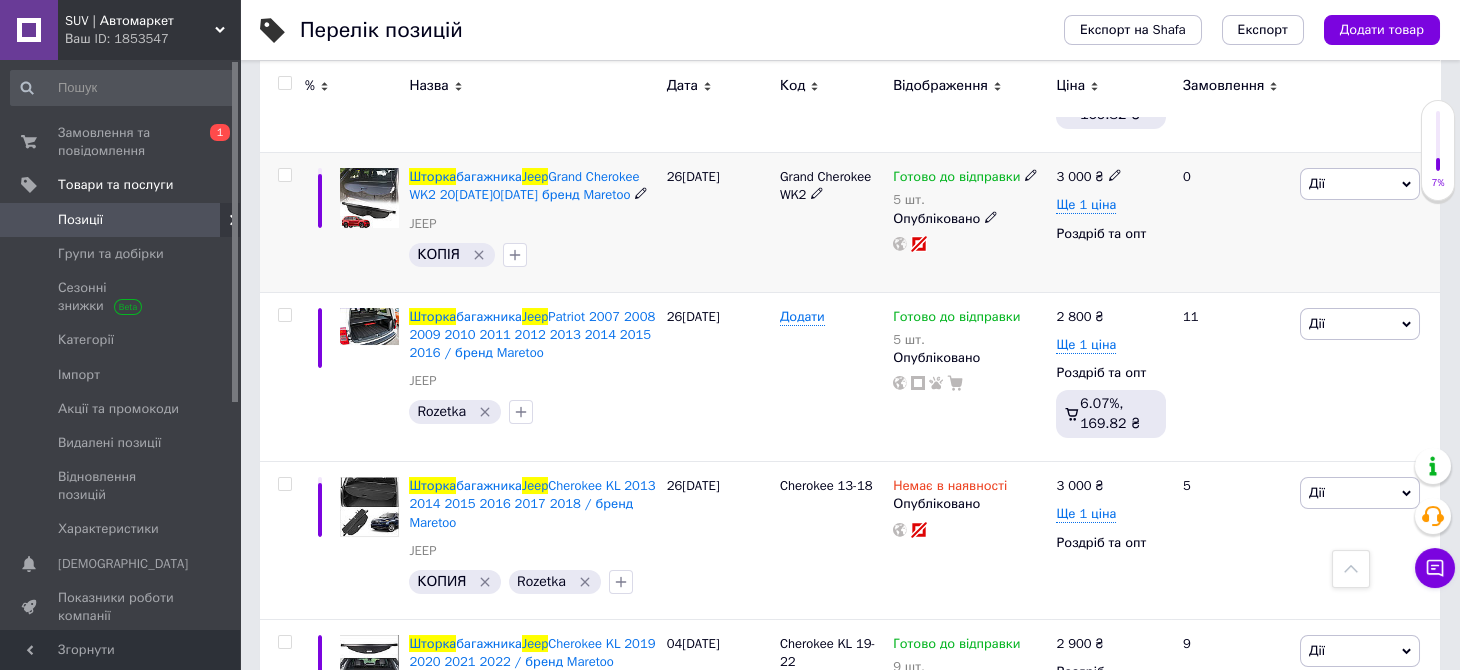 scroll, scrollTop: 800, scrollLeft: 0, axis: vertical 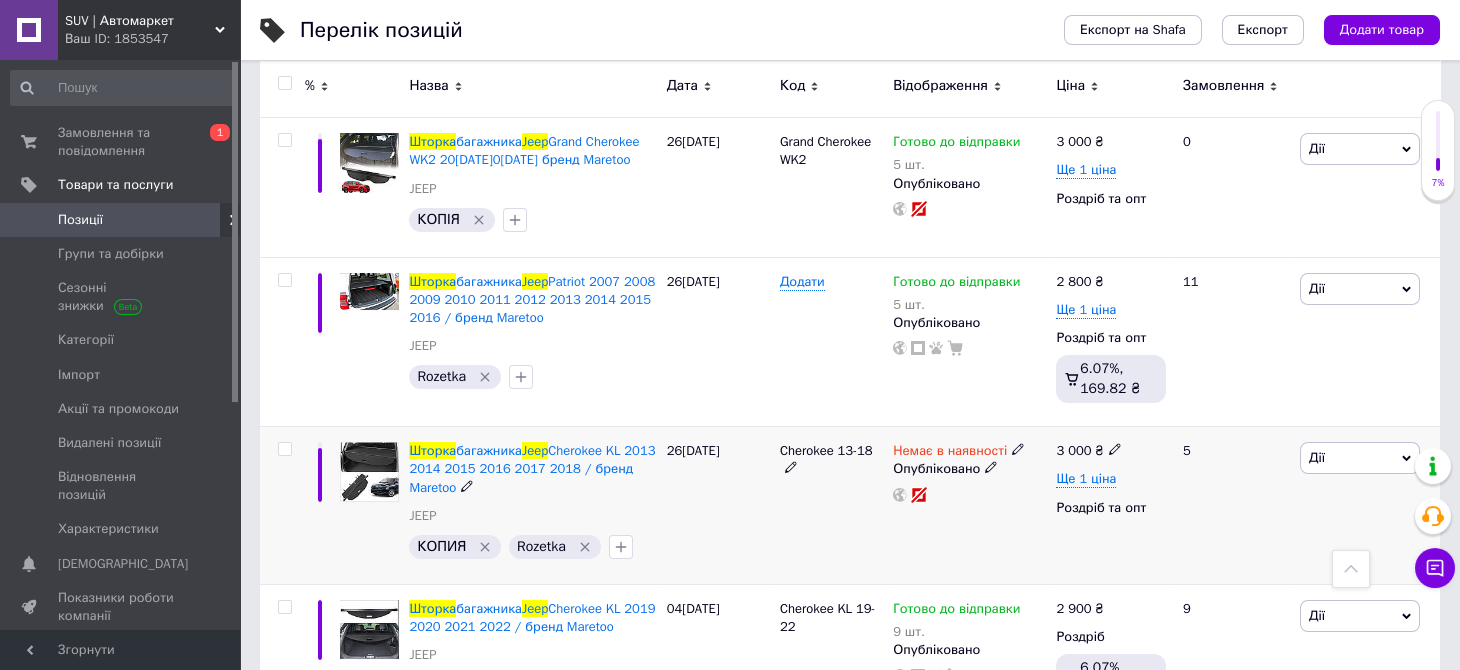 click 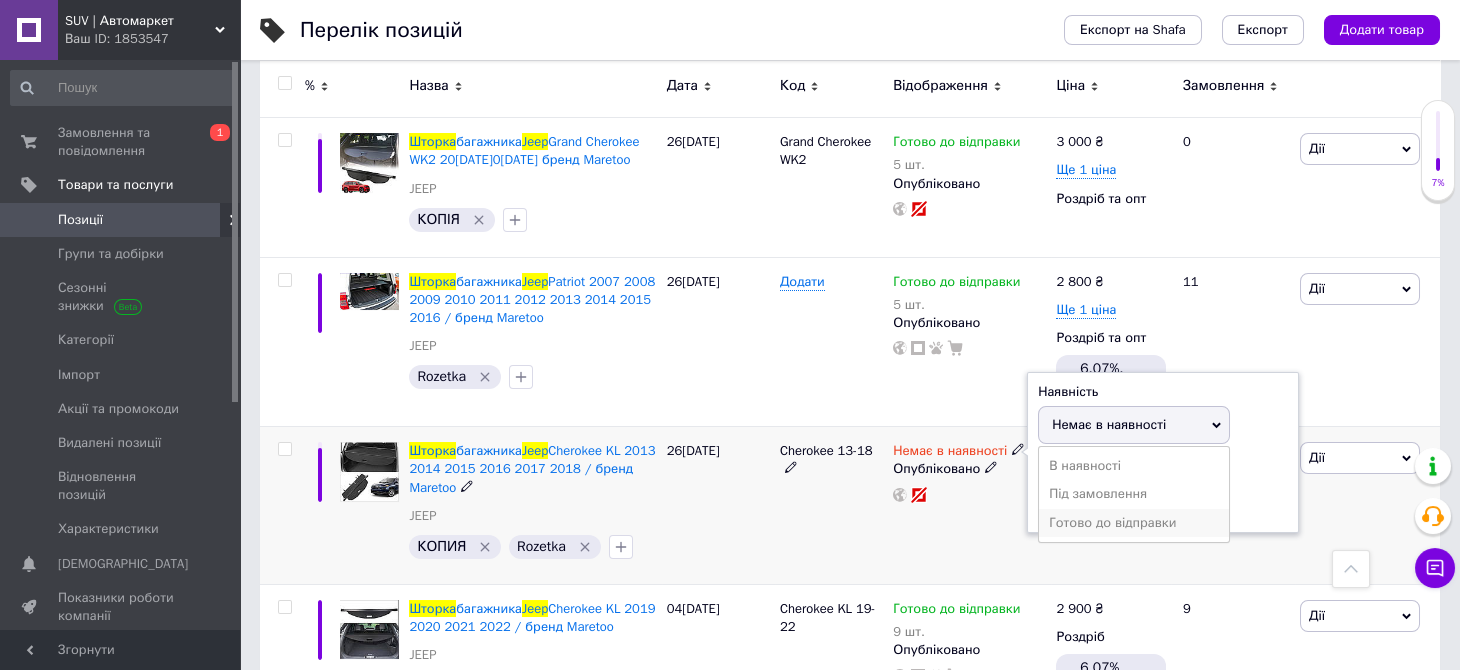 click on "Готово до відправки" at bounding box center [1134, 523] 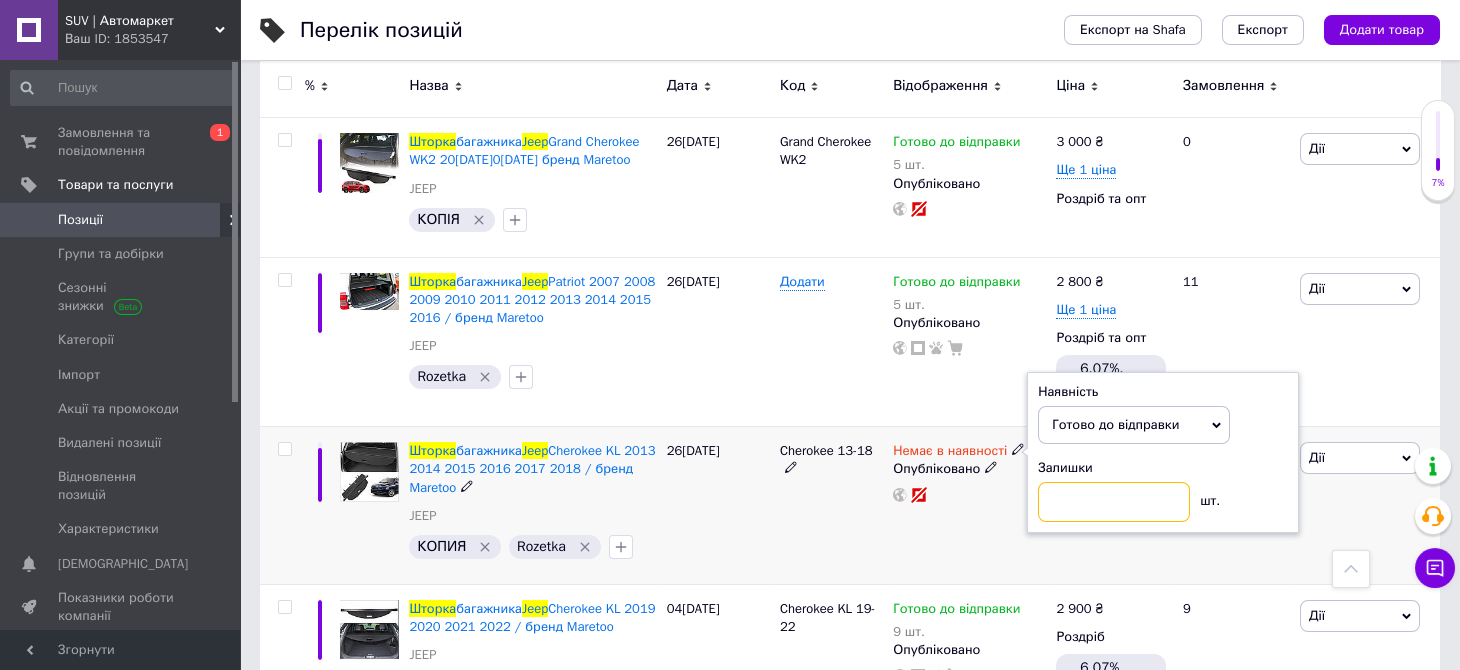 click at bounding box center [1114, 502] 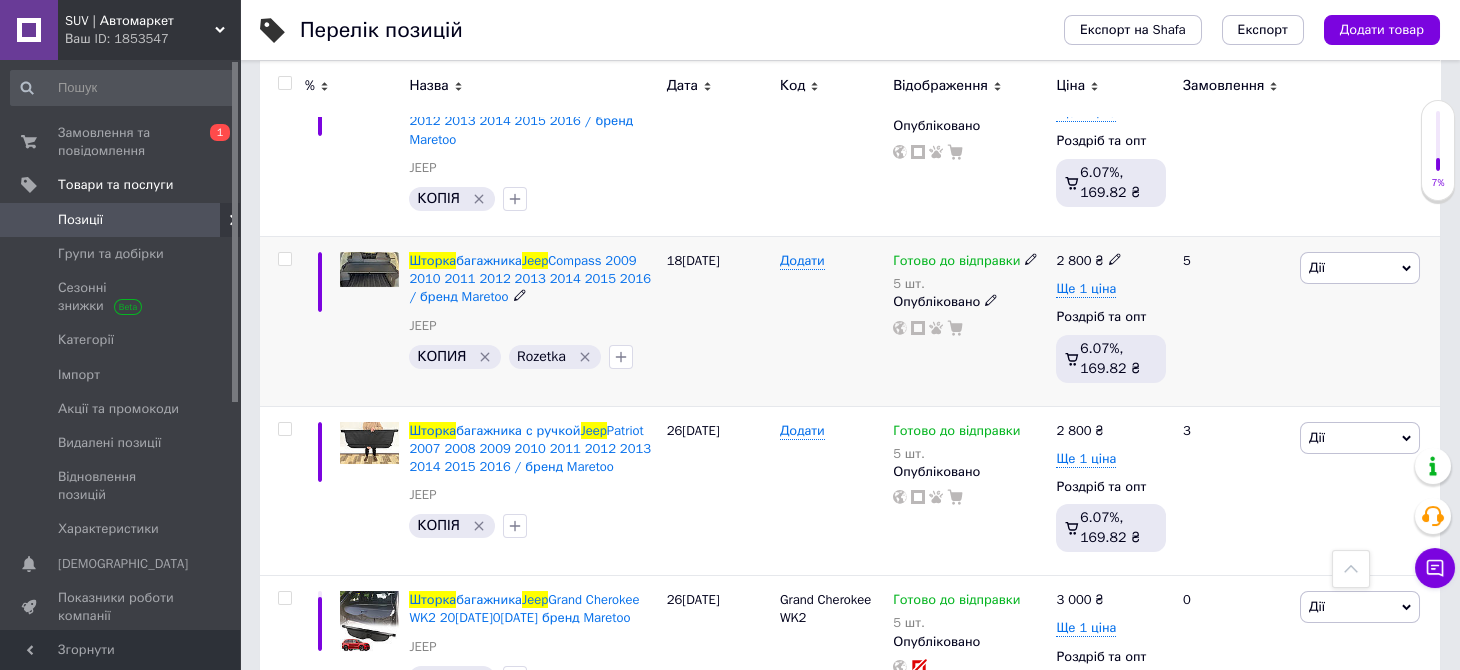 scroll, scrollTop: 0, scrollLeft: 0, axis: both 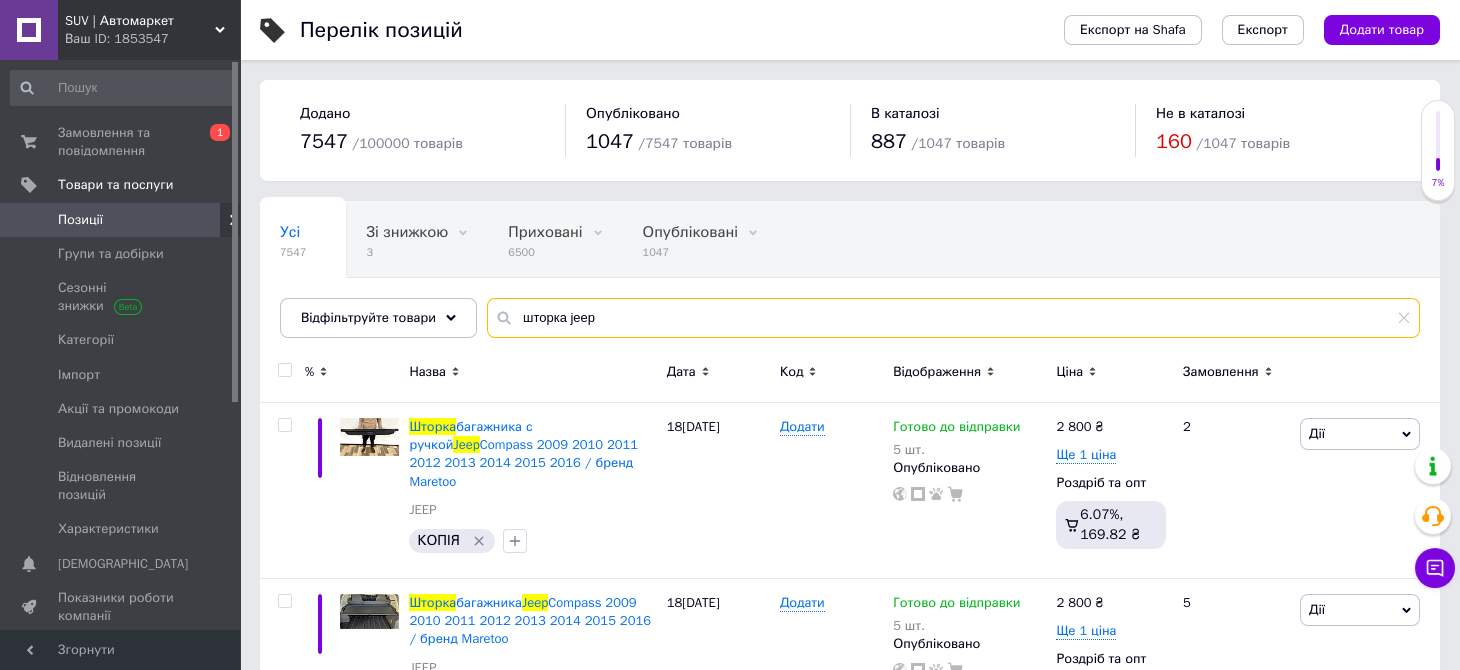 drag, startPoint x: 593, startPoint y: 321, endPoint x: 562, endPoint y: 319, distance: 31.06445 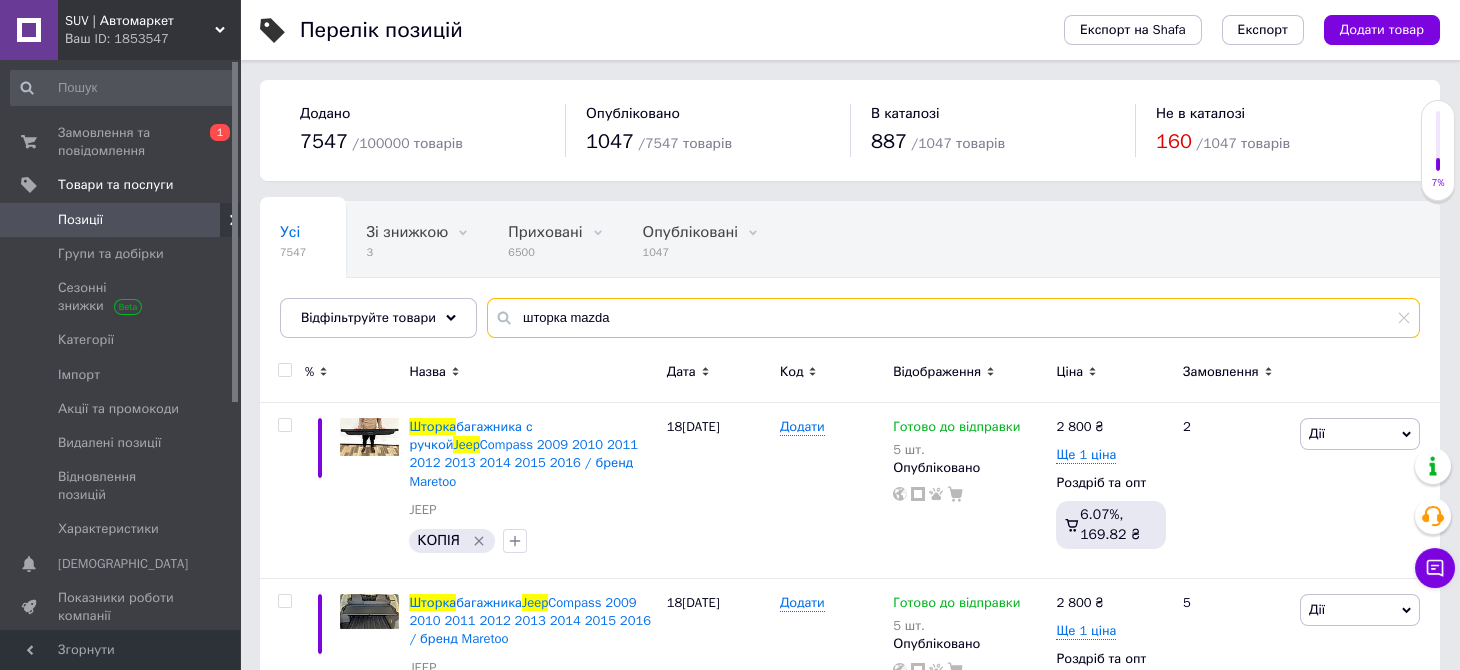 type on "шторка mazda" 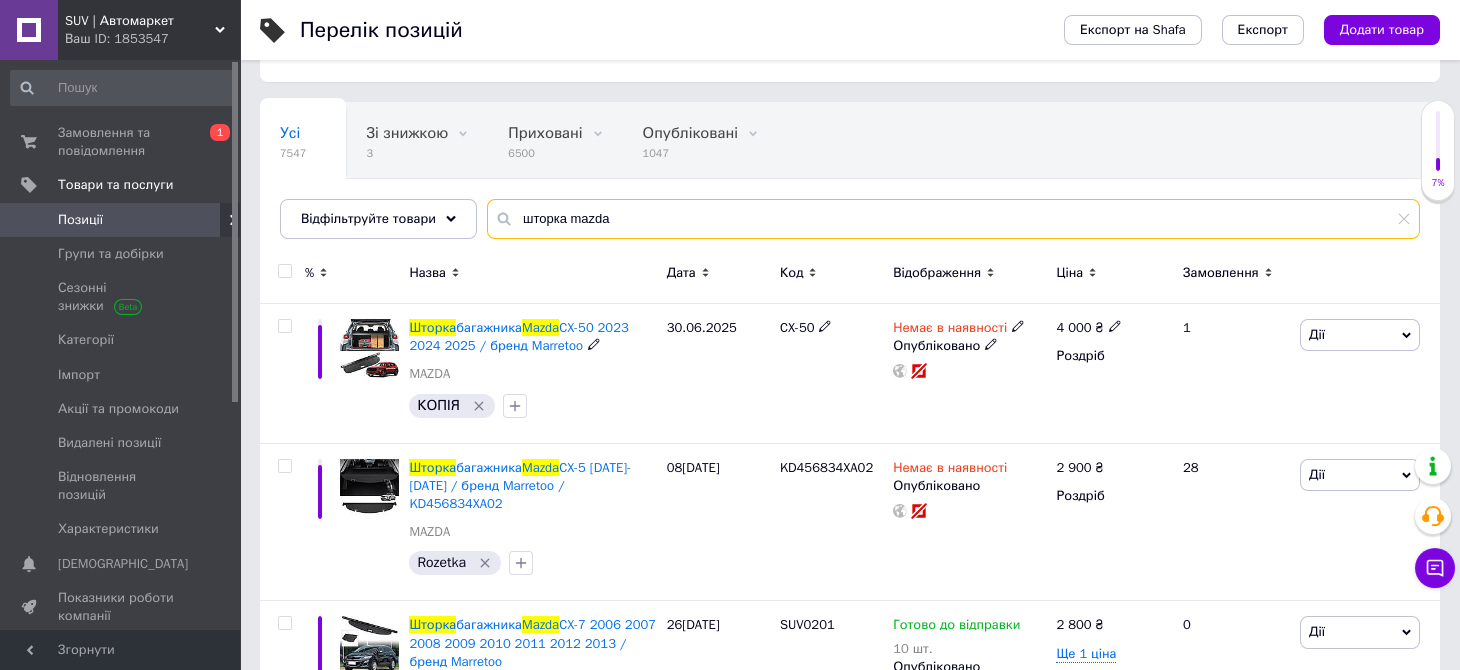 scroll, scrollTop: 199, scrollLeft: 0, axis: vertical 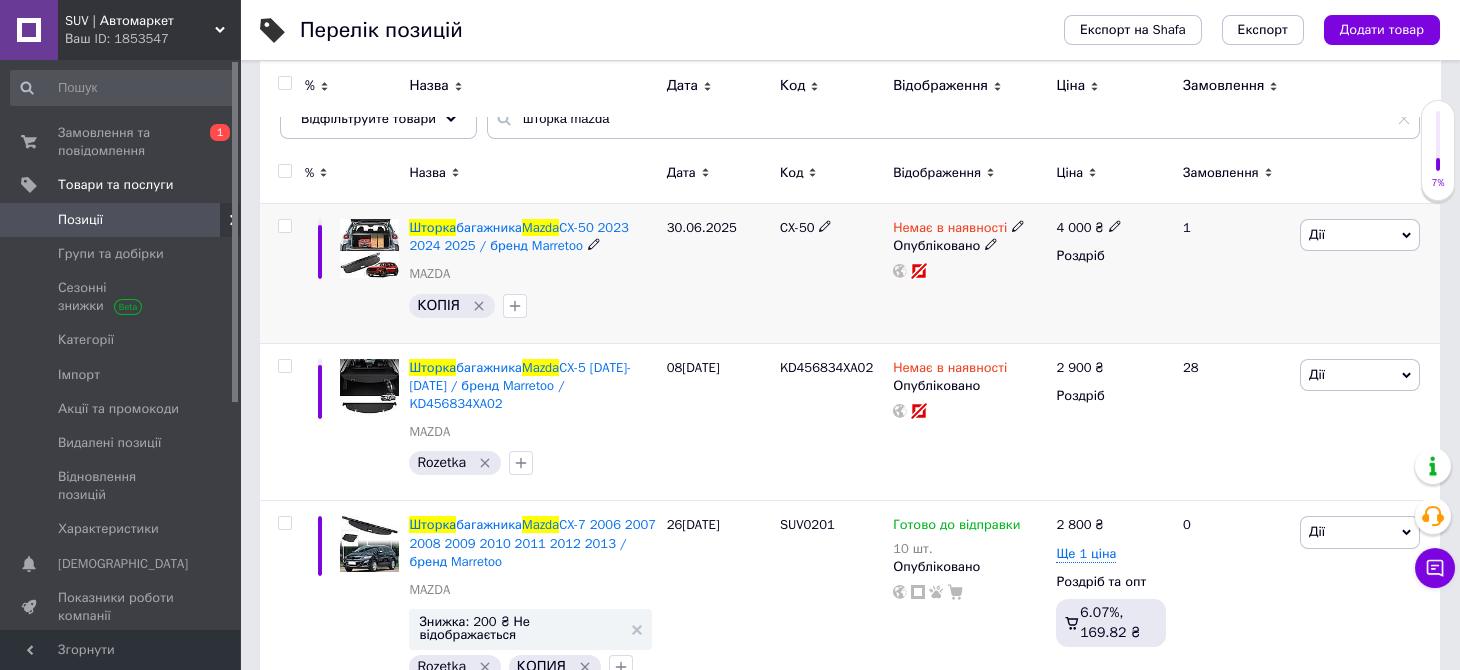 click 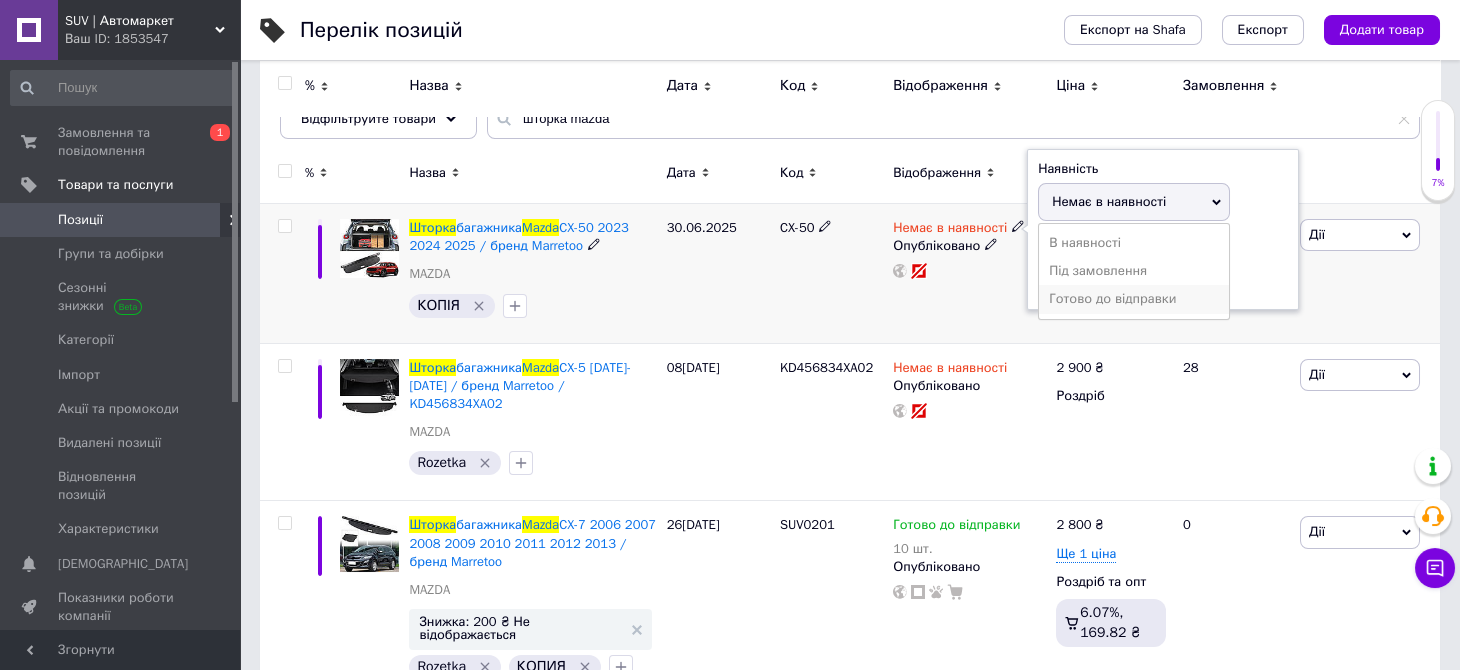click on "Готово до відправки" at bounding box center (1134, 299) 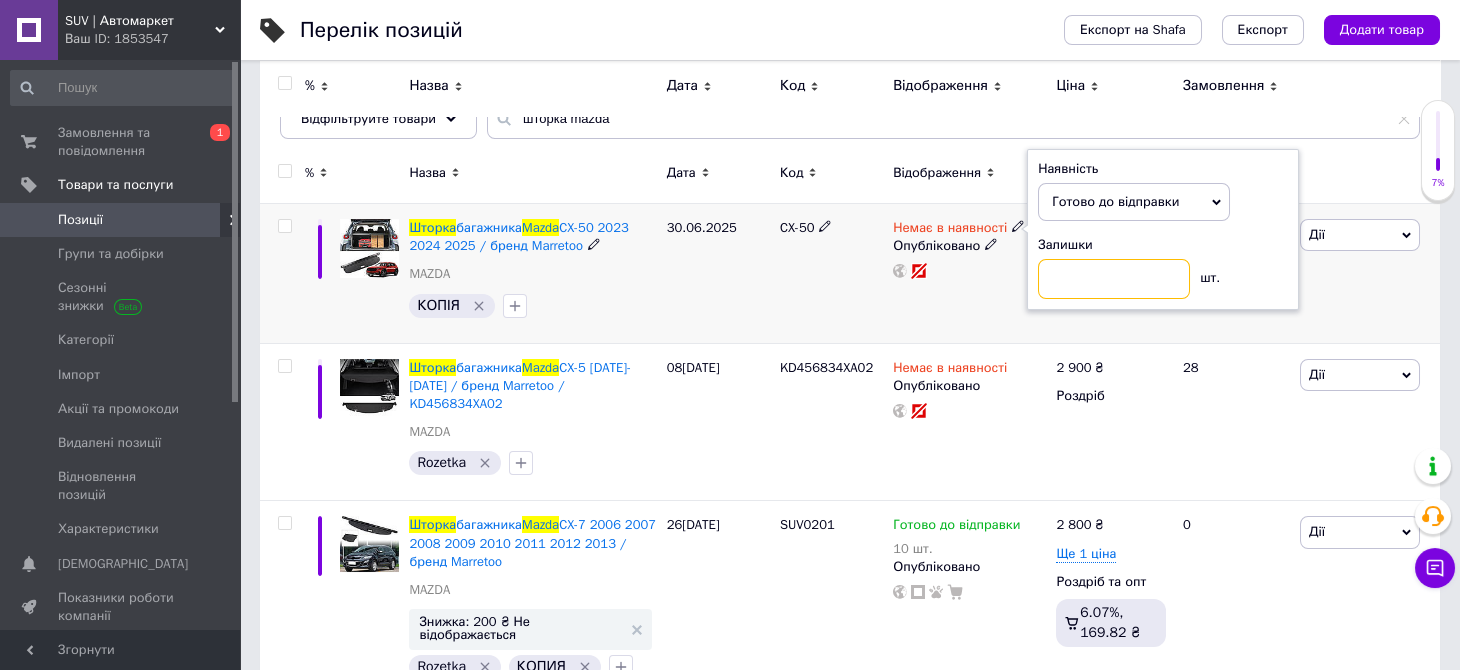 click at bounding box center [1114, 279] 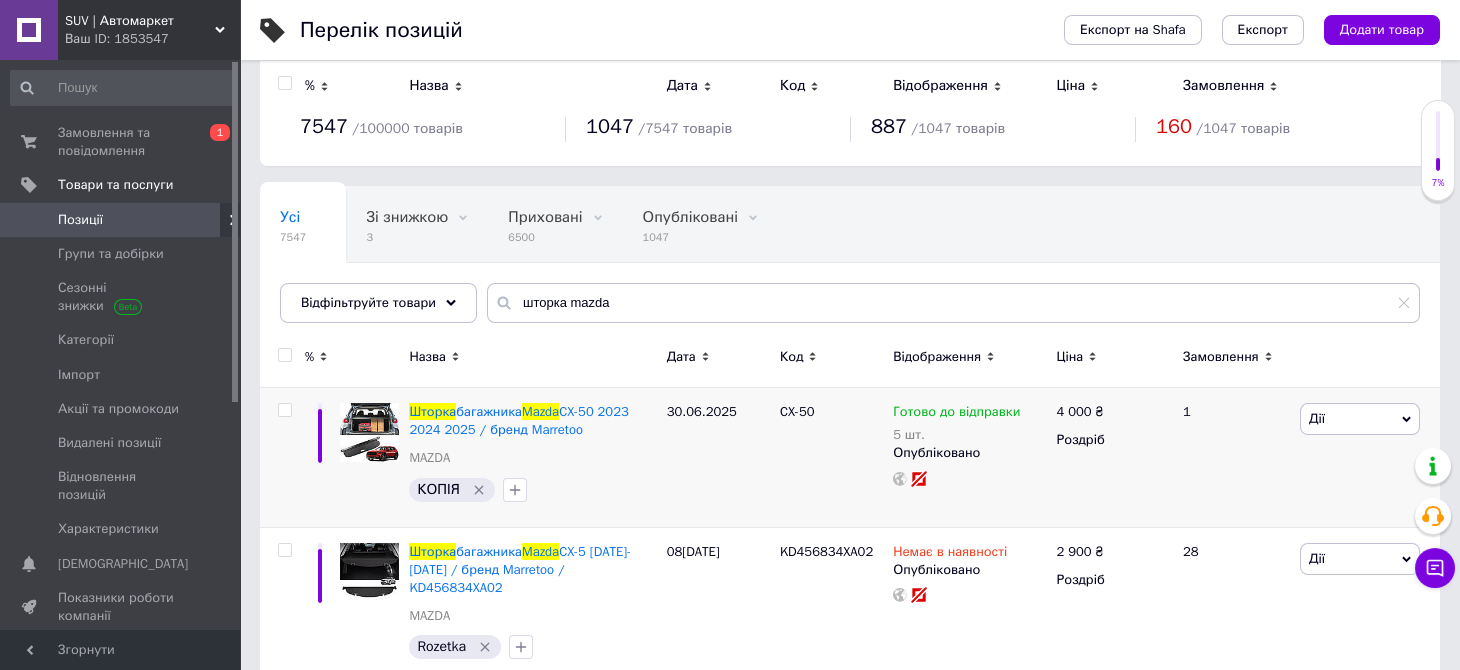 scroll, scrollTop: 0, scrollLeft: 0, axis: both 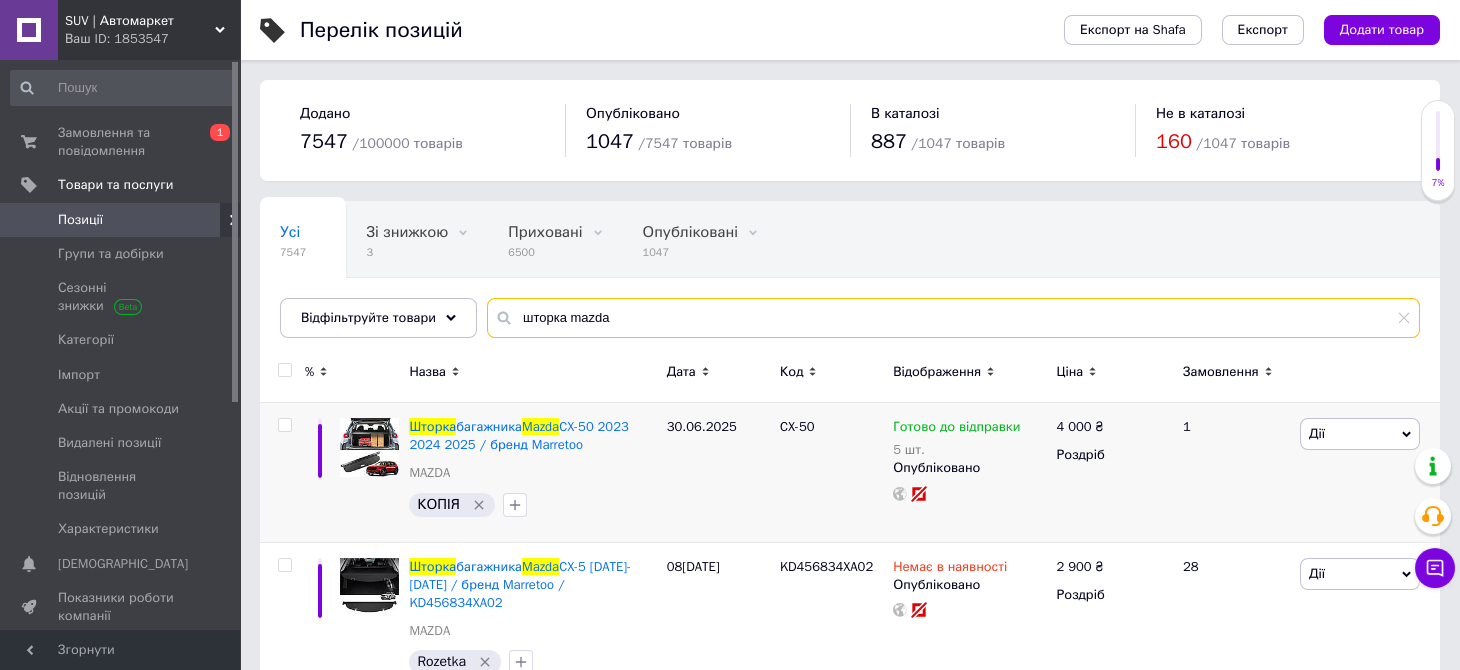drag, startPoint x: 607, startPoint y: 315, endPoint x: 565, endPoint y: 315, distance: 42 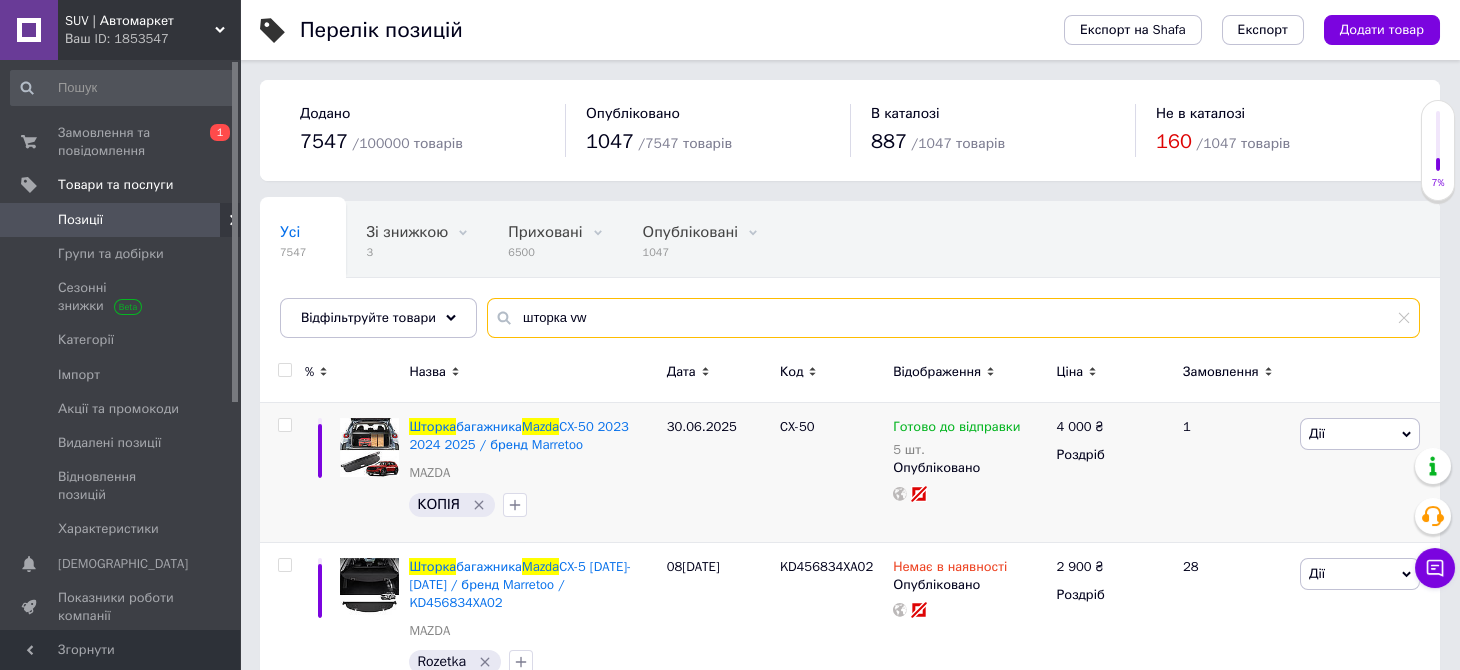 type on "шторка vw" 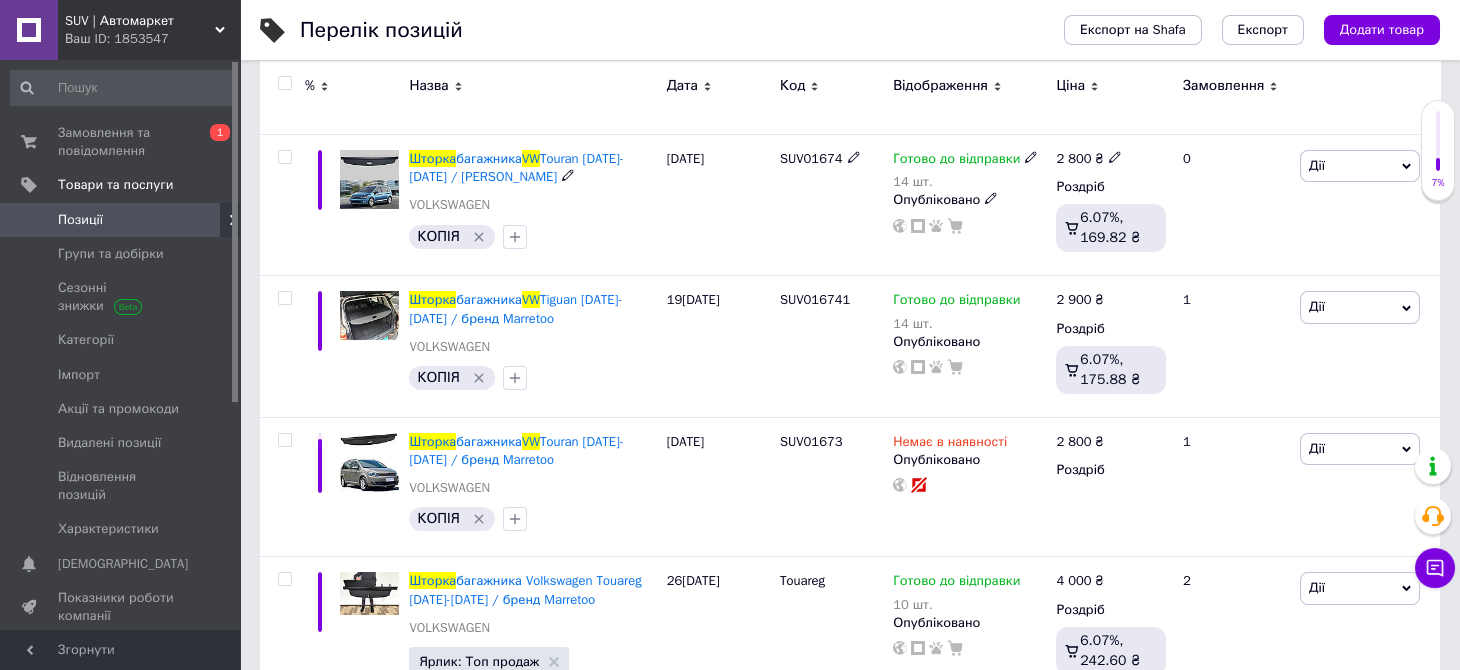 scroll, scrollTop: 300, scrollLeft: 0, axis: vertical 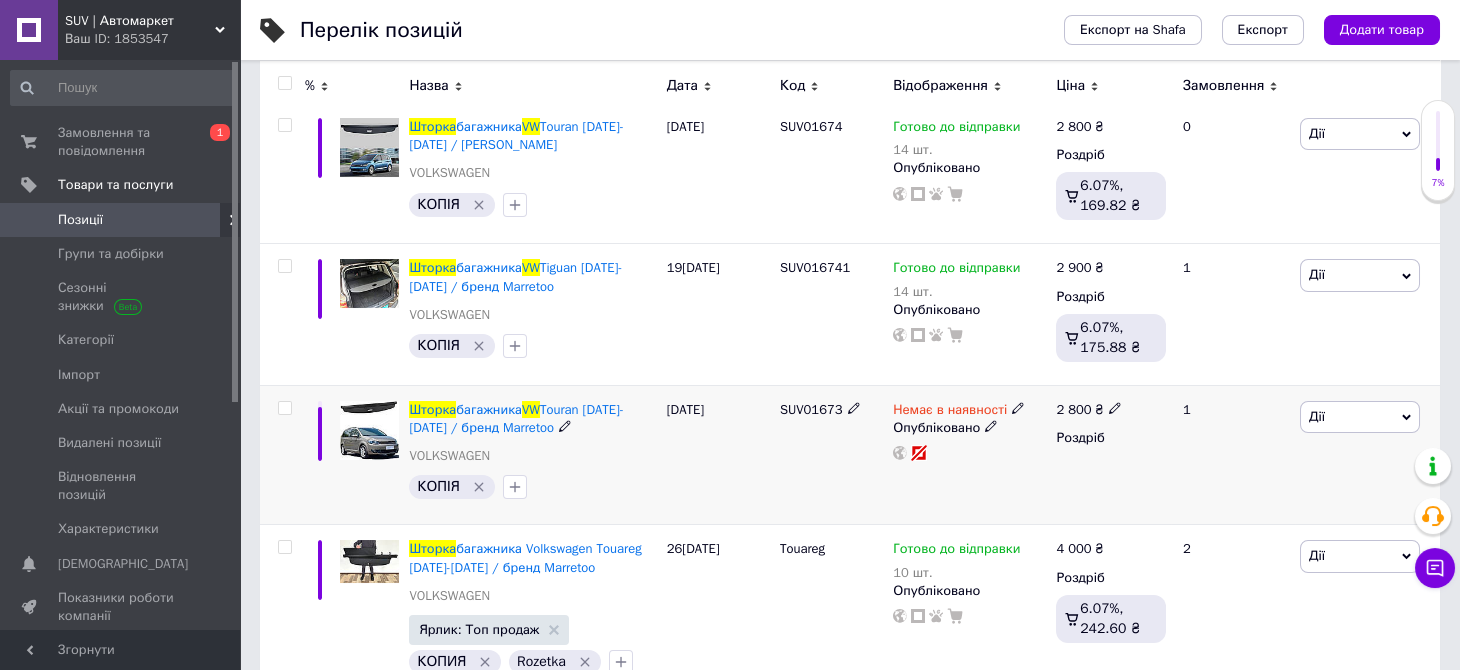 click 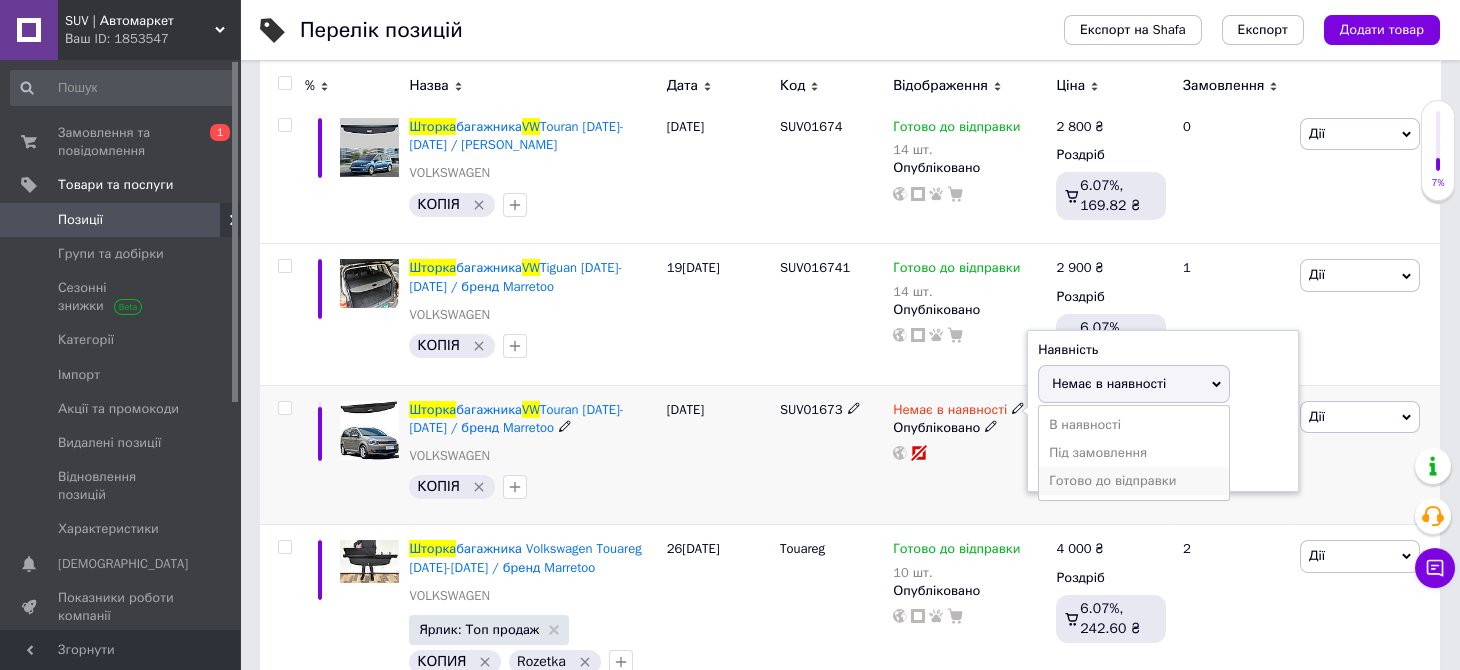 click on "Готово до відправки" at bounding box center (1134, 481) 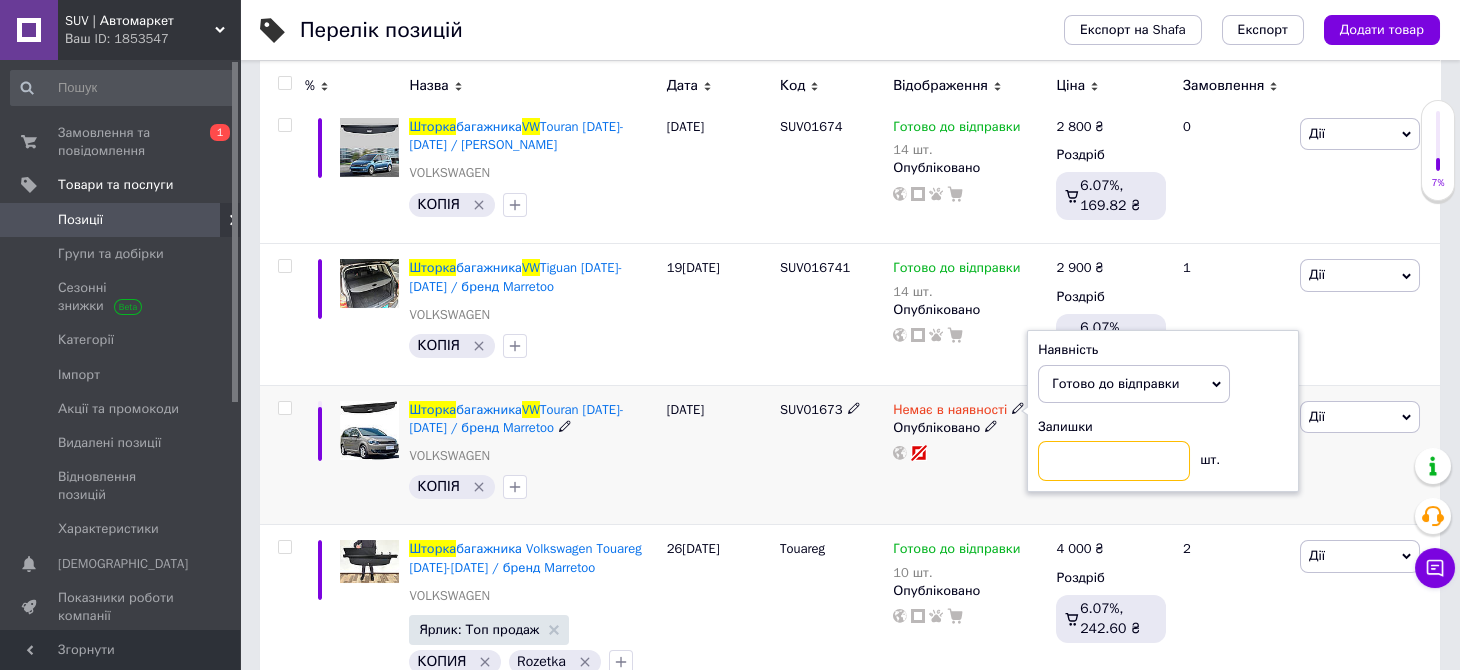 click at bounding box center [1114, 461] 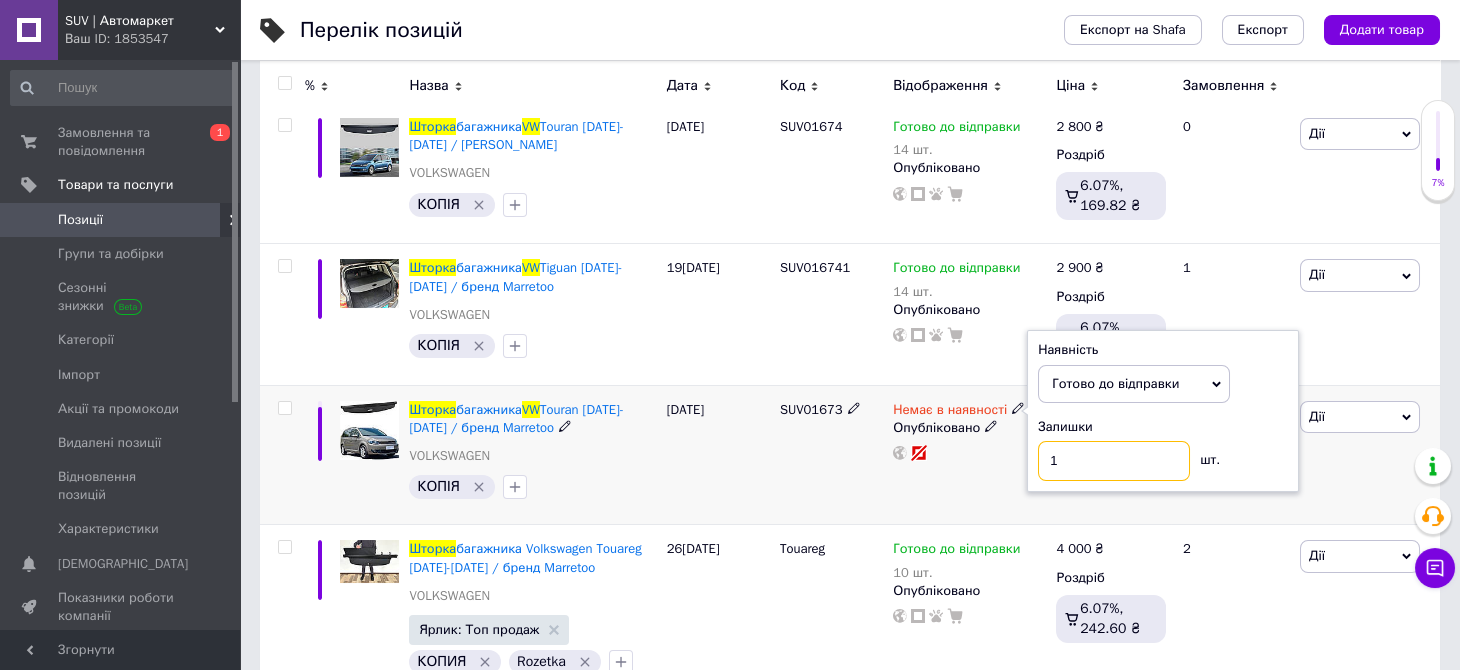 type on "10" 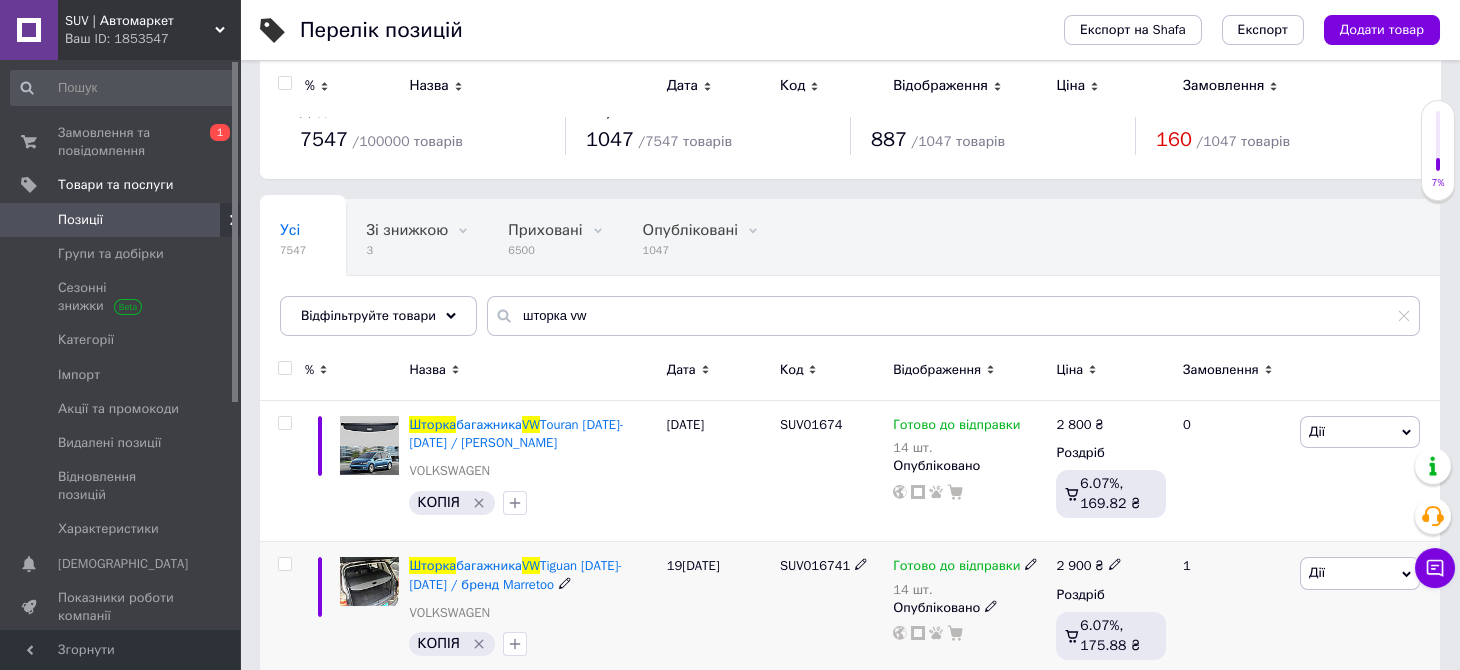 scroll, scrollTop: 0, scrollLeft: 0, axis: both 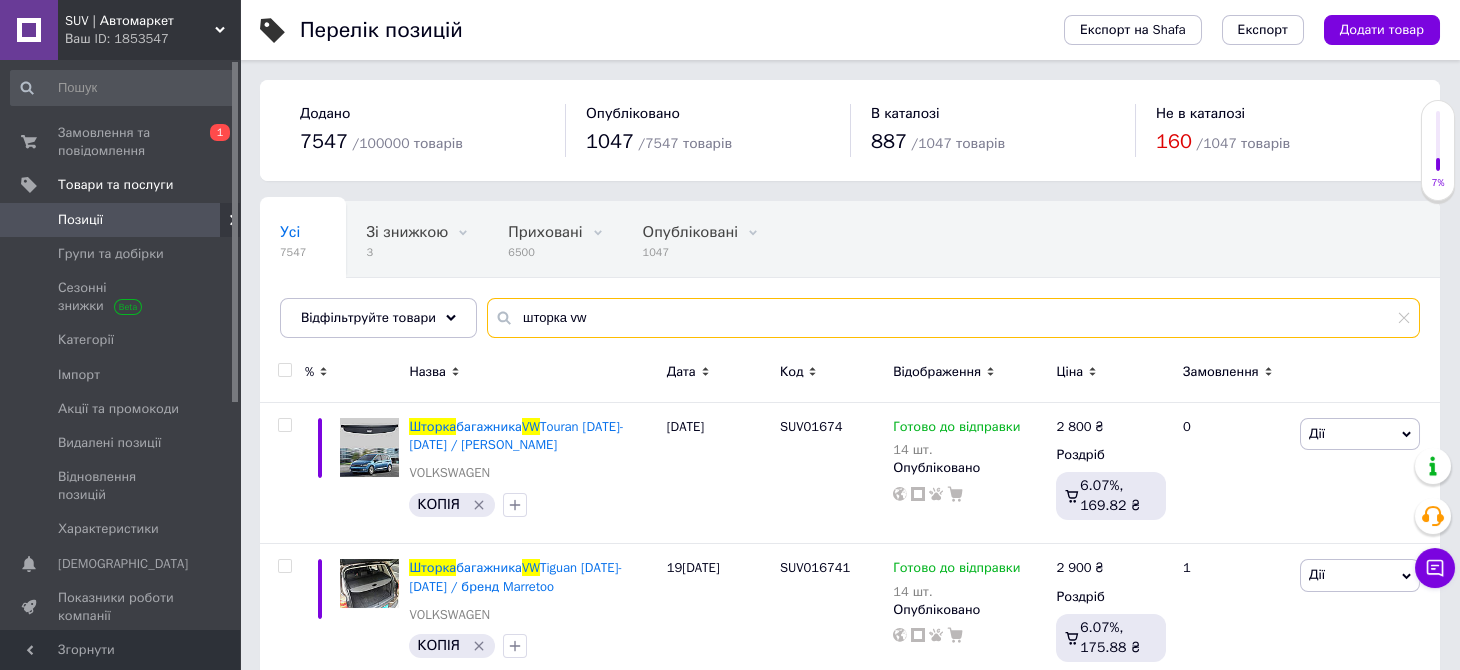 drag, startPoint x: 605, startPoint y: 314, endPoint x: 561, endPoint y: 325, distance: 45.35416 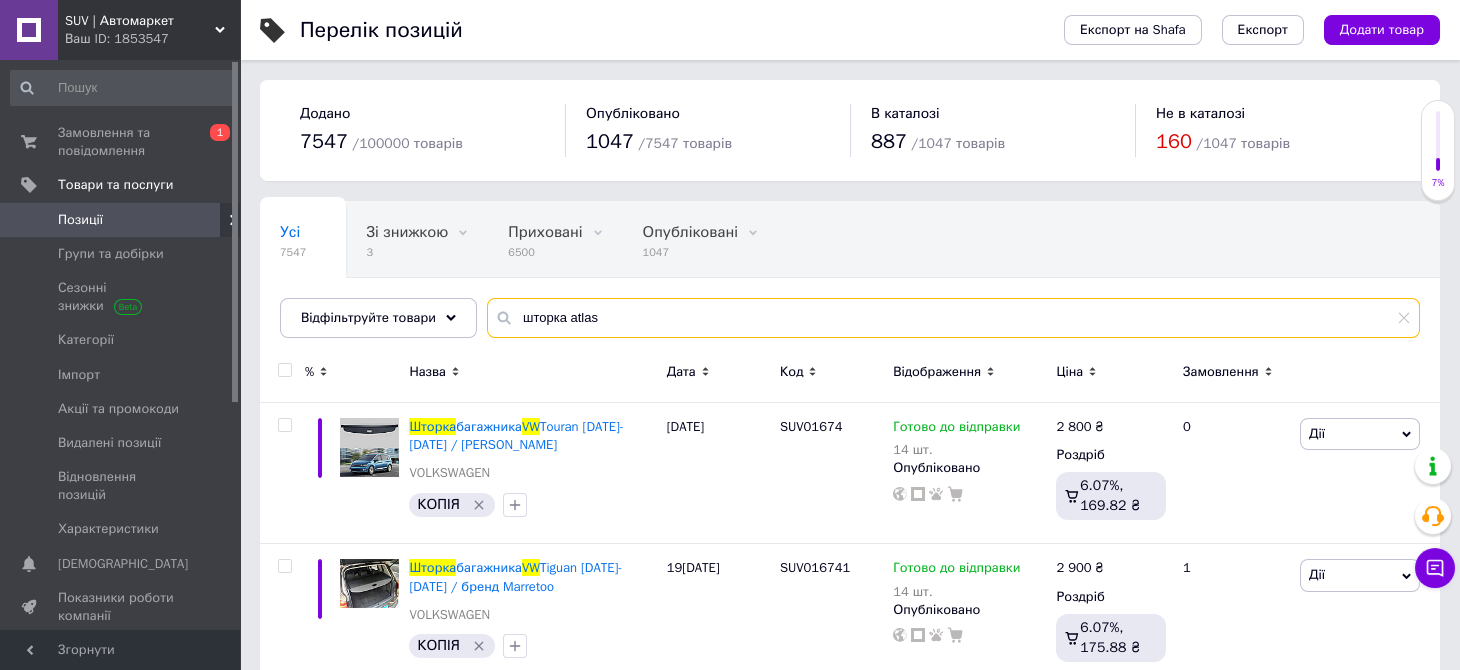 type on "шторка atlas" 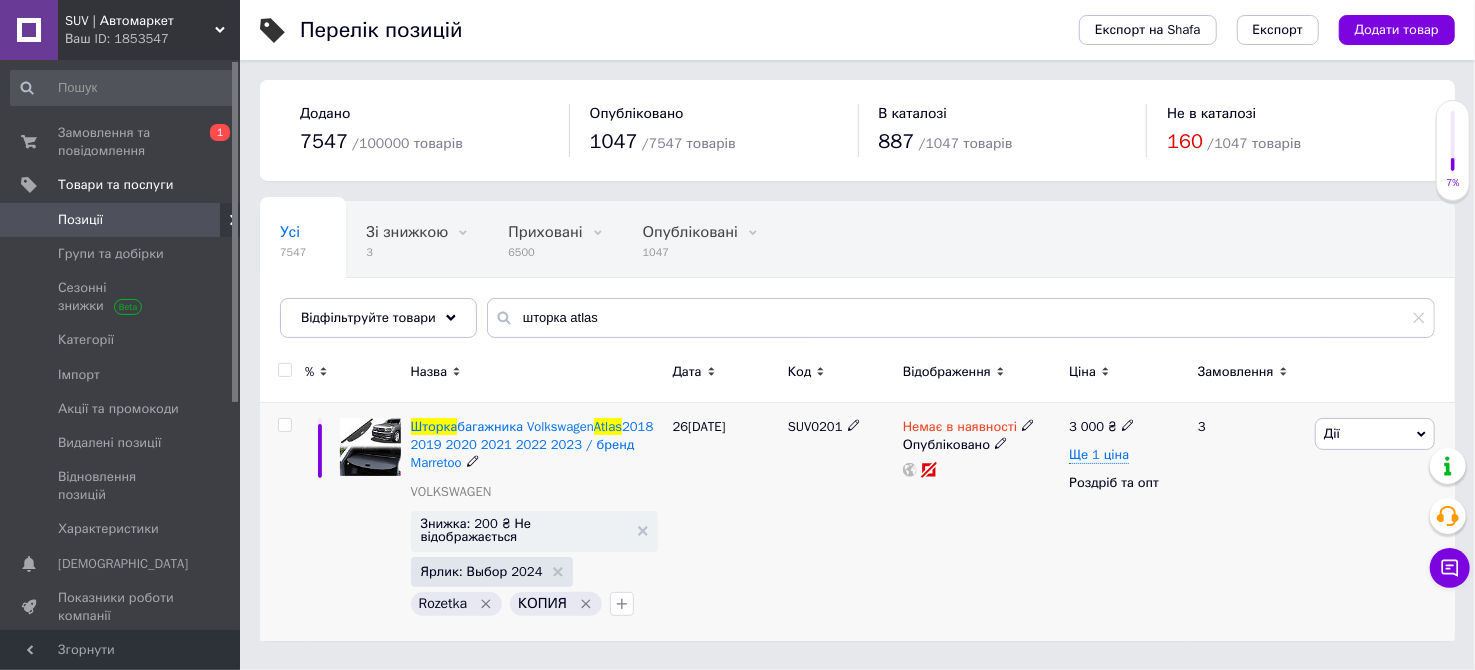 click 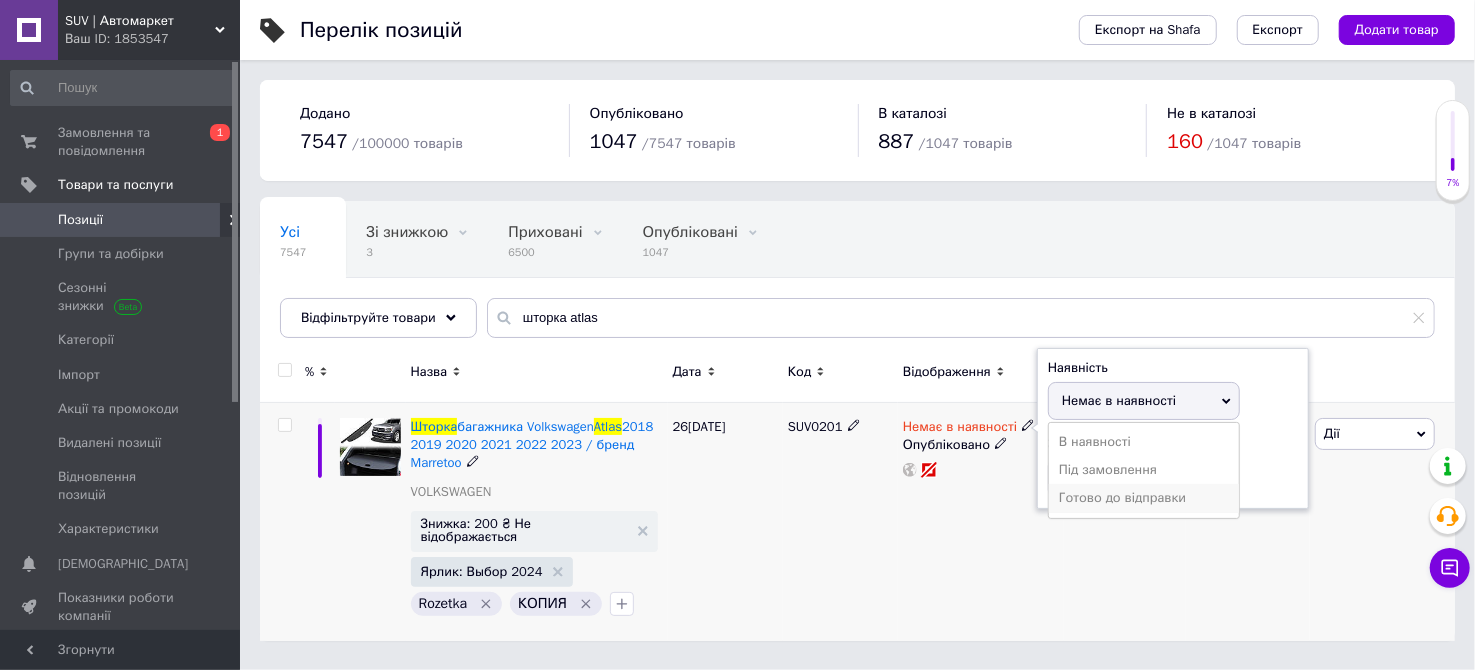 click on "Готово до відправки" at bounding box center (1144, 498) 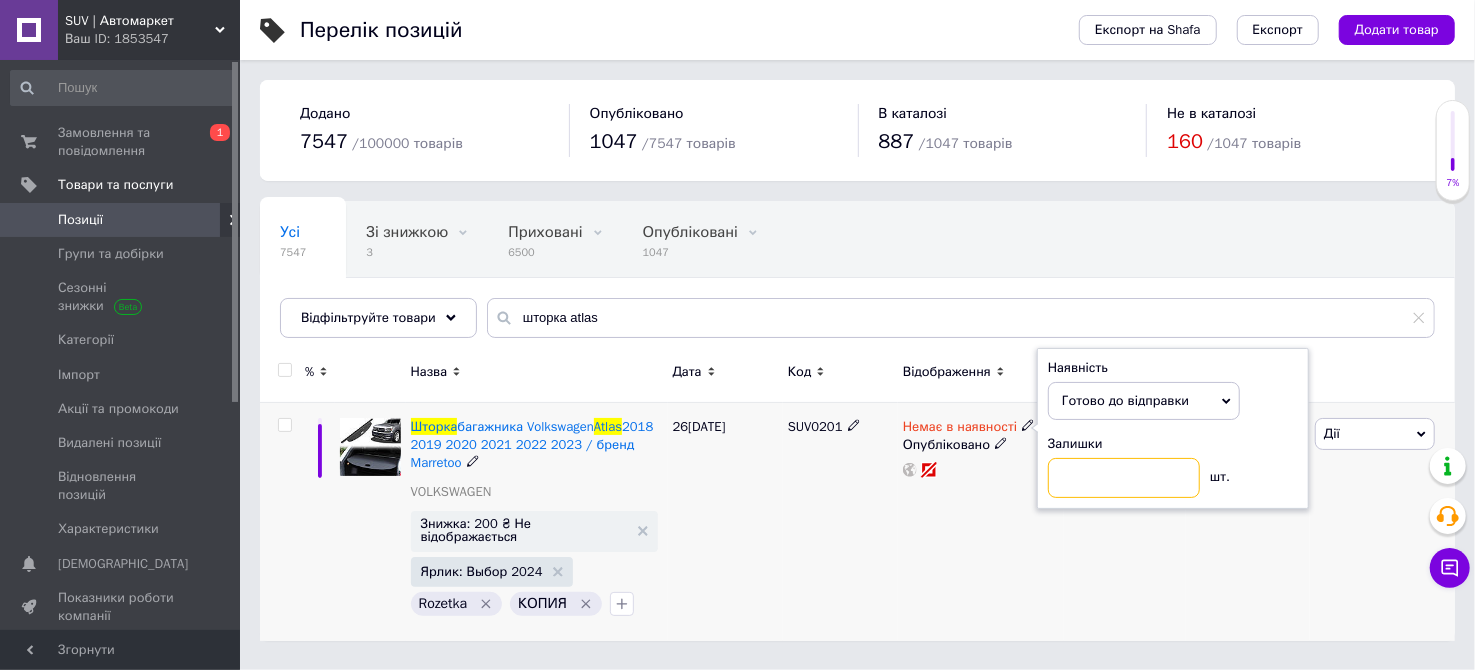 click at bounding box center (1124, 478) 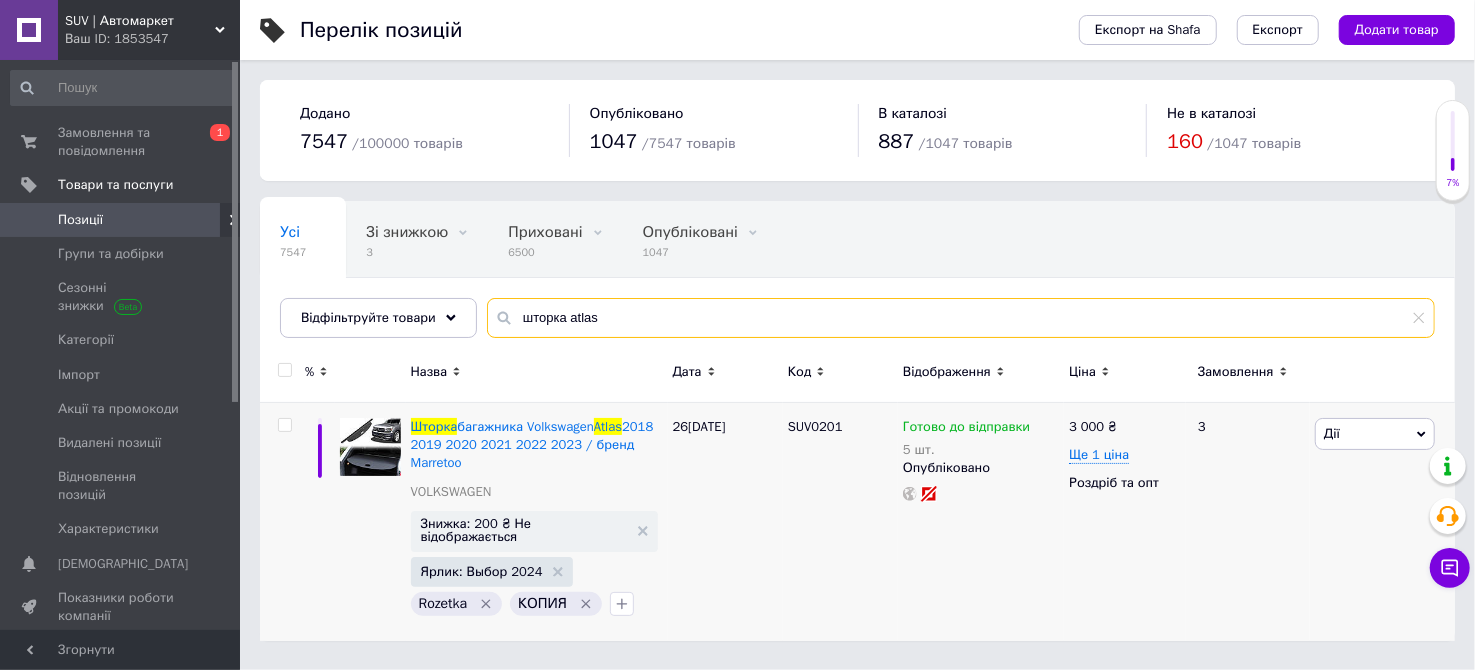drag, startPoint x: 613, startPoint y: 320, endPoint x: 508, endPoint y: 326, distance: 105.17129 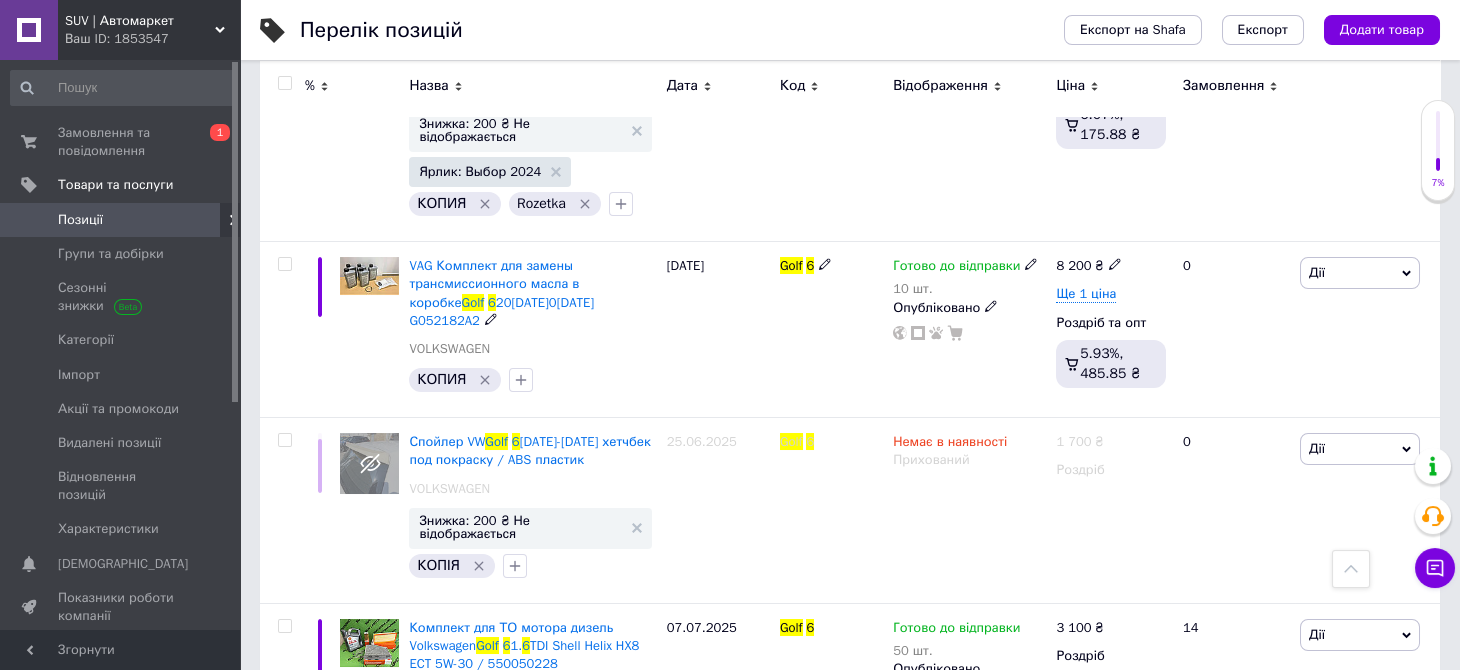 scroll, scrollTop: 0, scrollLeft: 0, axis: both 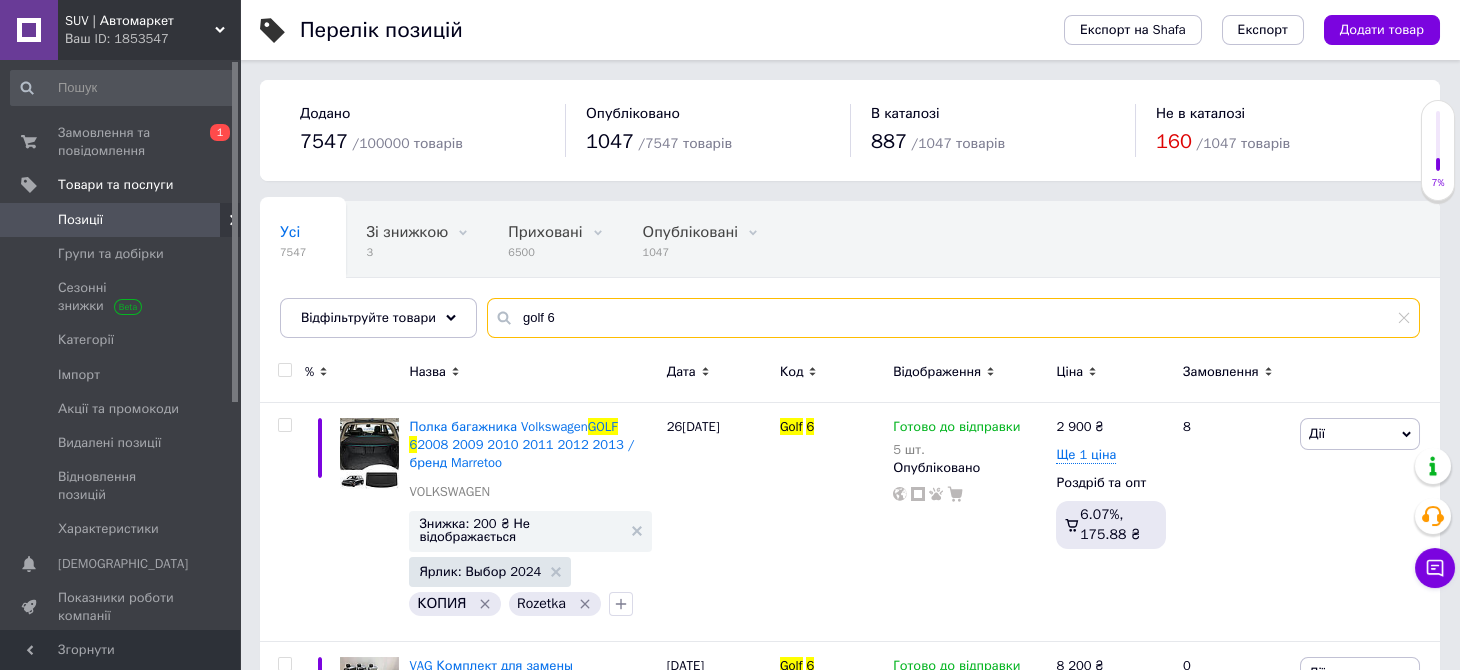 click on "golf 6" at bounding box center [953, 318] 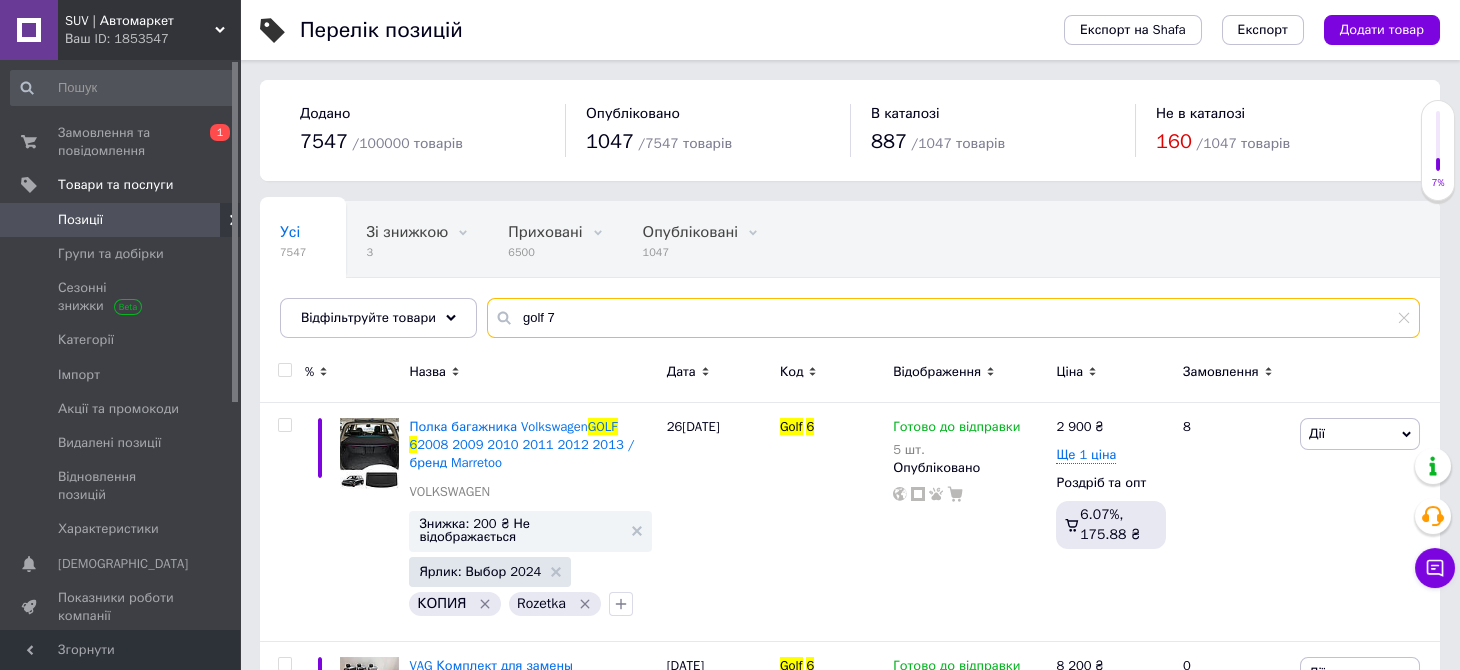 type on "golf 7" 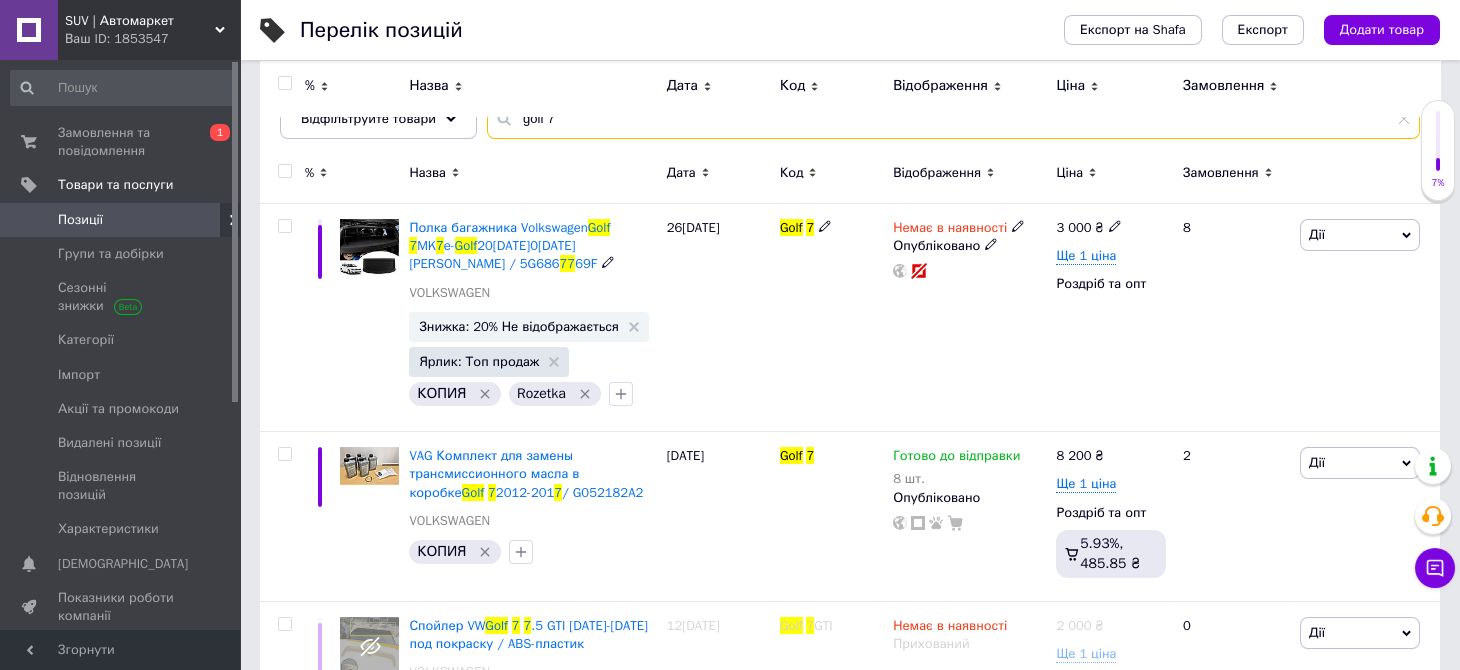 scroll, scrollTop: 0, scrollLeft: 0, axis: both 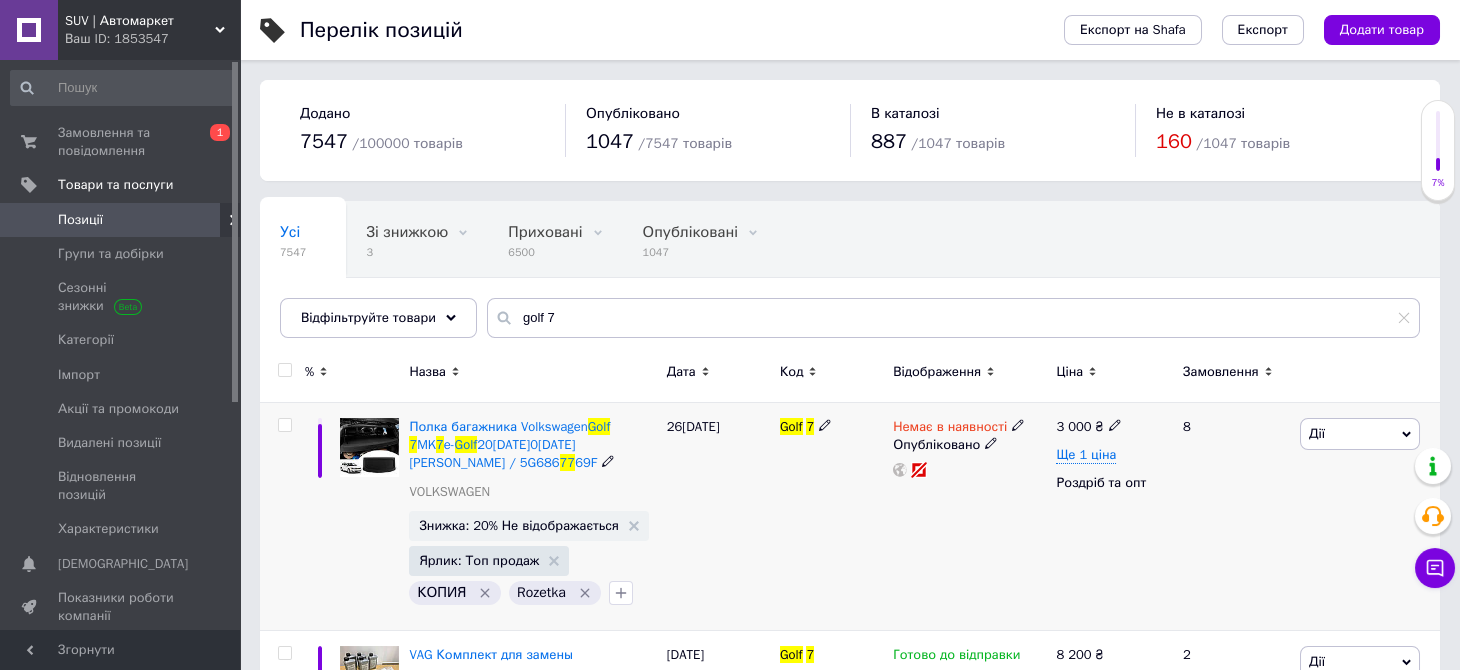 click 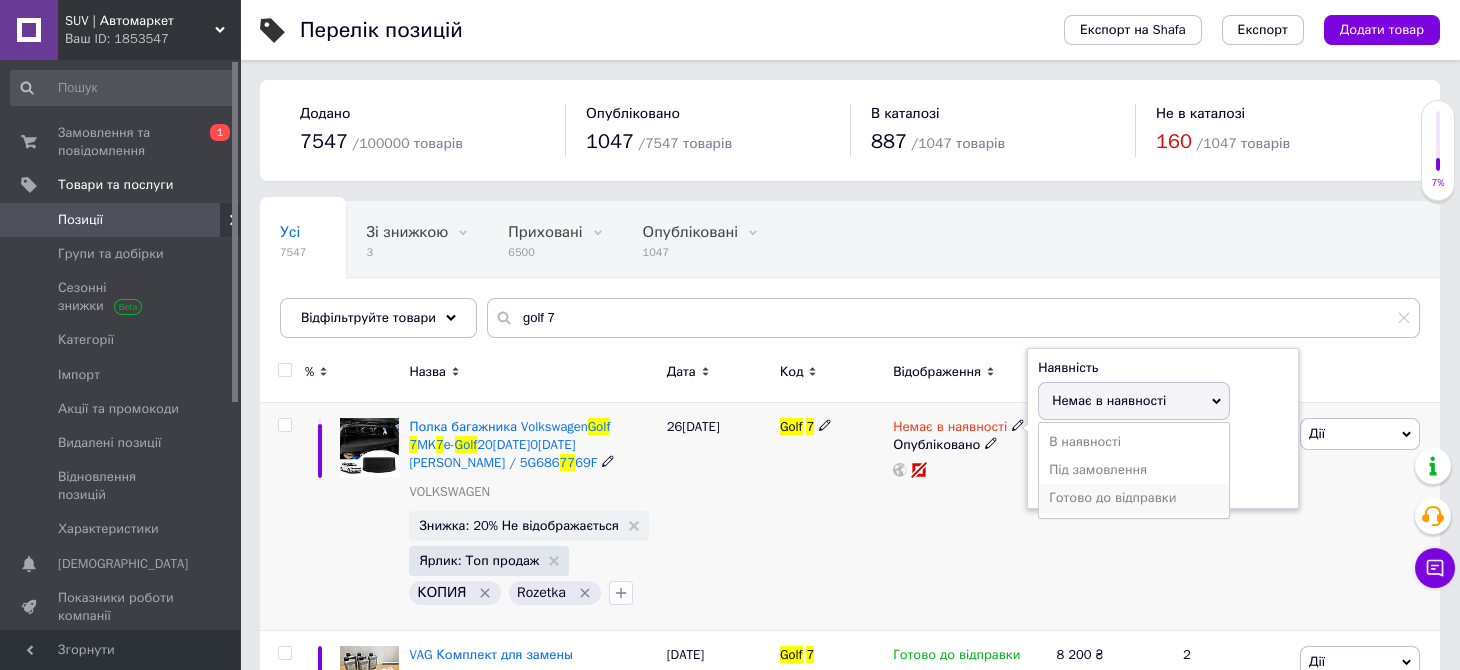 click on "Готово до відправки" at bounding box center (1134, 498) 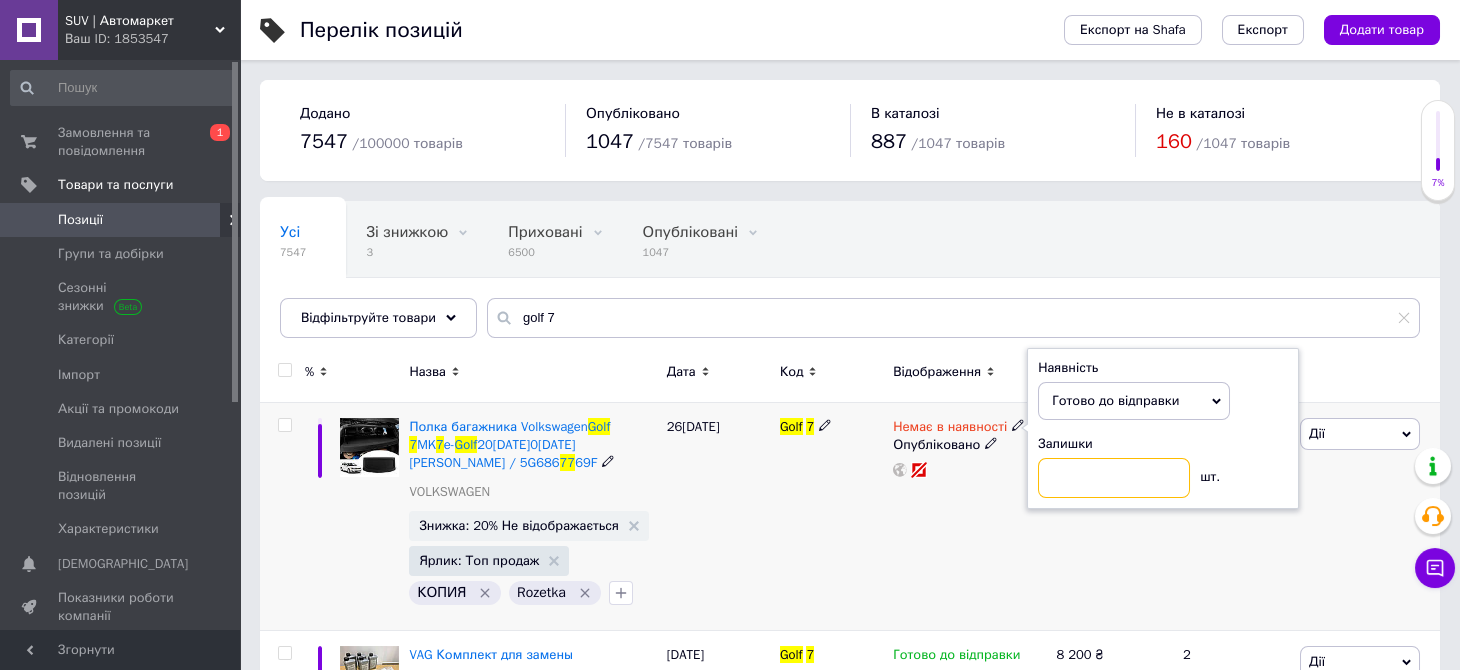 click at bounding box center [1114, 478] 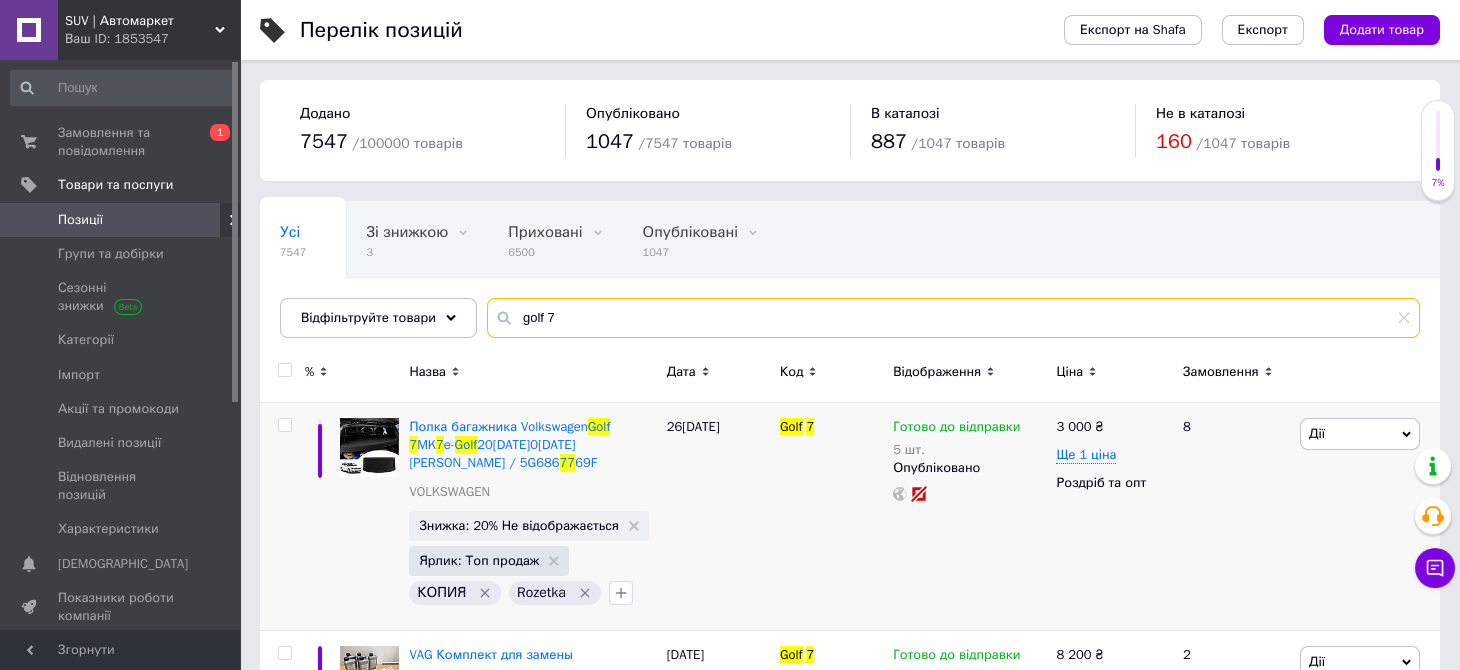 drag, startPoint x: 550, startPoint y: 327, endPoint x: 505, endPoint y: 322, distance: 45.276924 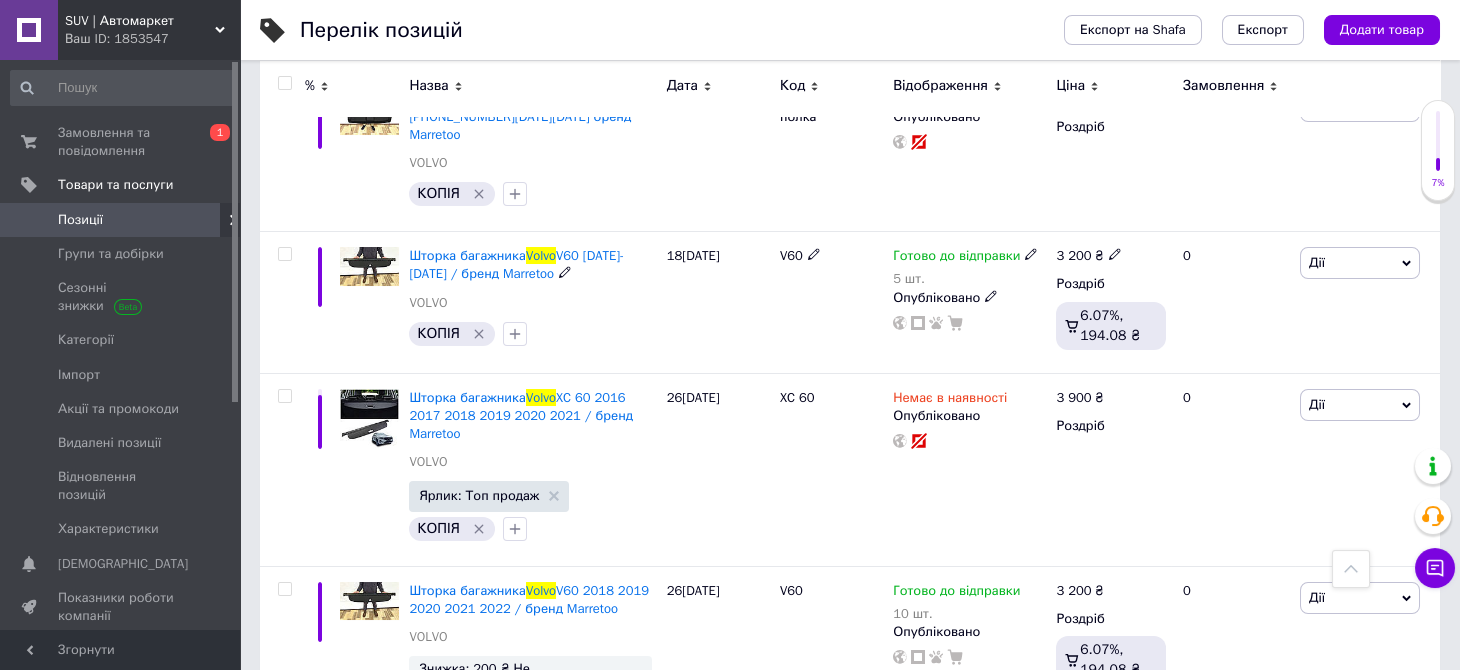 scroll, scrollTop: 499, scrollLeft: 0, axis: vertical 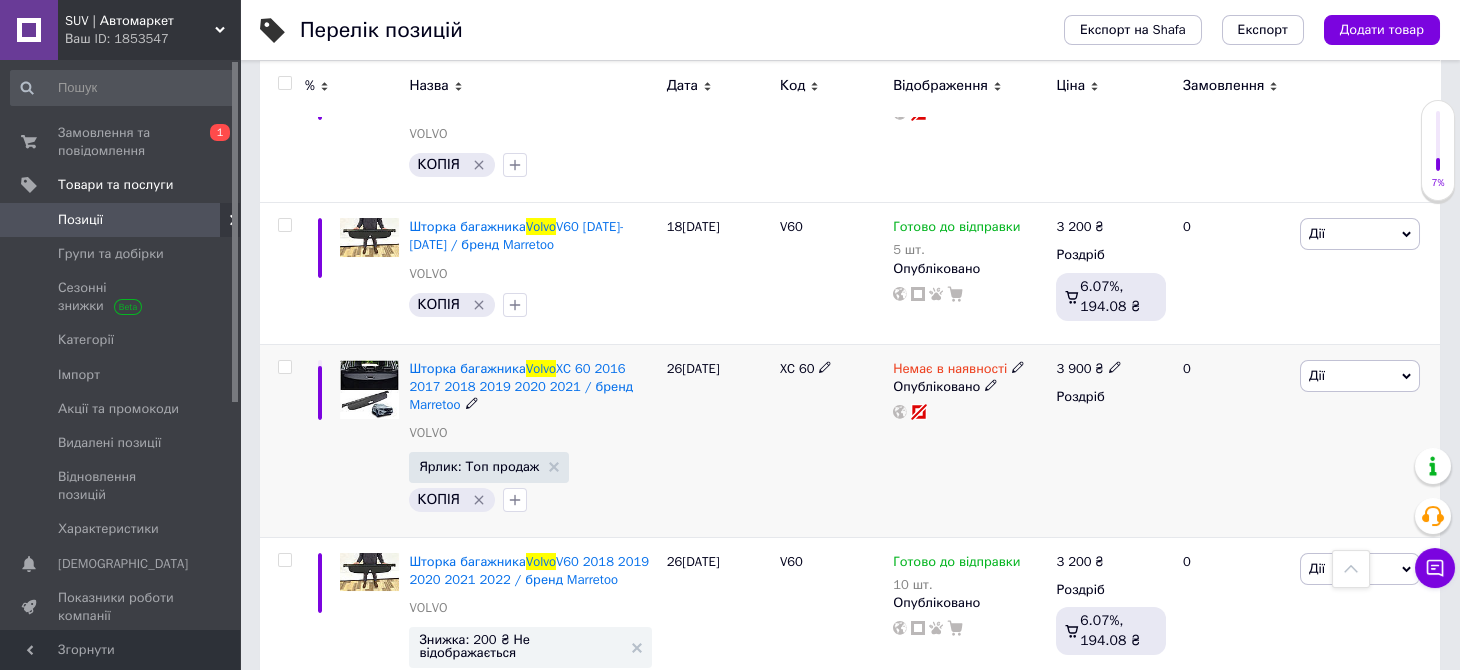 type on "volvo" 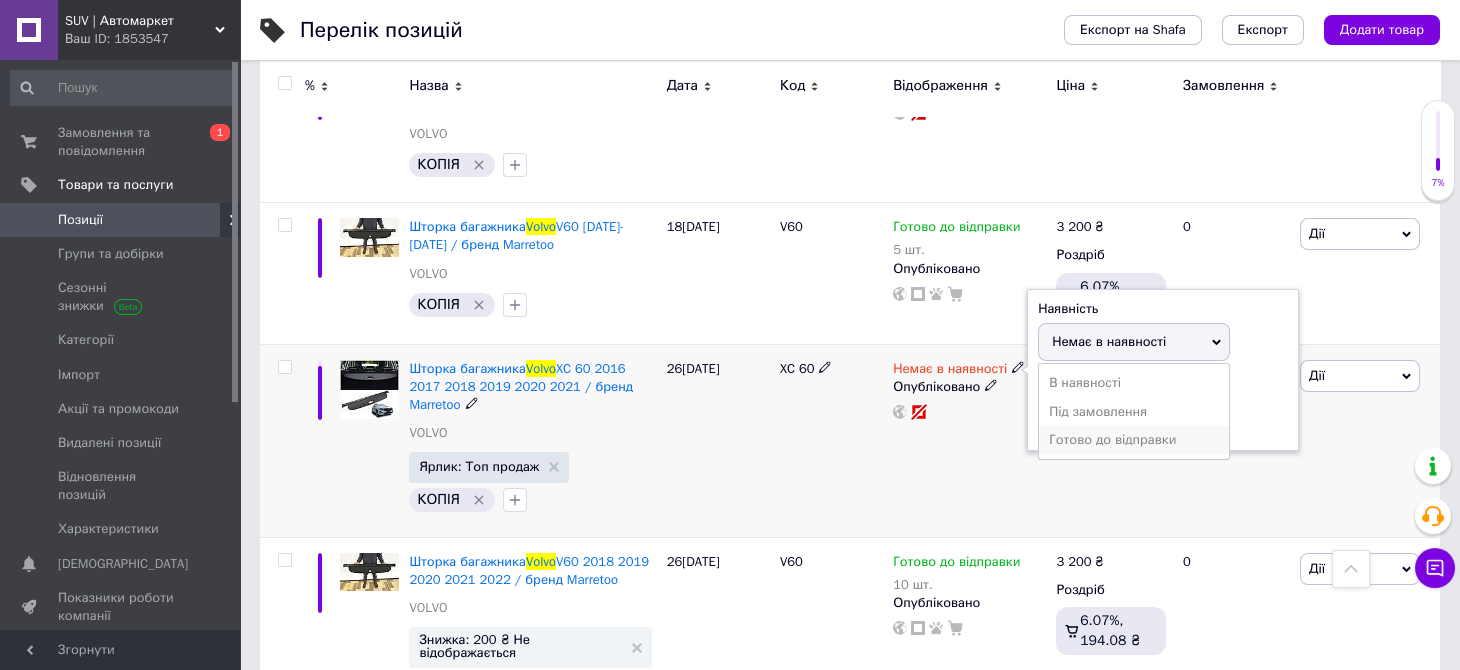 click on "Готово до відправки" at bounding box center [1134, 440] 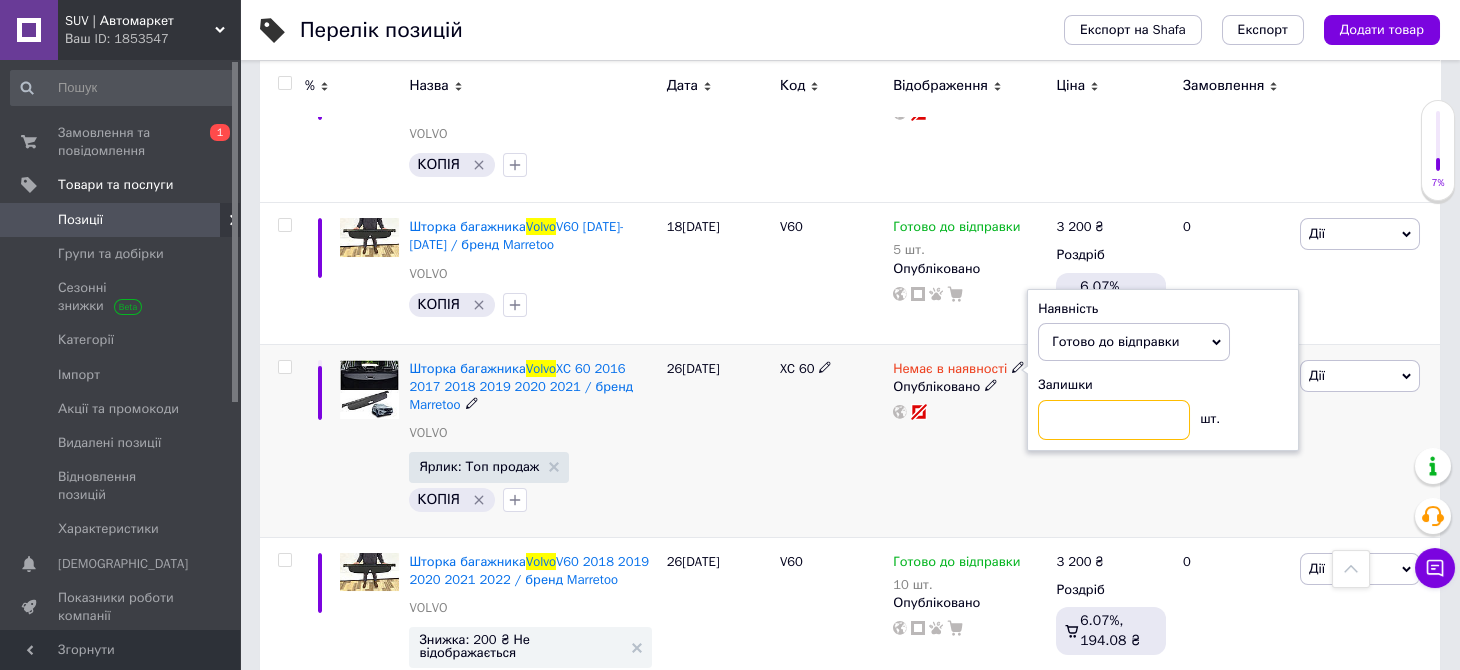 click at bounding box center [1114, 420] 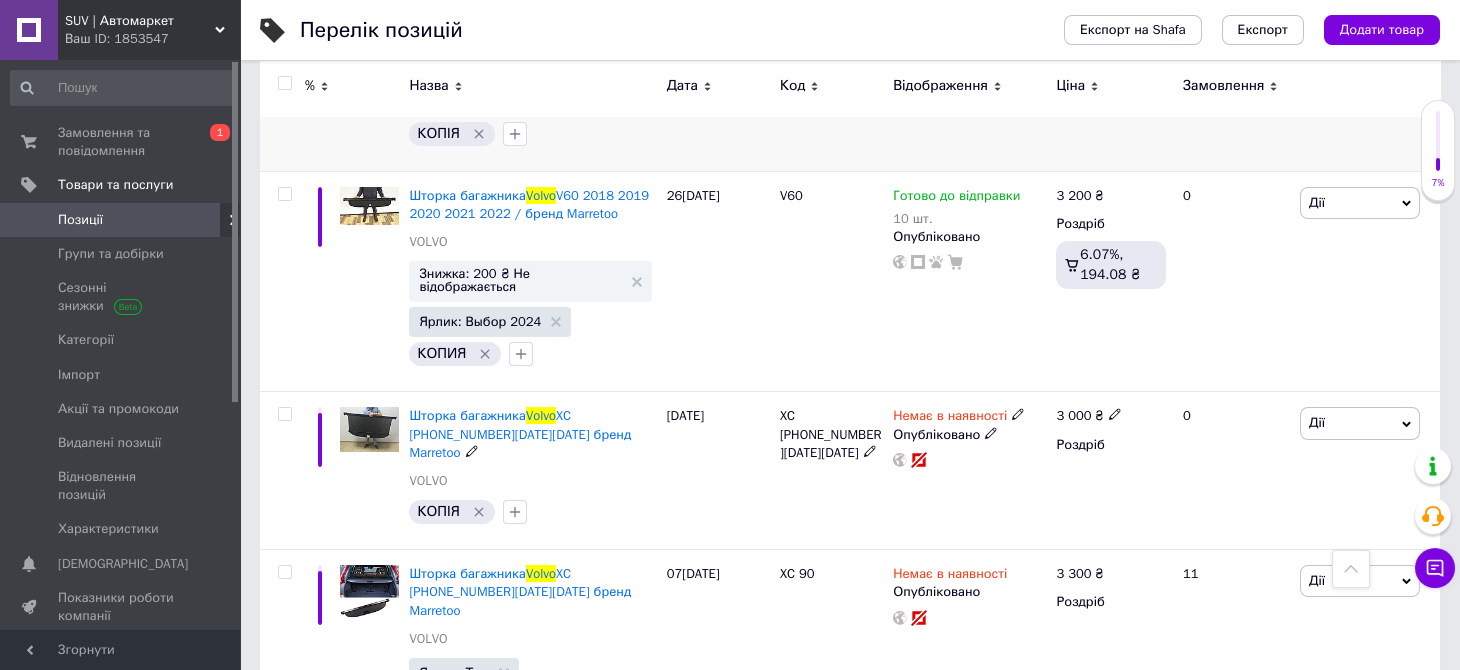 scroll, scrollTop: 900, scrollLeft: 0, axis: vertical 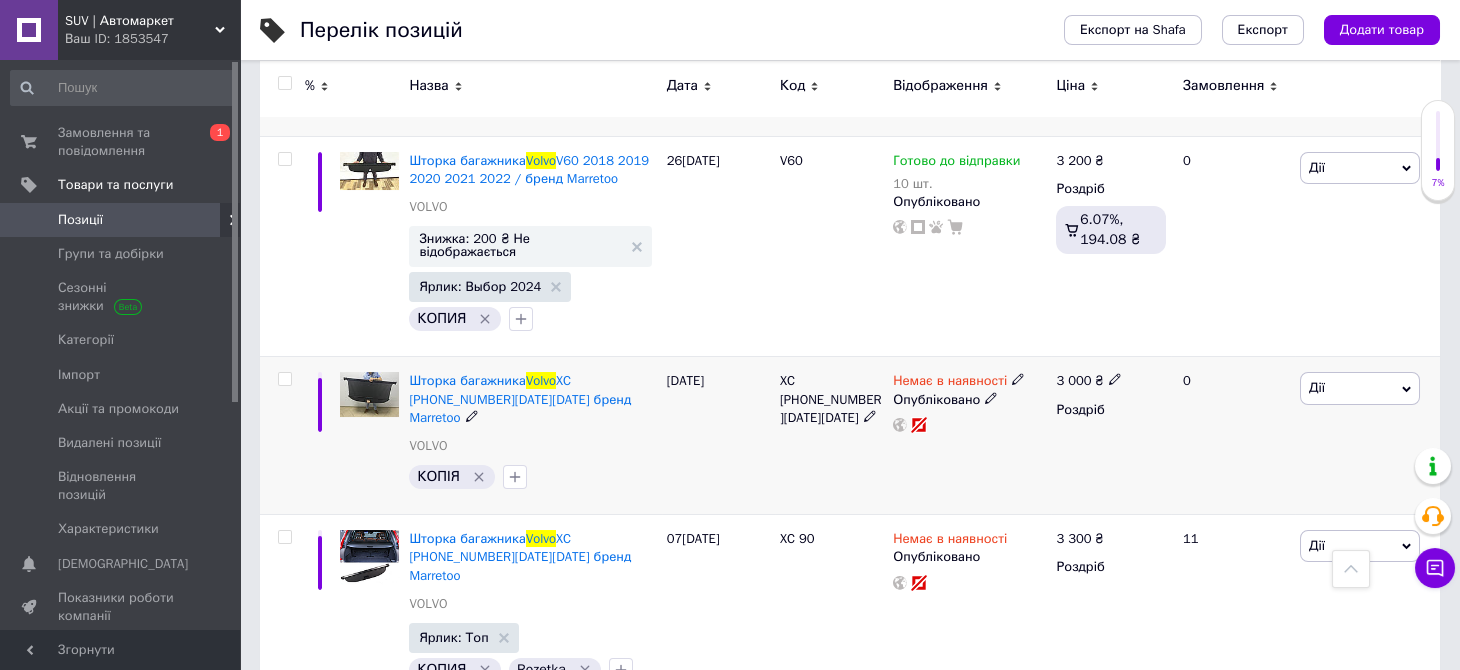 click 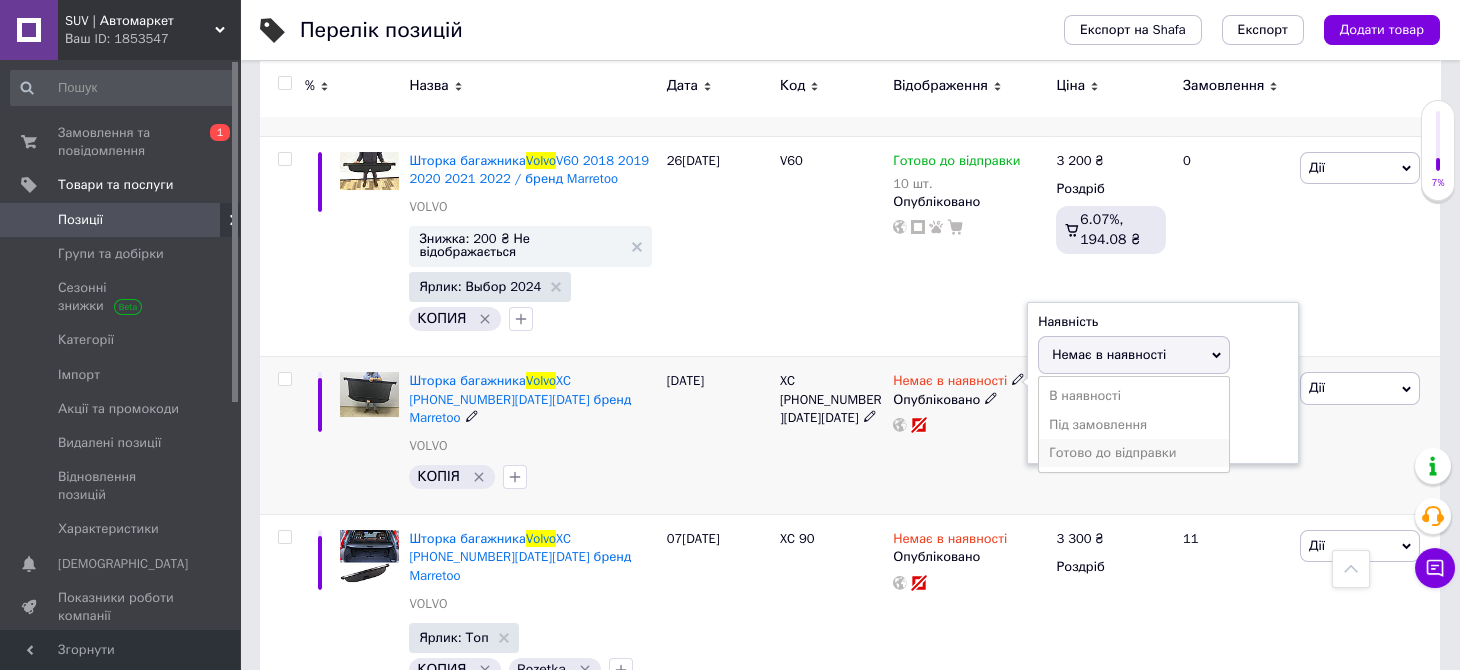 click on "Готово до відправки" at bounding box center [1134, 453] 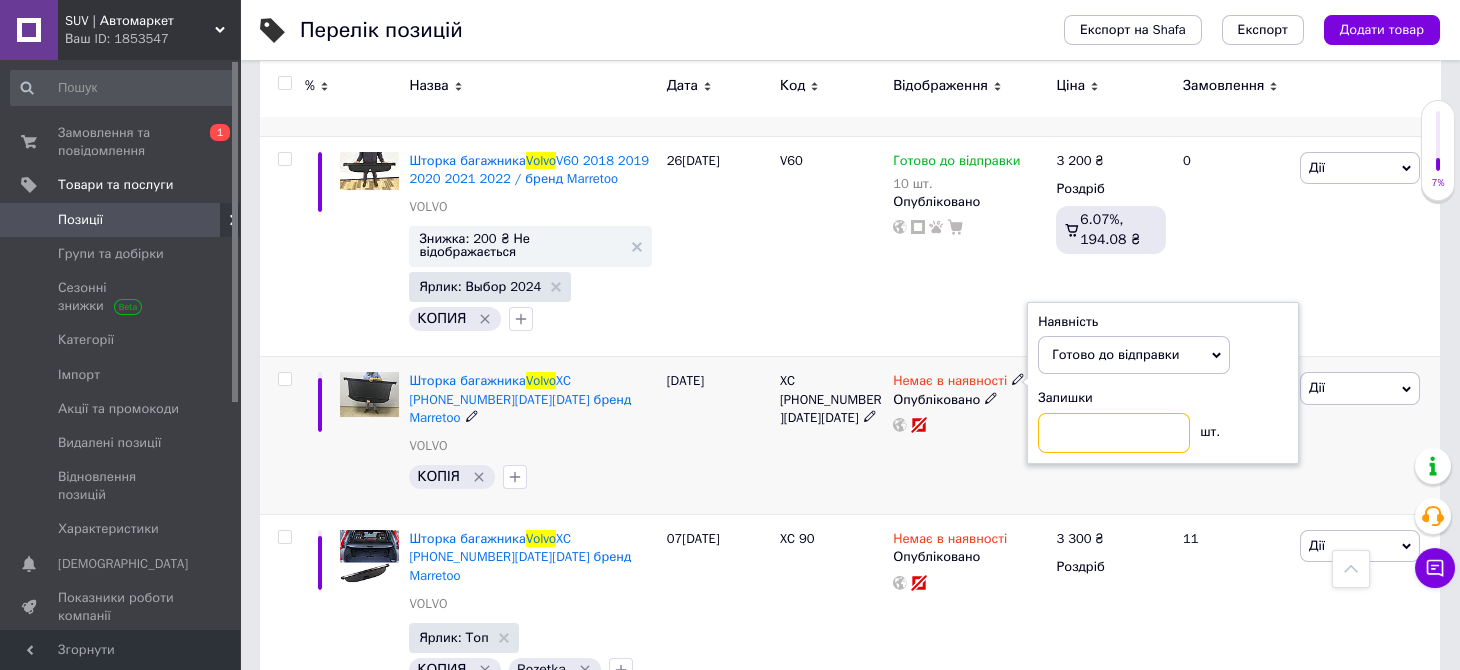 click at bounding box center [1114, 433] 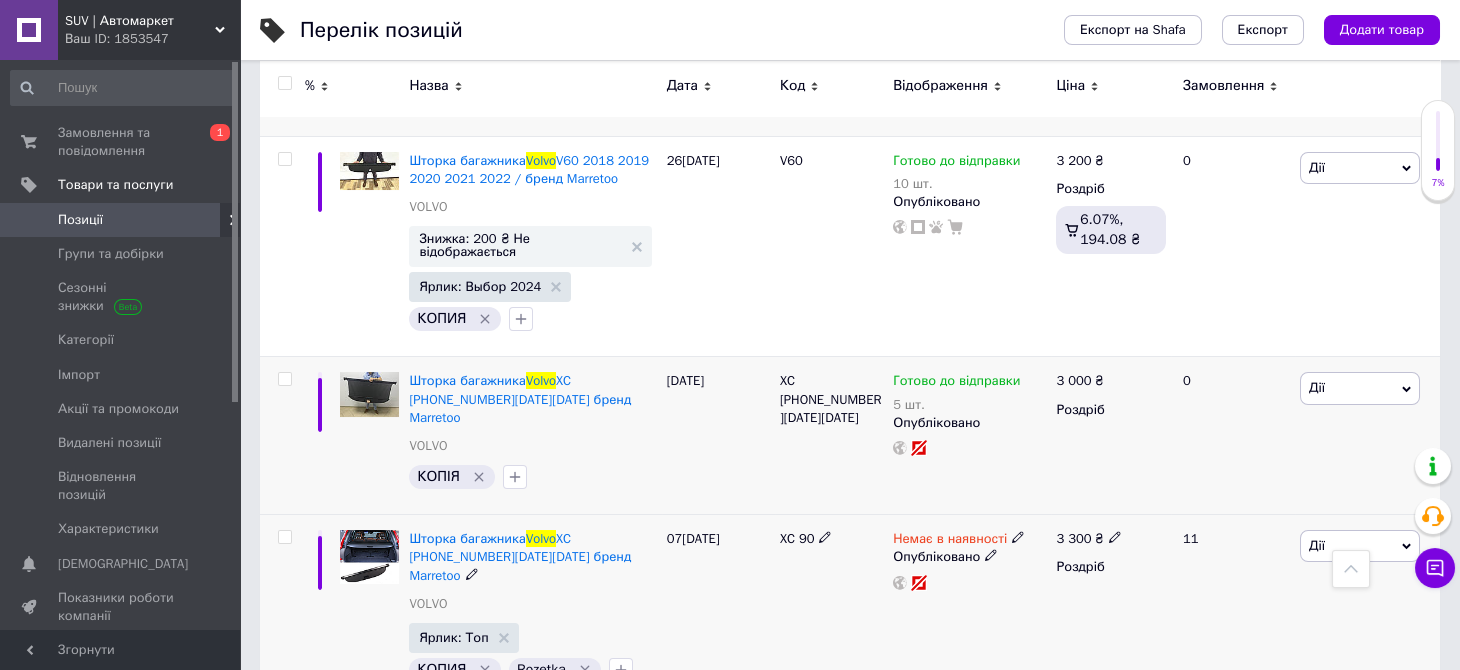 click 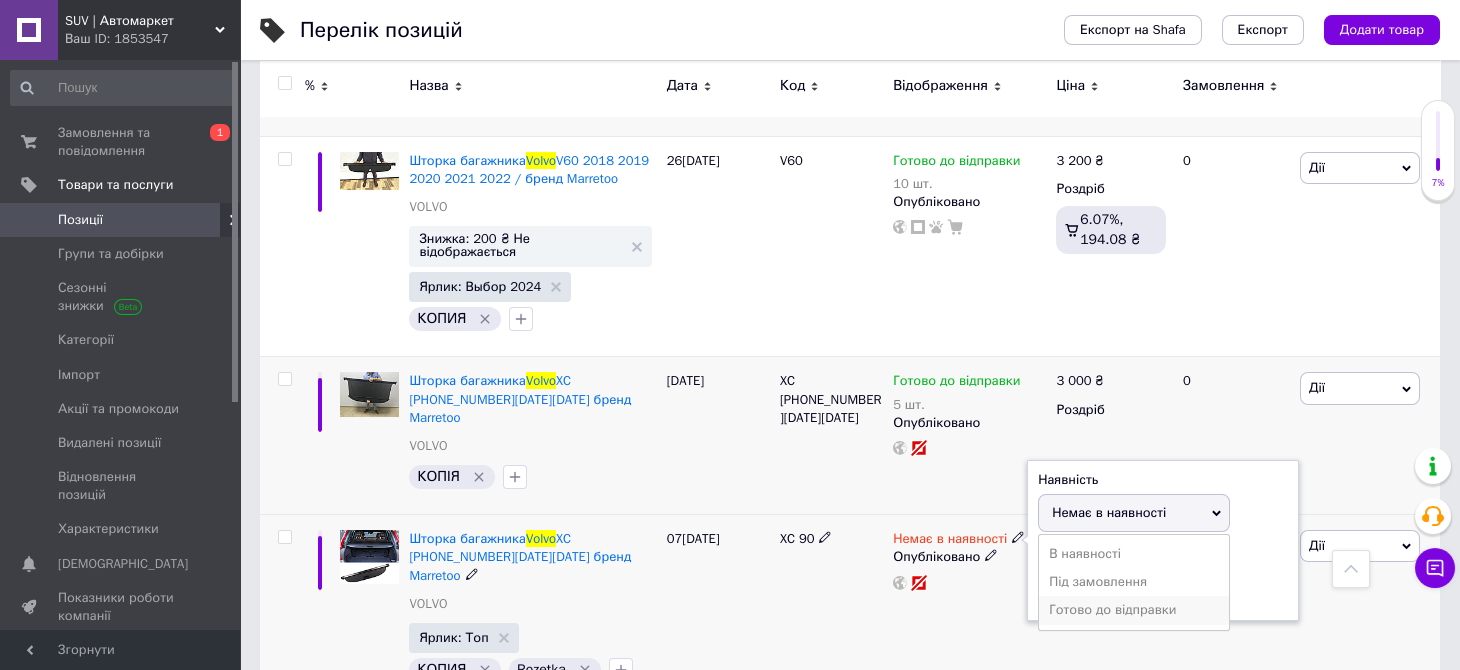 drag, startPoint x: 1074, startPoint y: 564, endPoint x: 1069, endPoint y: 548, distance: 16.763054 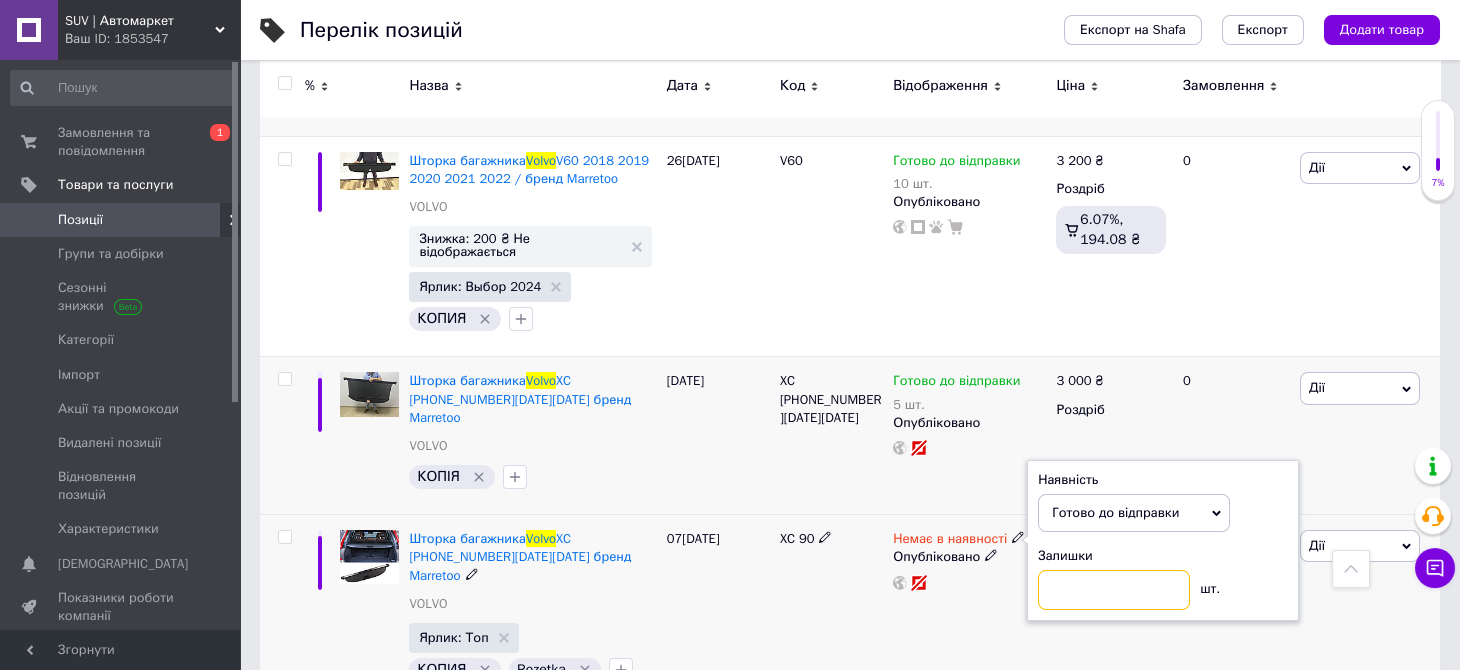 click at bounding box center [1114, 590] 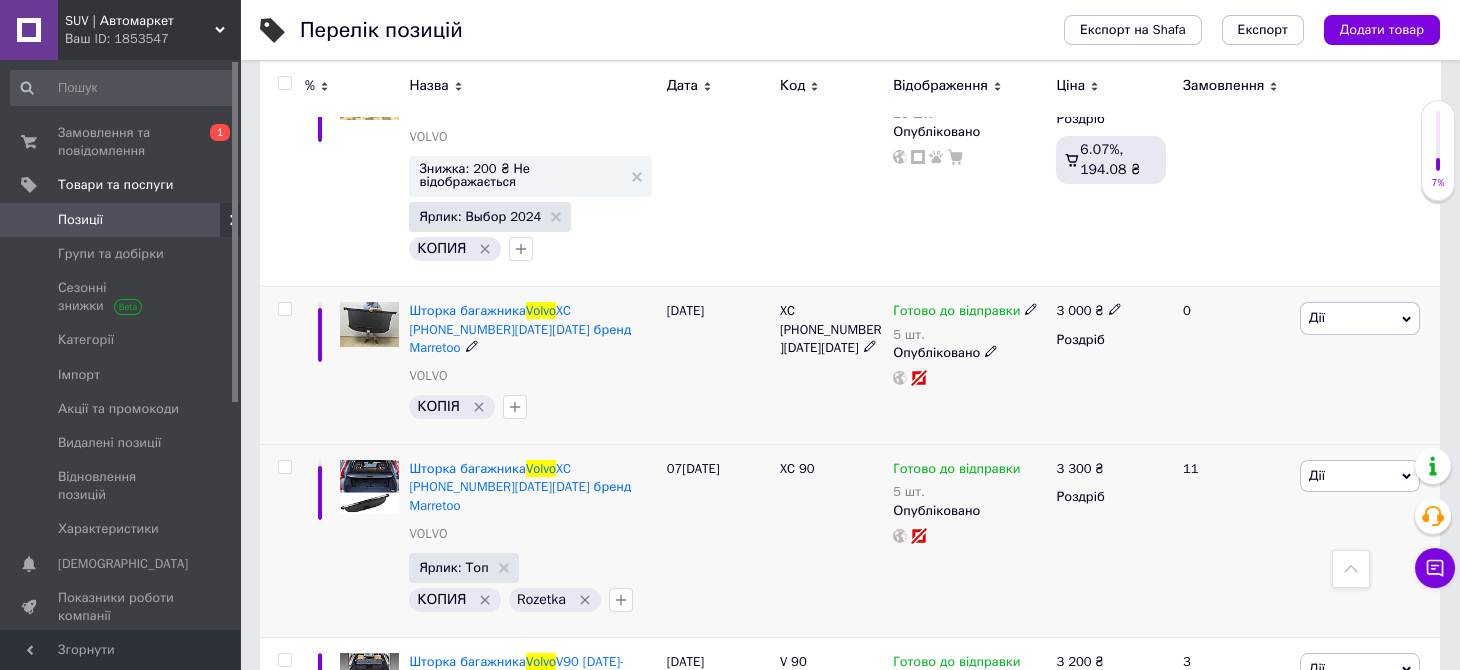scroll, scrollTop: 999, scrollLeft: 0, axis: vertical 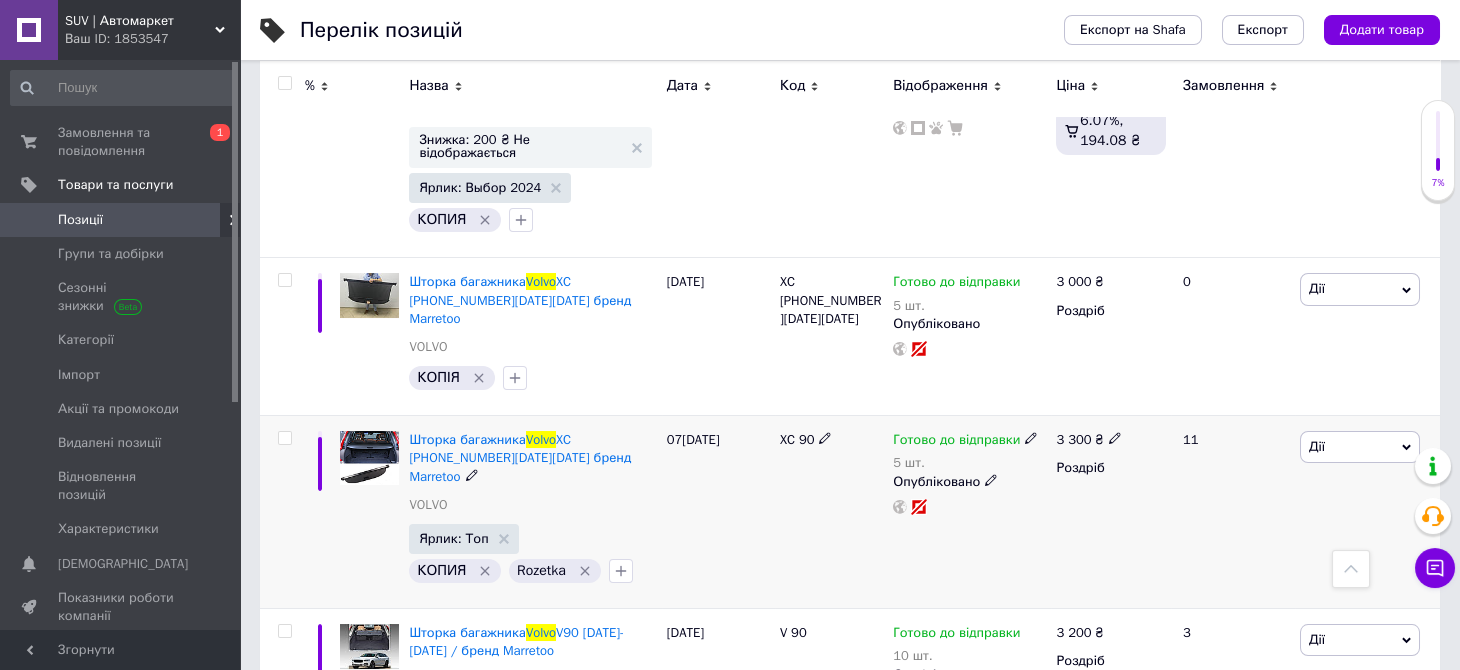 click 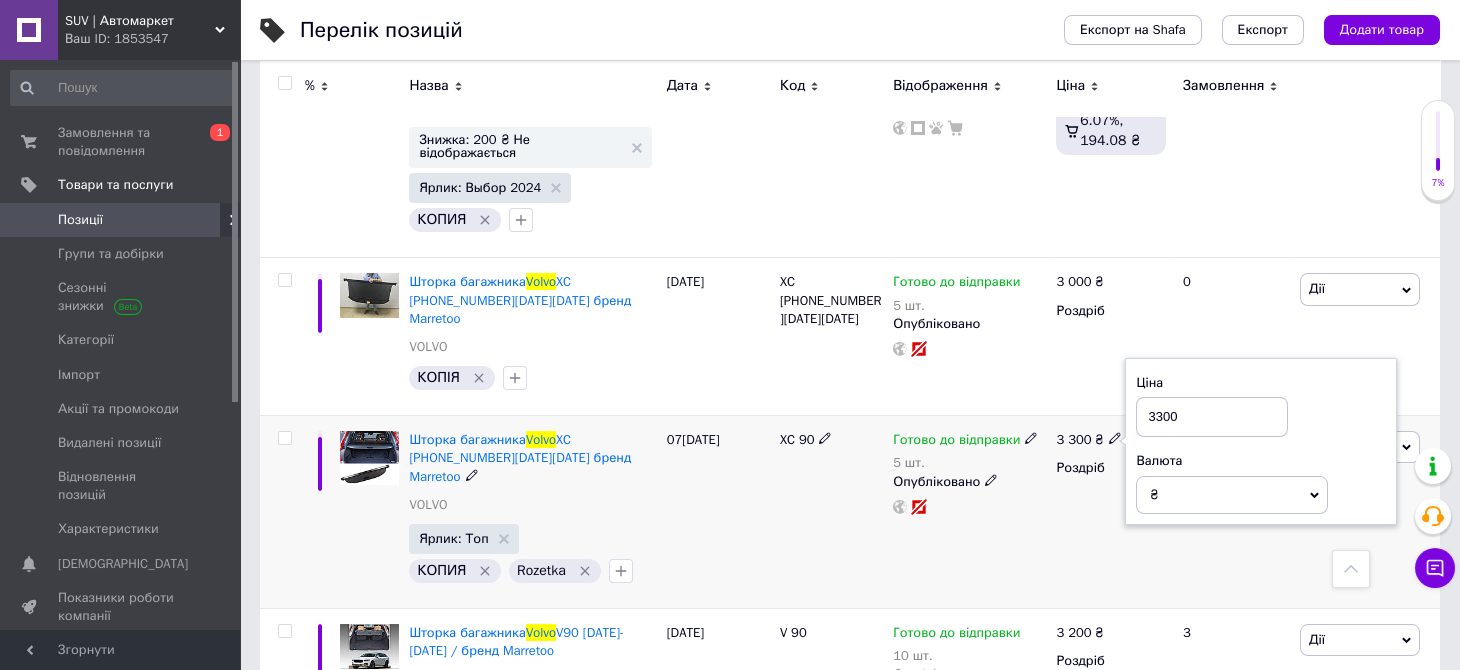 click on "3300" at bounding box center (1212, 417) 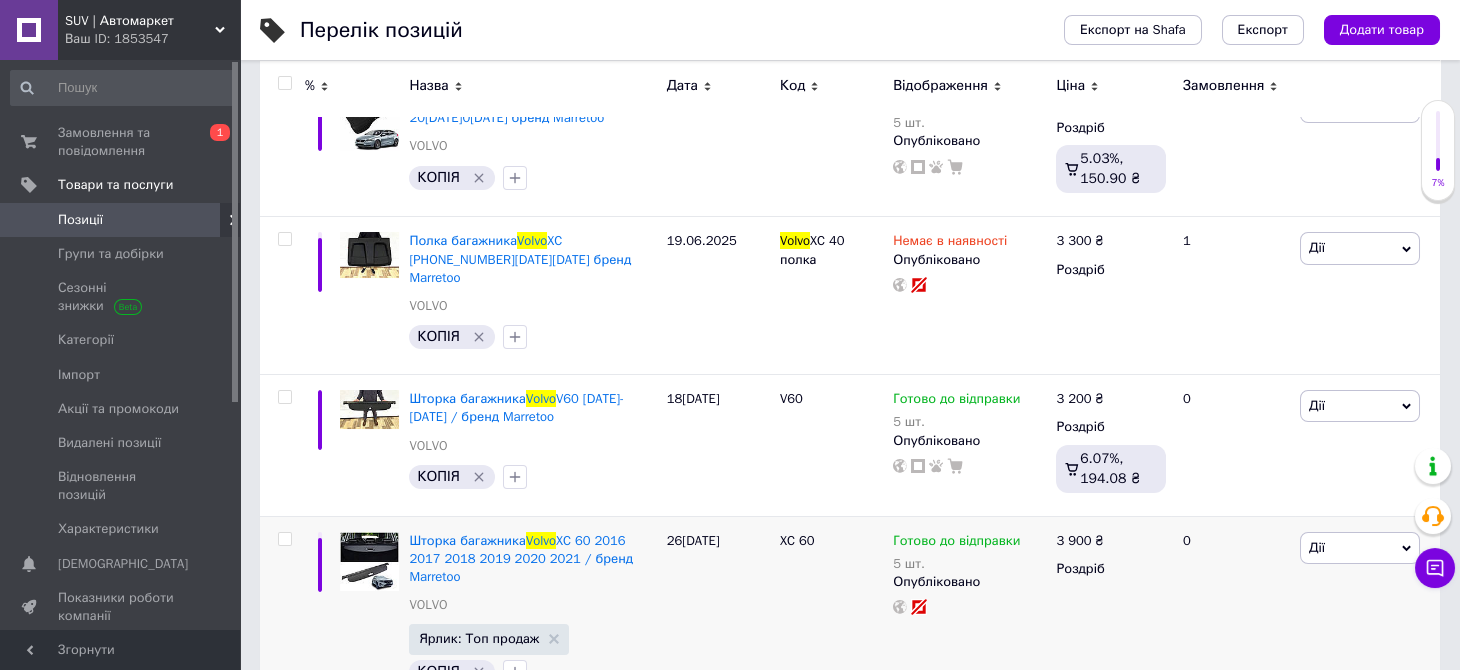 scroll, scrollTop: 0, scrollLeft: 0, axis: both 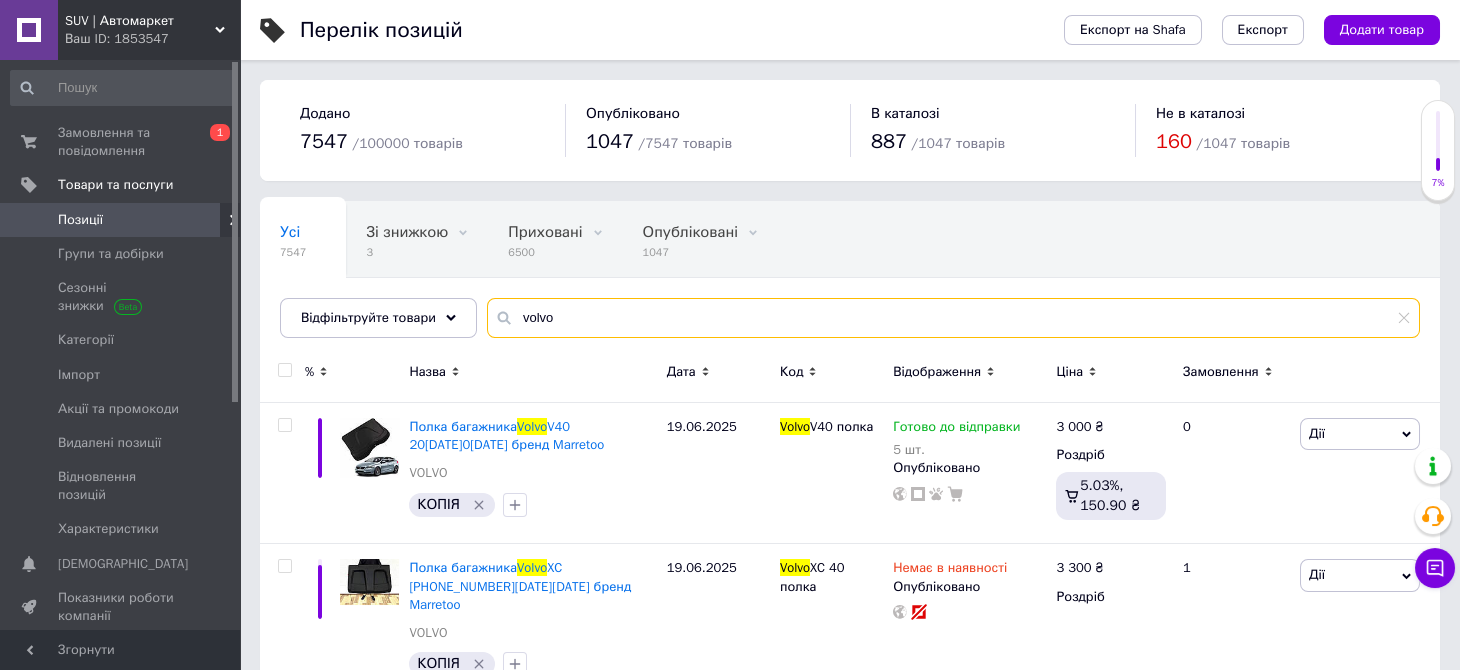 drag, startPoint x: 566, startPoint y: 324, endPoint x: 500, endPoint y: 317, distance: 66.37017 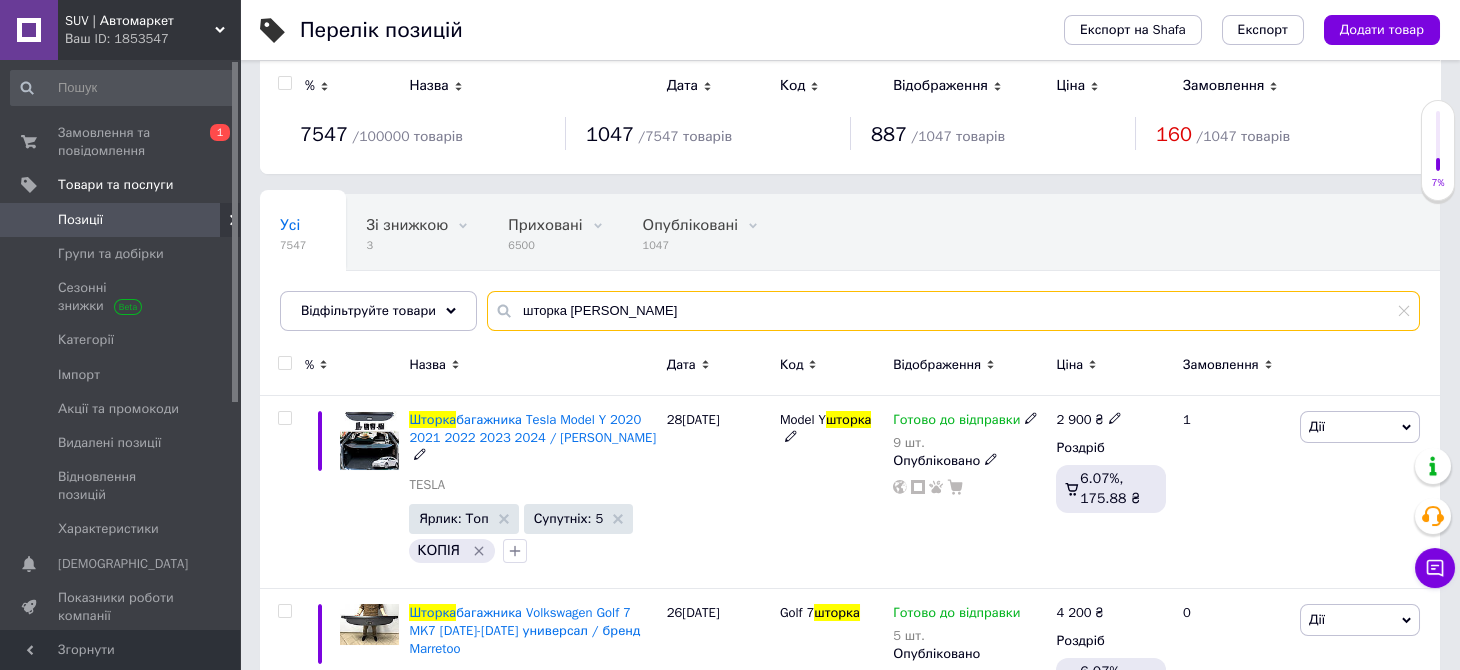 scroll, scrollTop: 0, scrollLeft: 0, axis: both 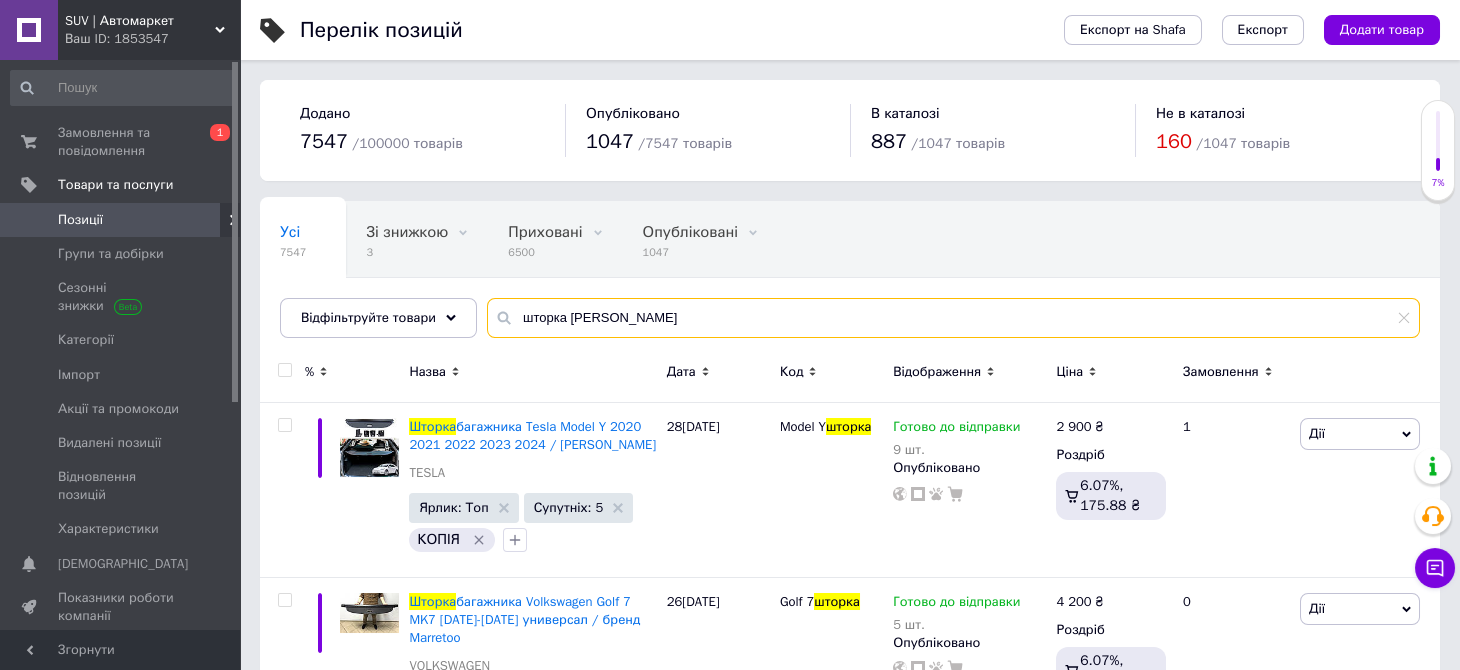 drag, startPoint x: 628, startPoint y: 317, endPoint x: 566, endPoint y: 322, distance: 62.201286 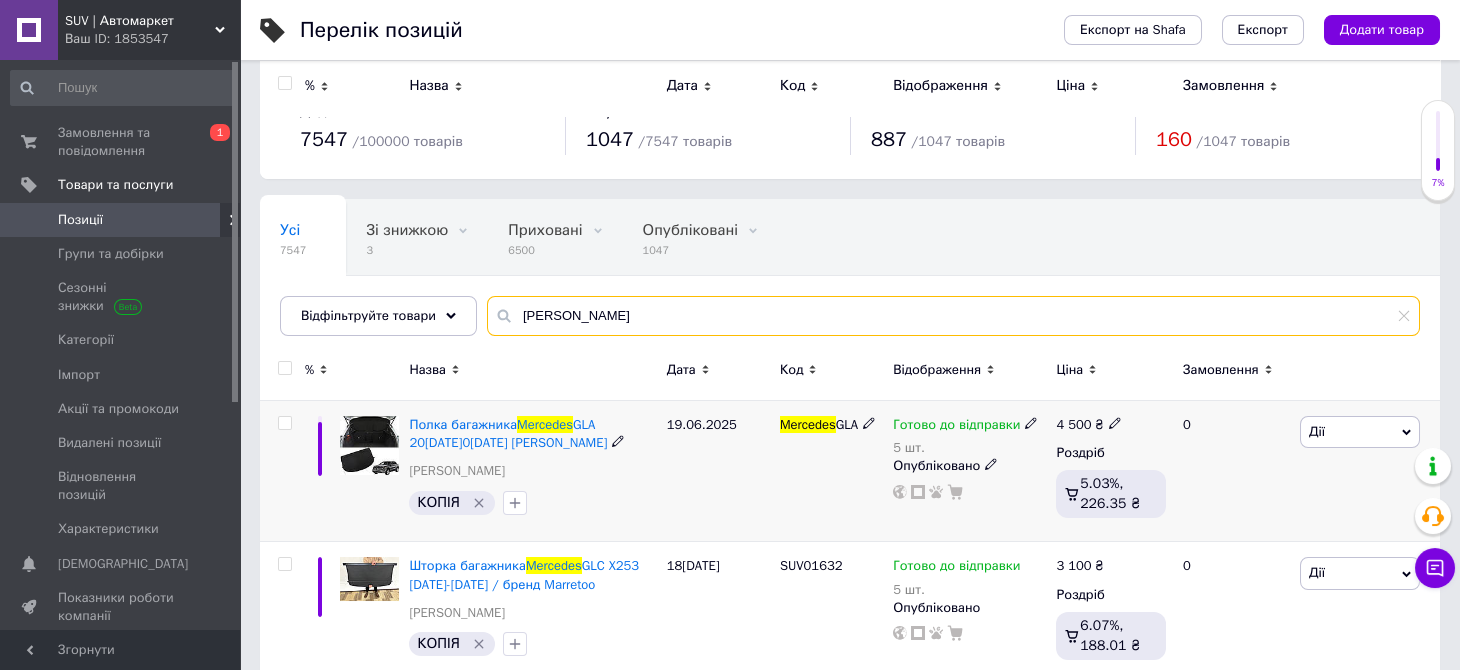 scroll, scrollTop: 0, scrollLeft: 0, axis: both 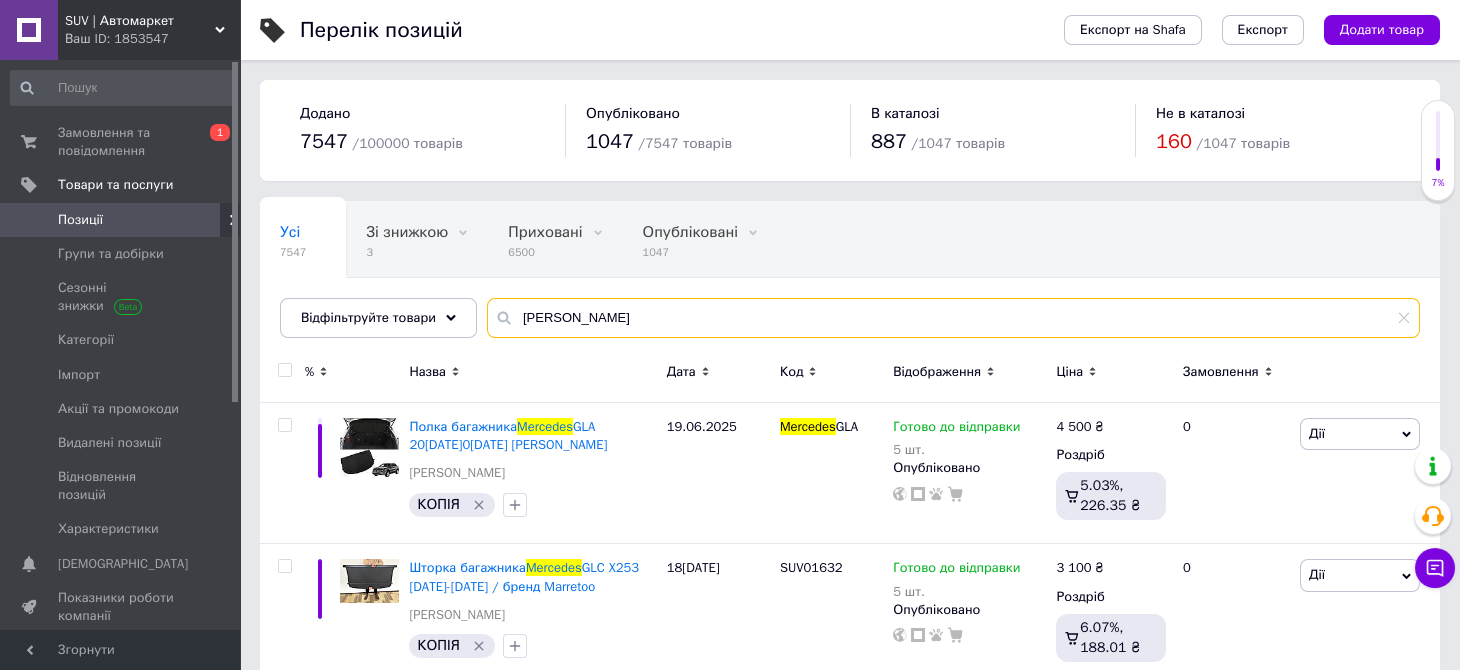 drag, startPoint x: 571, startPoint y: 310, endPoint x: 505, endPoint y: 308, distance: 66.0303 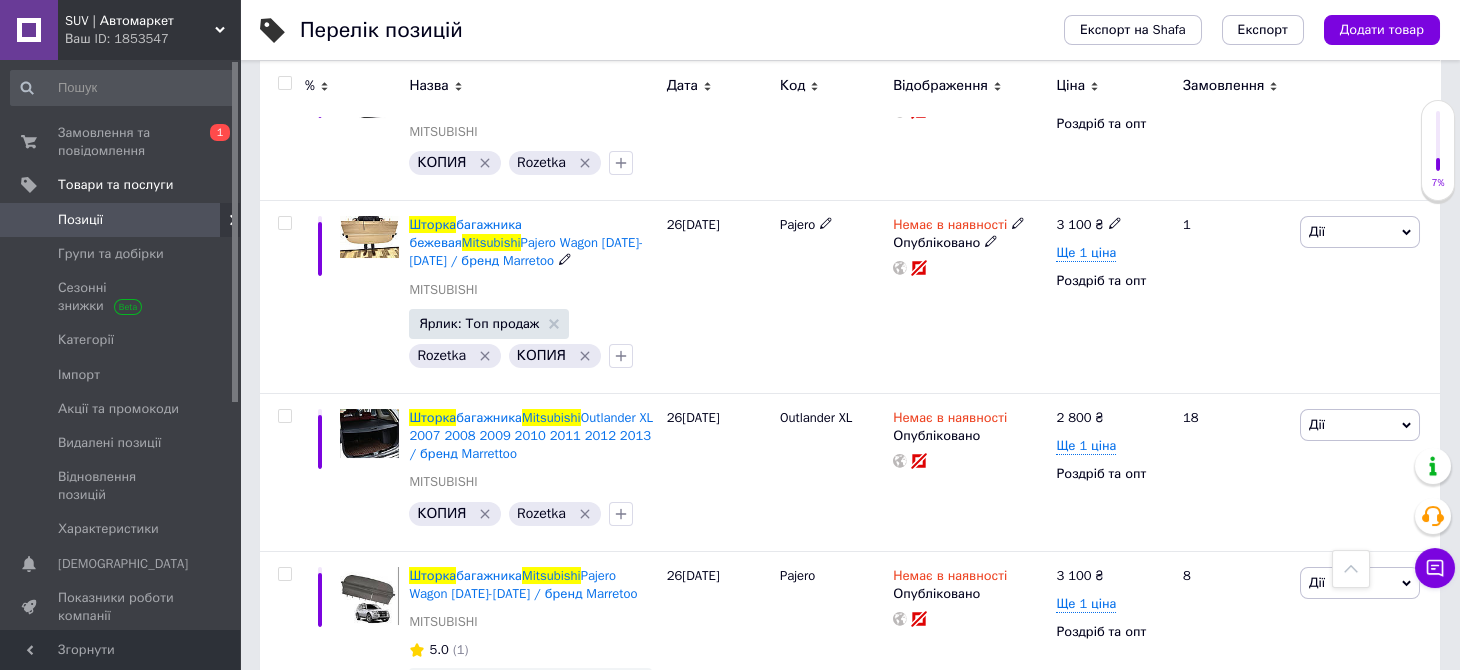 scroll, scrollTop: 699, scrollLeft: 0, axis: vertical 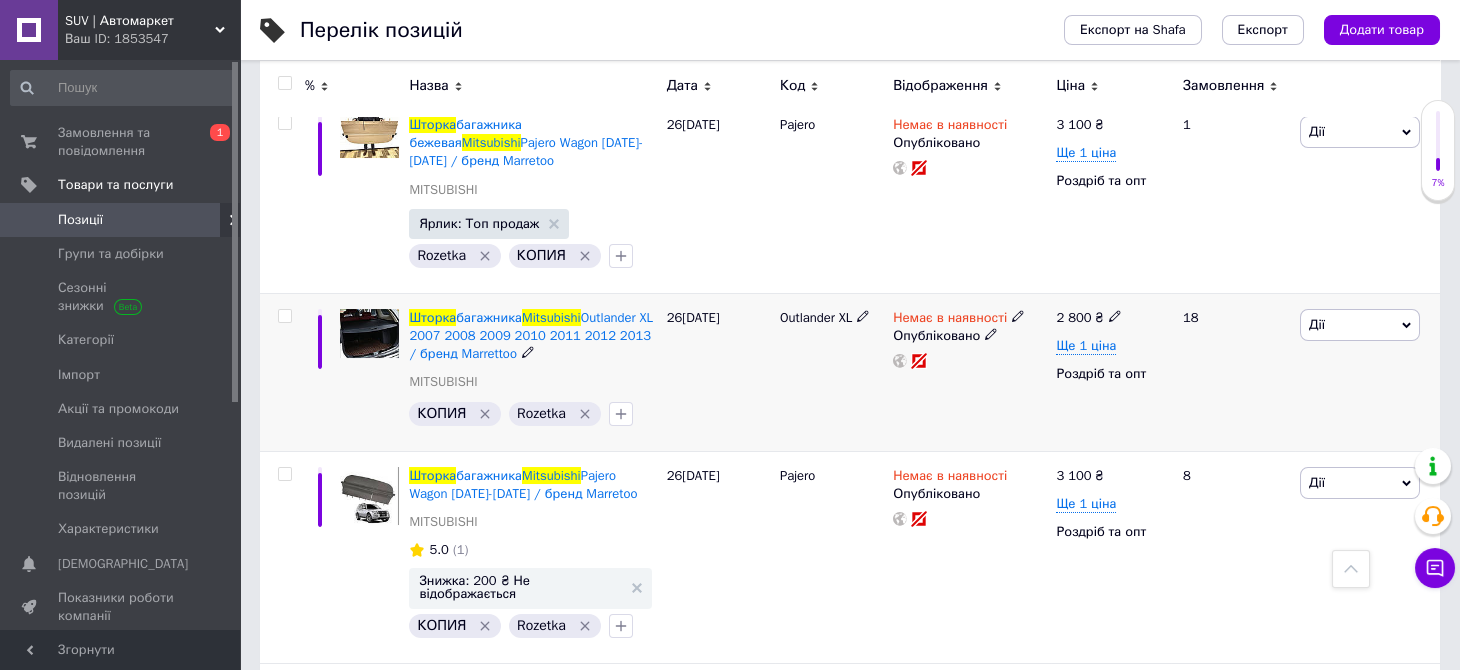 type on "шторка mitsubishi" 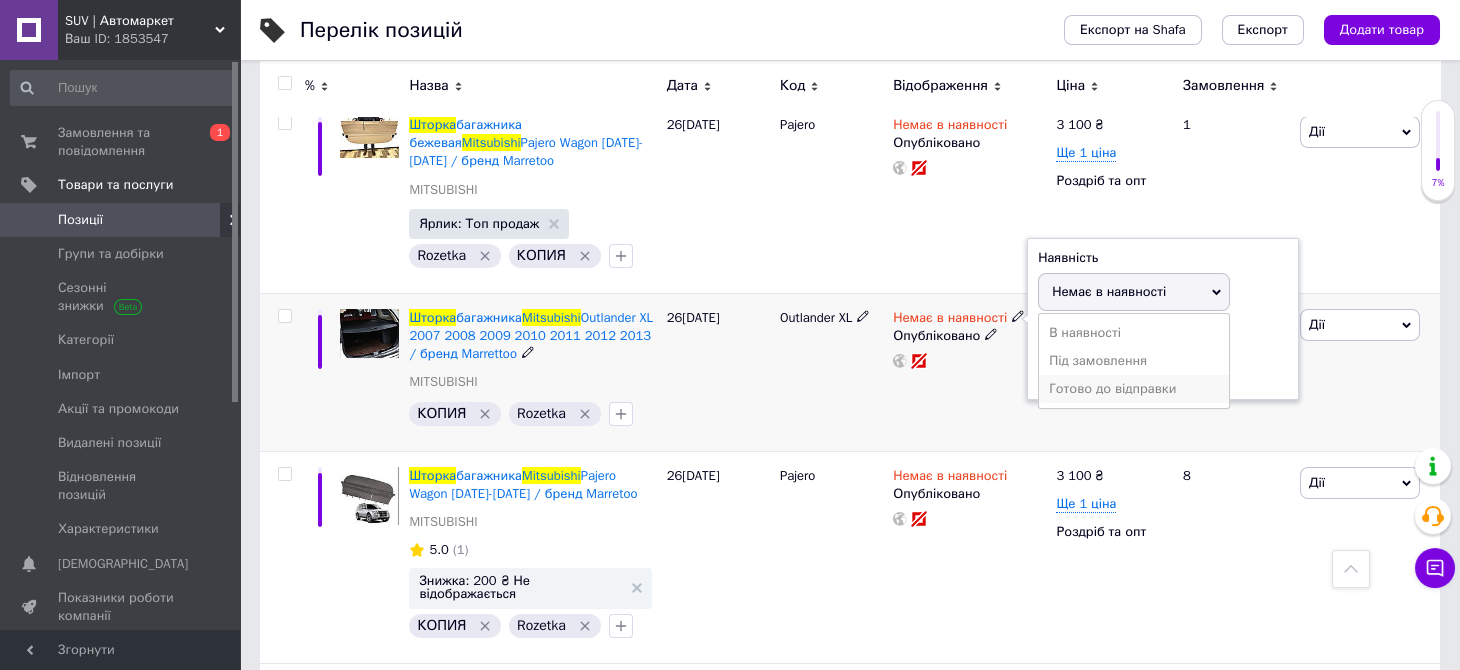 click on "Готово до відправки" at bounding box center (1134, 389) 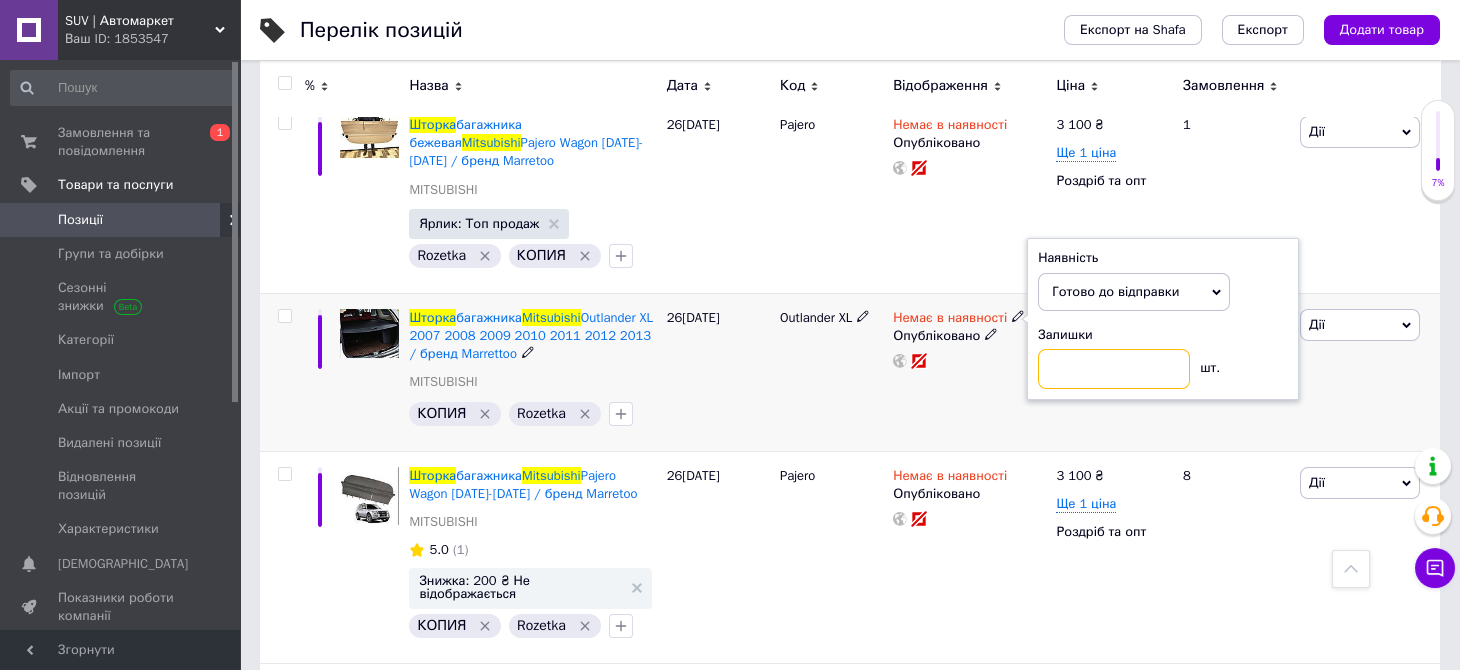 click at bounding box center (1114, 369) 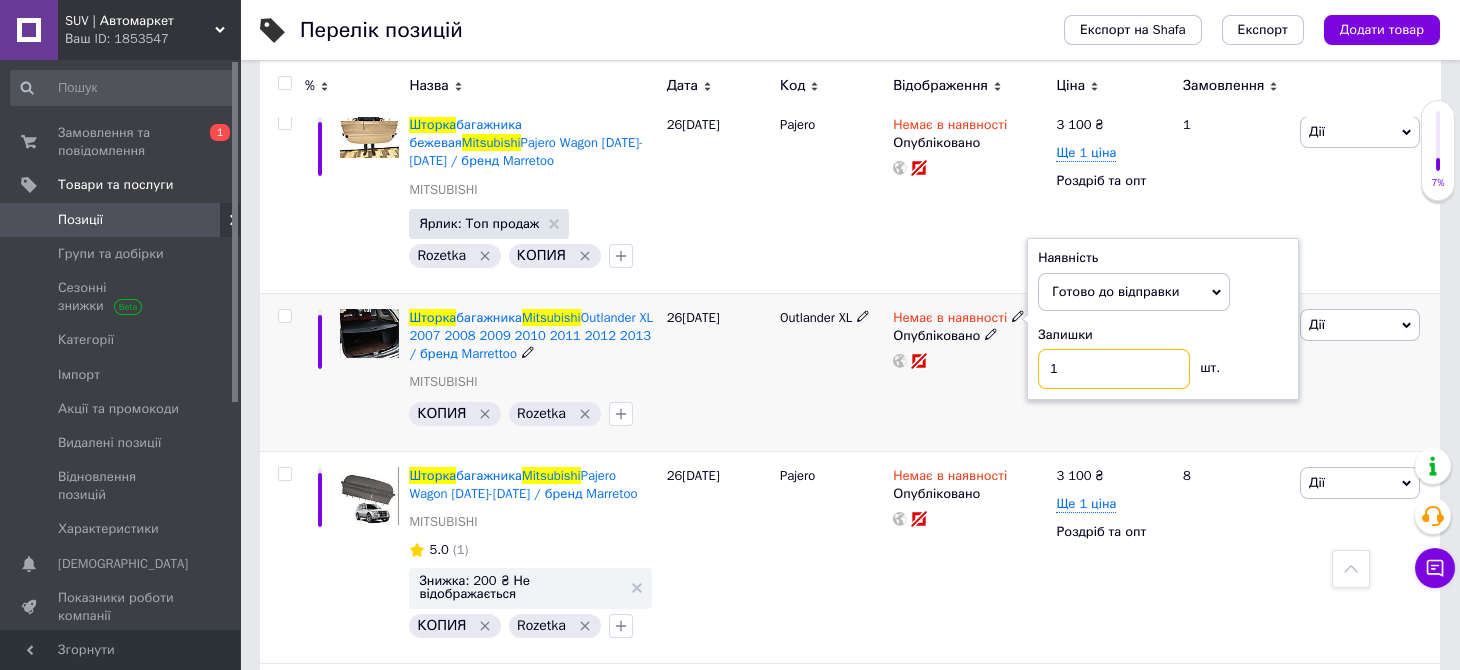 type on "10" 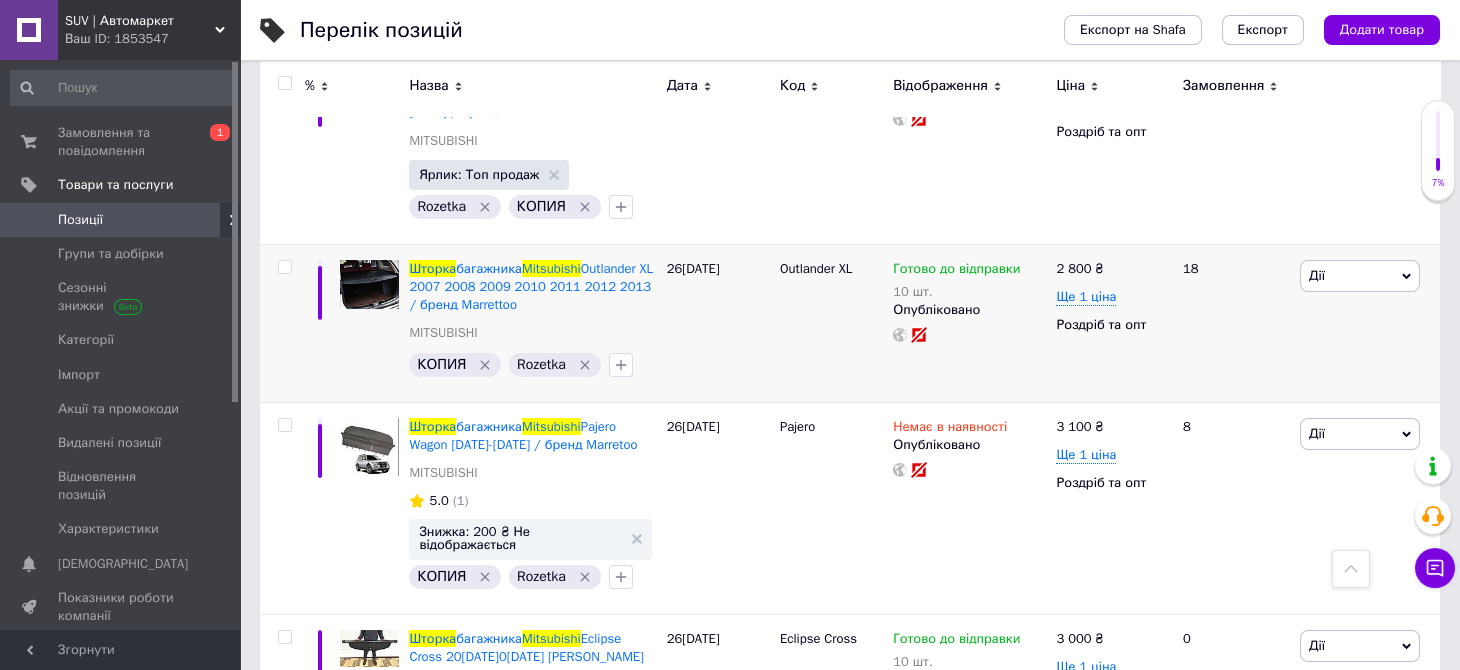 scroll, scrollTop: 737, scrollLeft: 0, axis: vertical 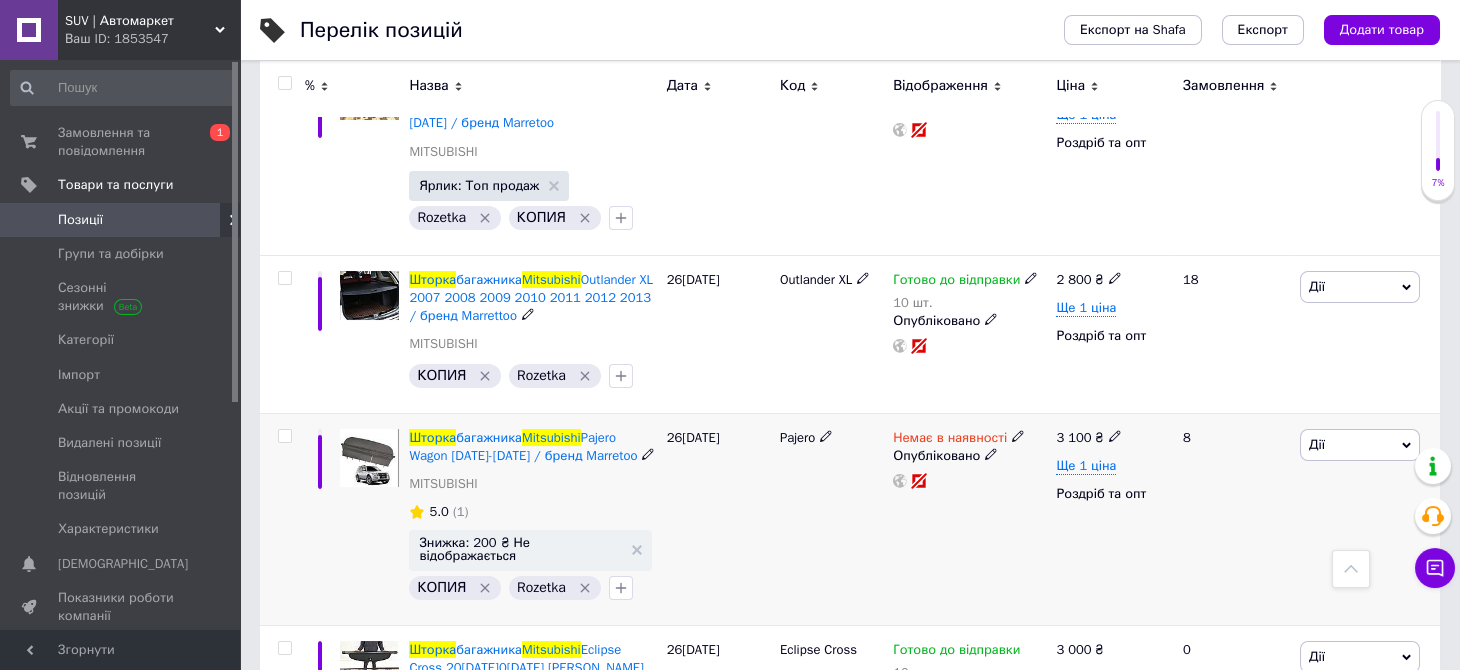 click on "Немає в наявності" at bounding box center (959, 438) 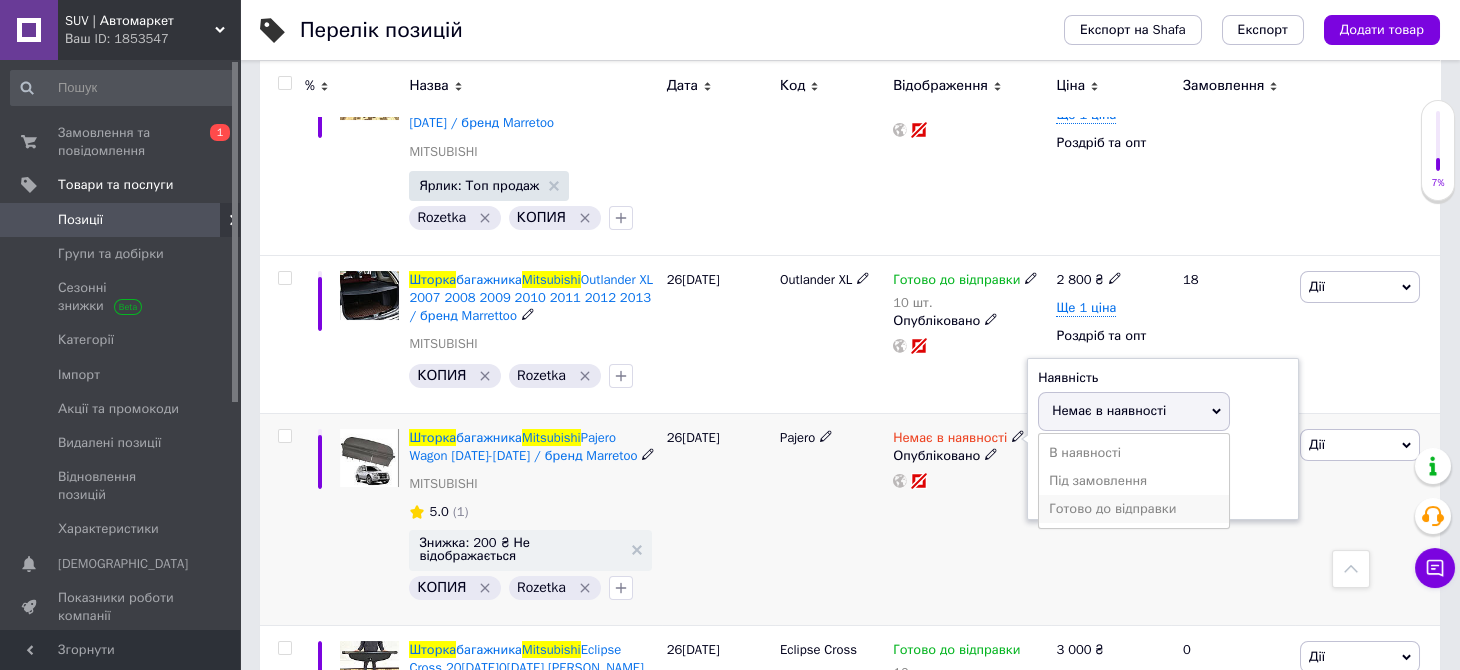 click on "Готово до відправки" at bounding box center (1134, 509) 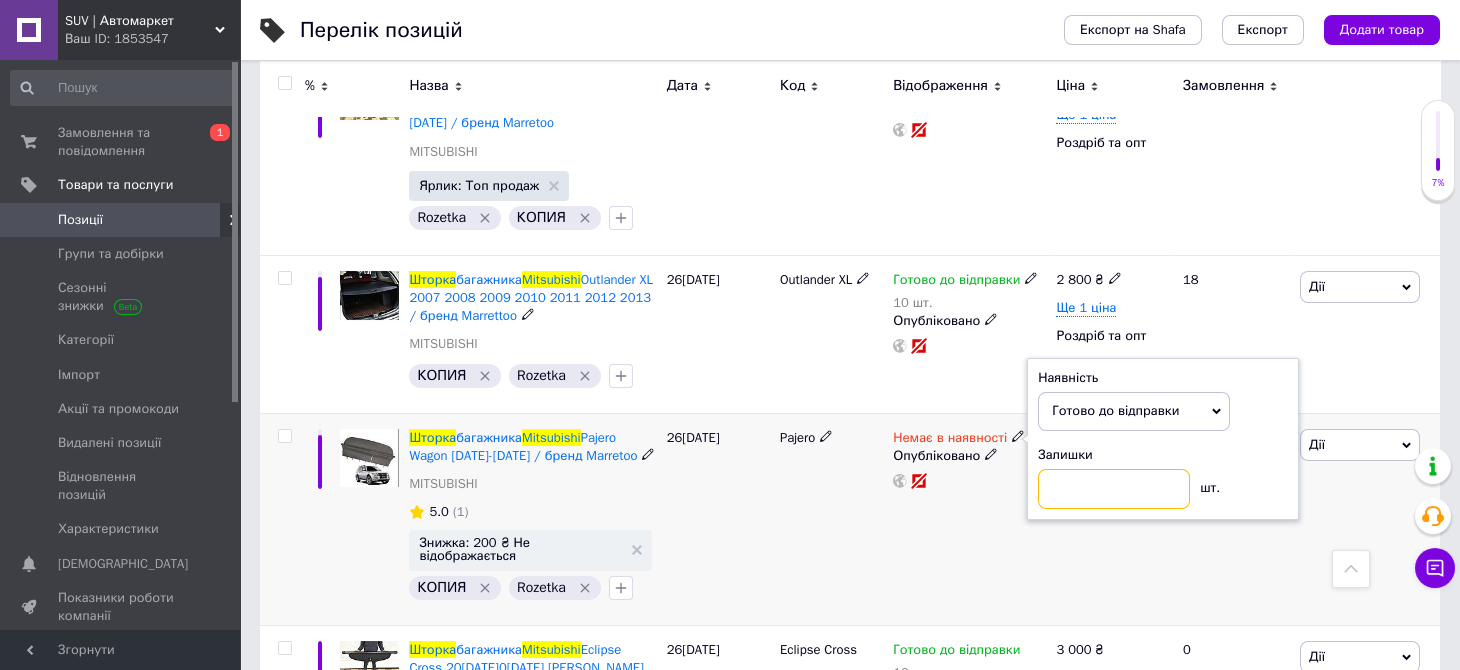 click at bounding box center [1114, 489] 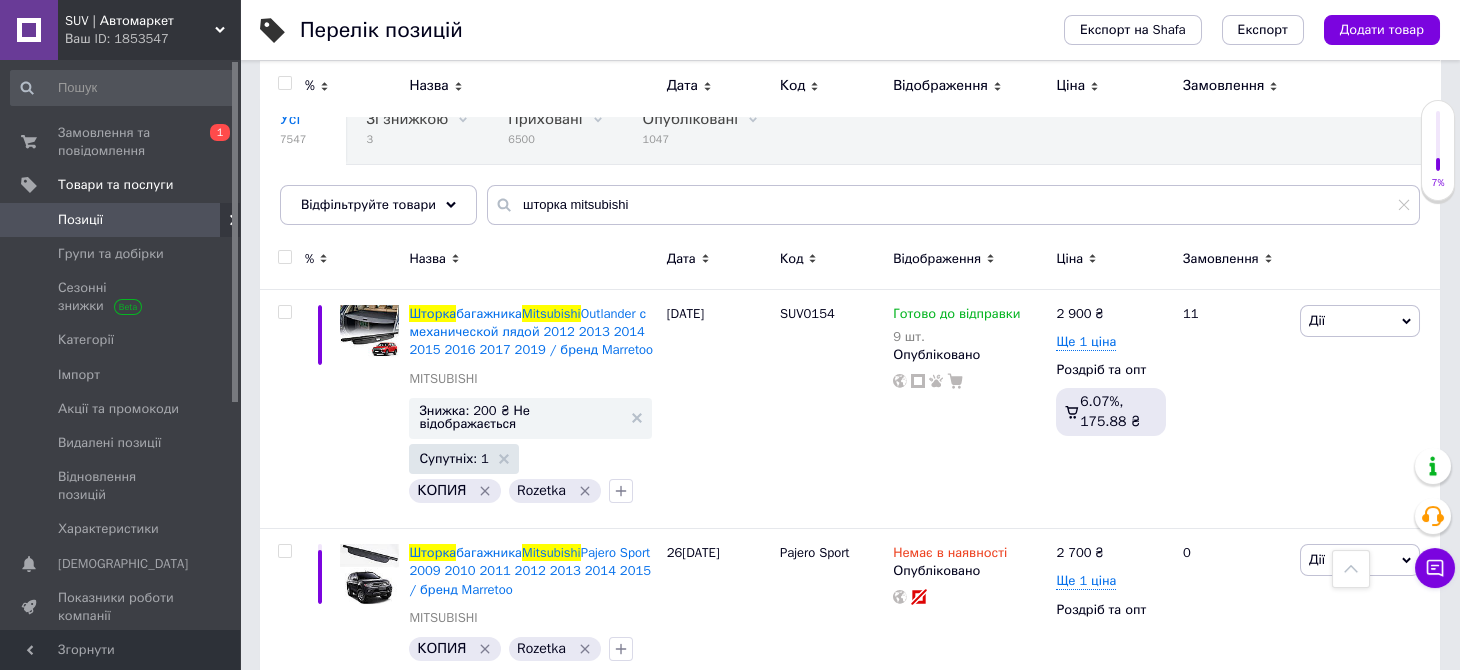 scroll, scrollTop: 0, scrollLeft: 0, axis: both 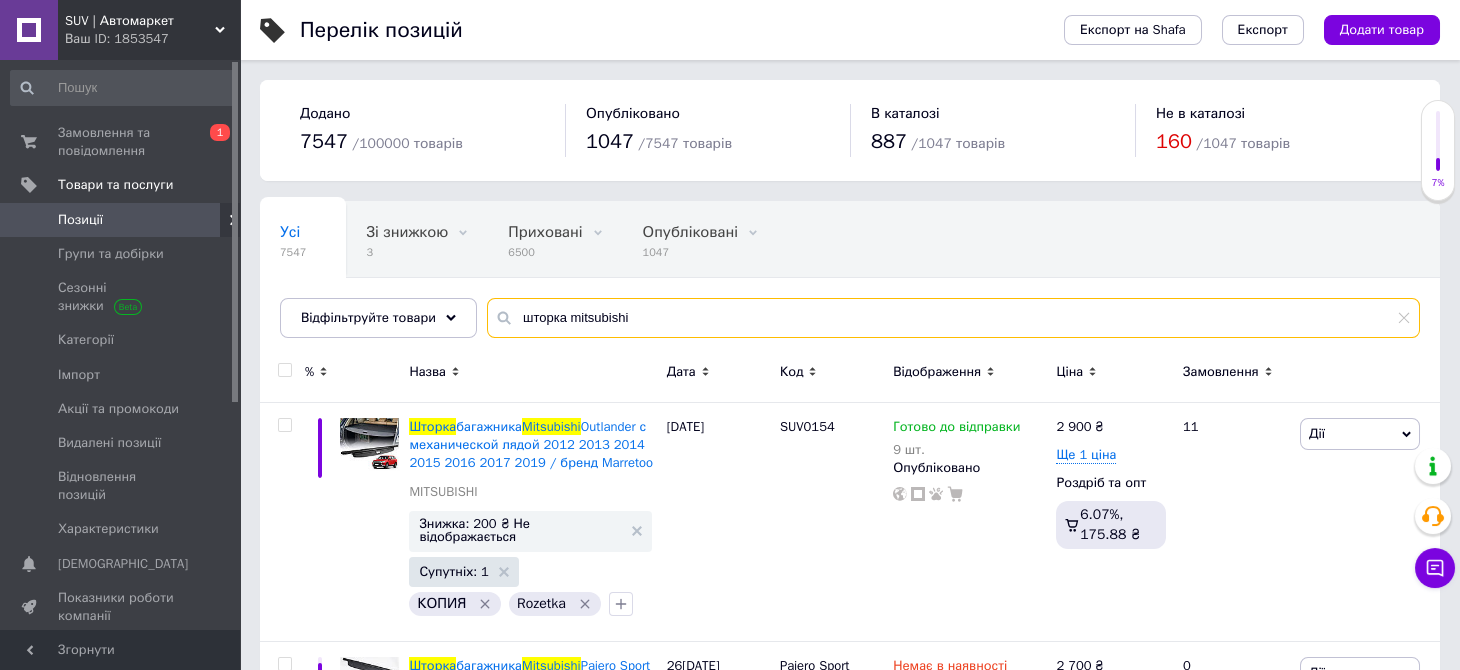 drag, startPoint x: 632, startPoint y: 310, endPoint x: 562, endPoint y: 312, distance: 70.028564 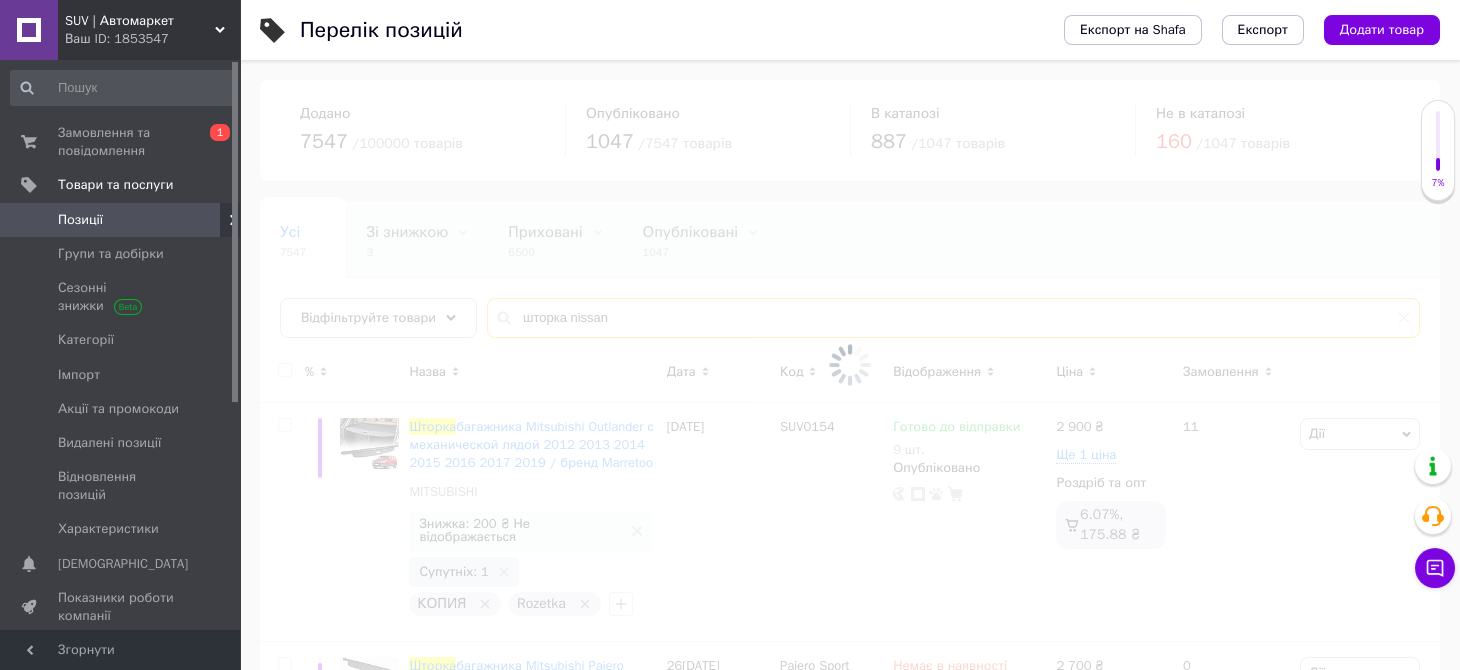 type on "шторка nissan" 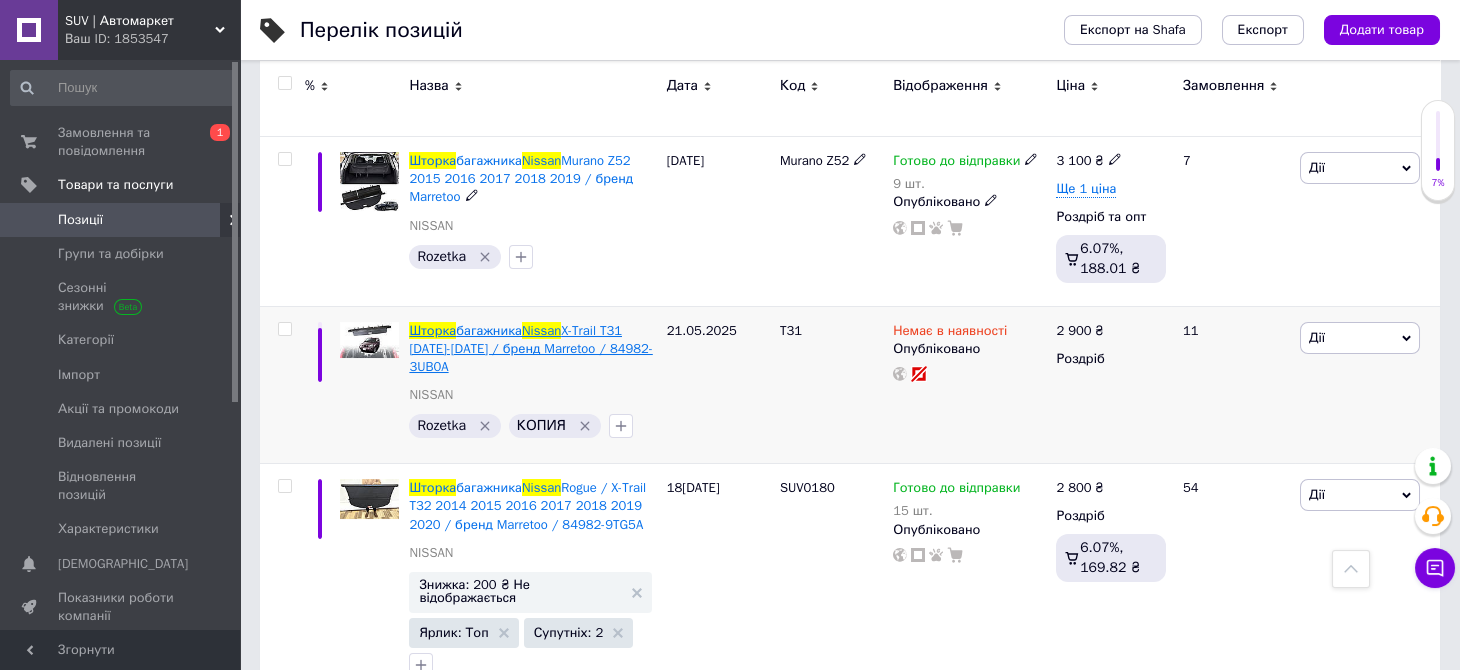 scroll, scrollTop: 699, scrollLeft: 0, axis: vertical 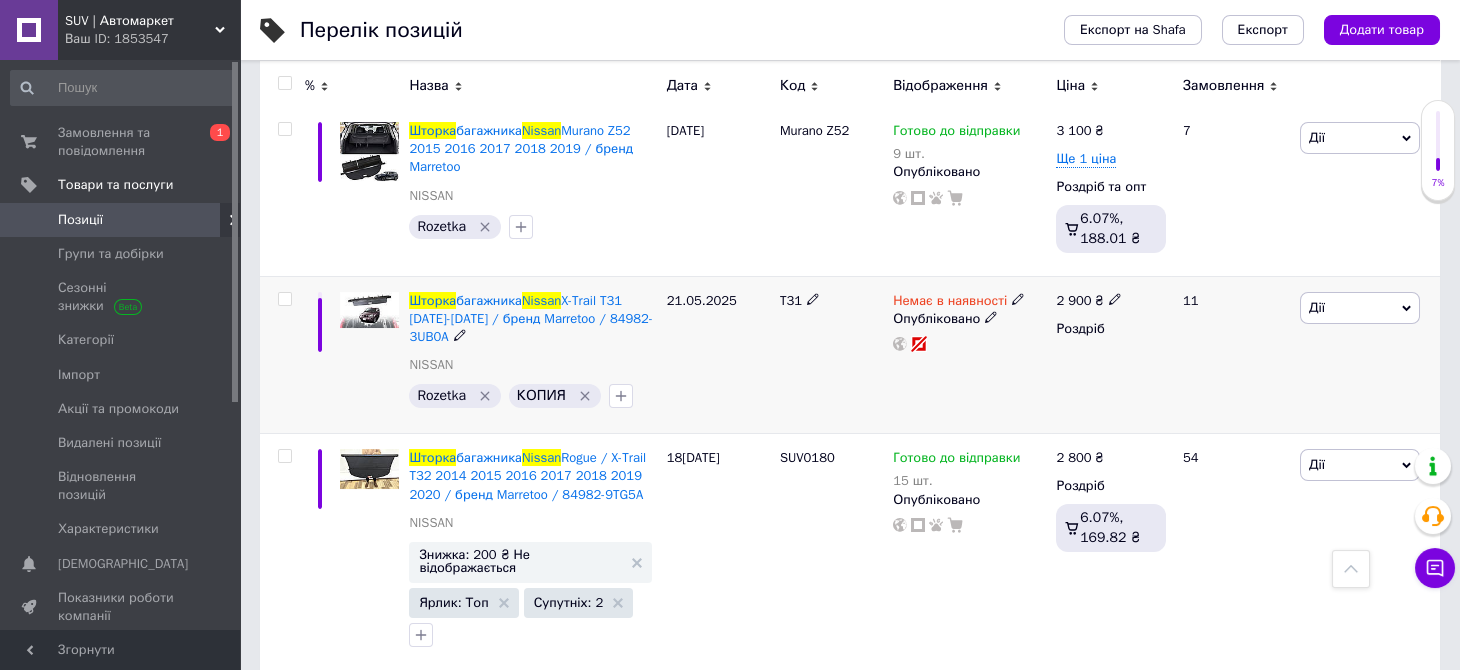 click 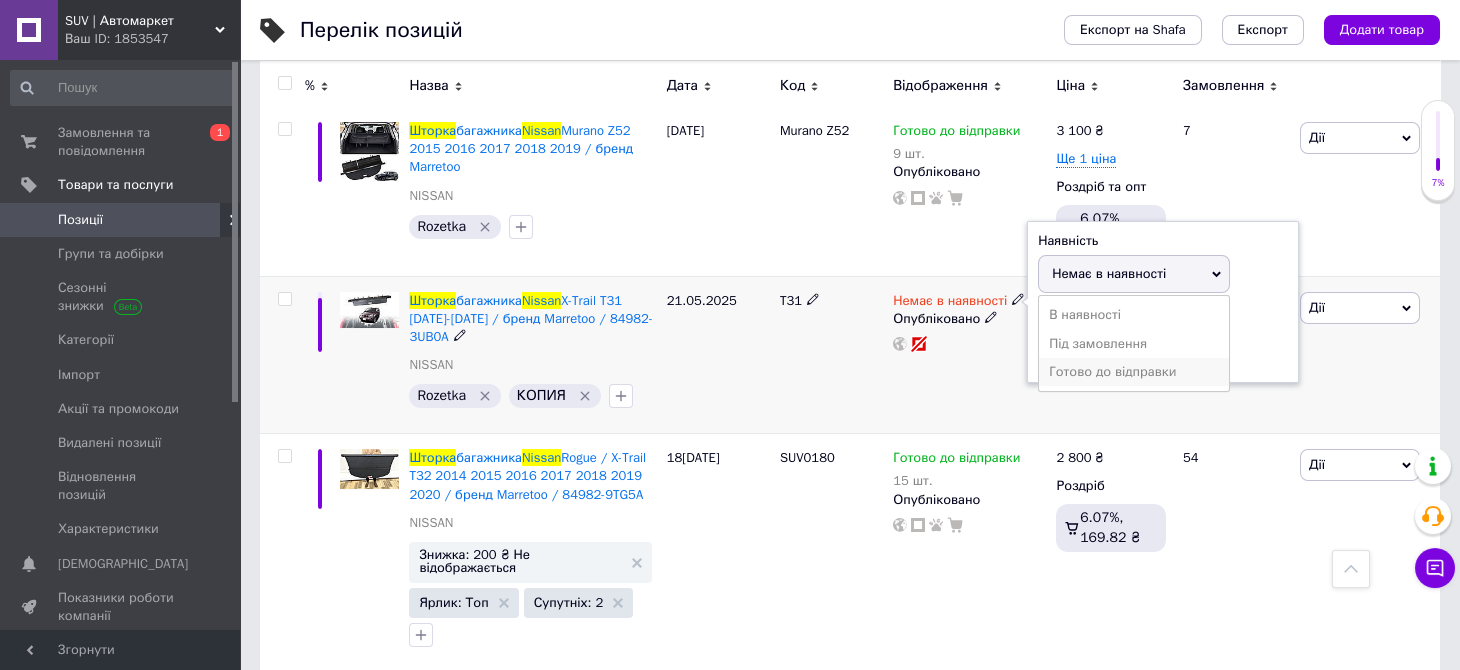click on "Готово до відправки" at bounding box center (1134, 372) 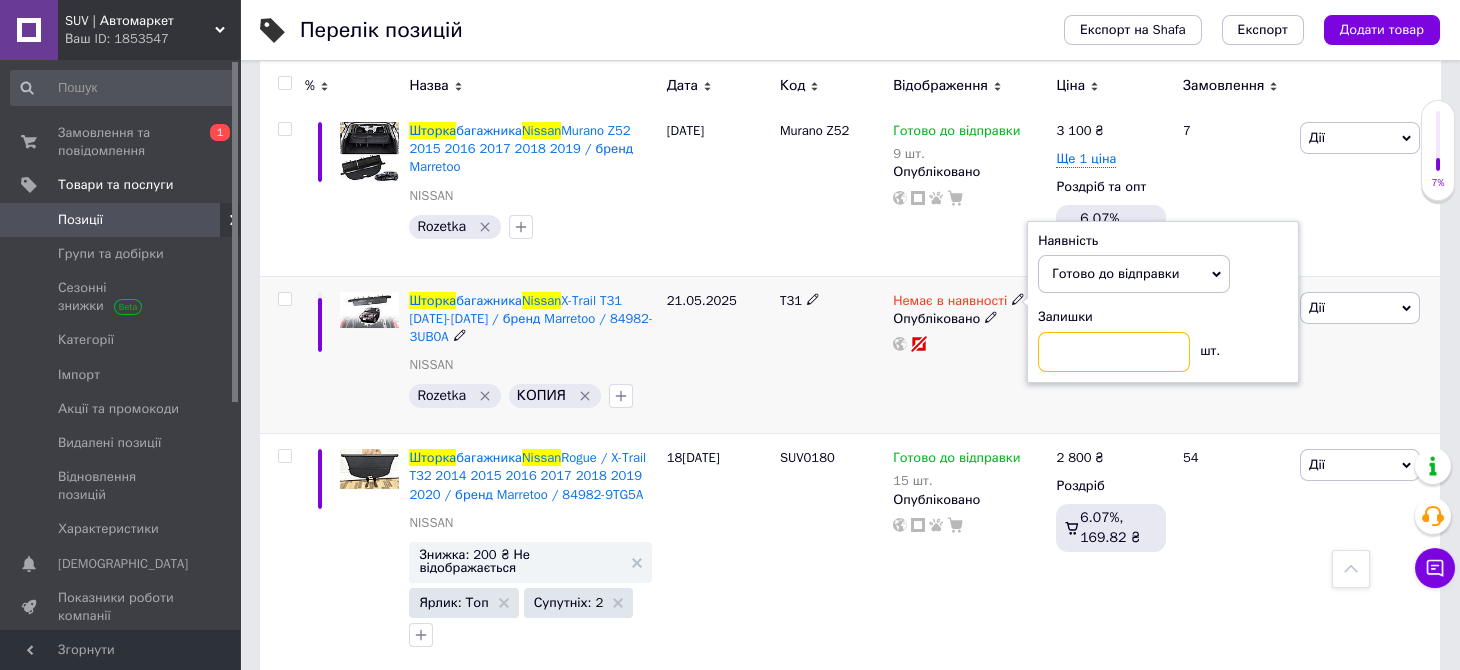 click at bounding box center [1114, 352] 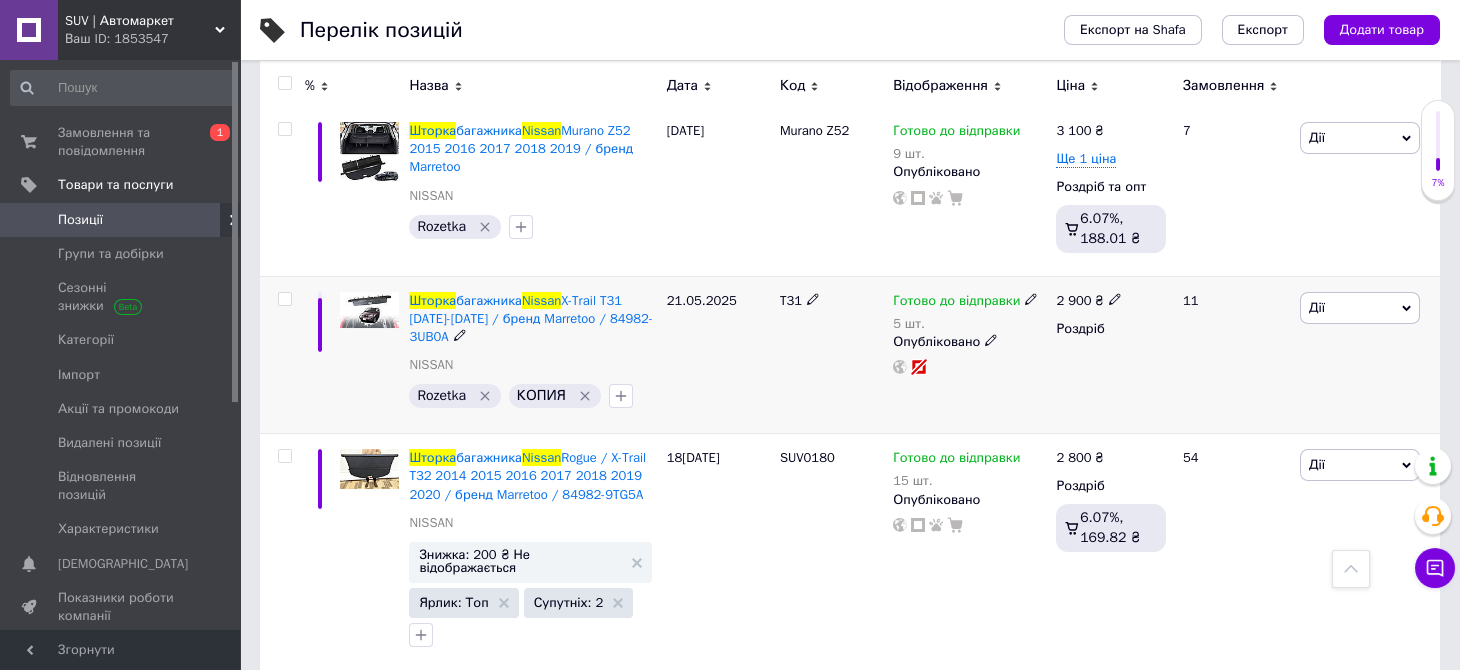 click 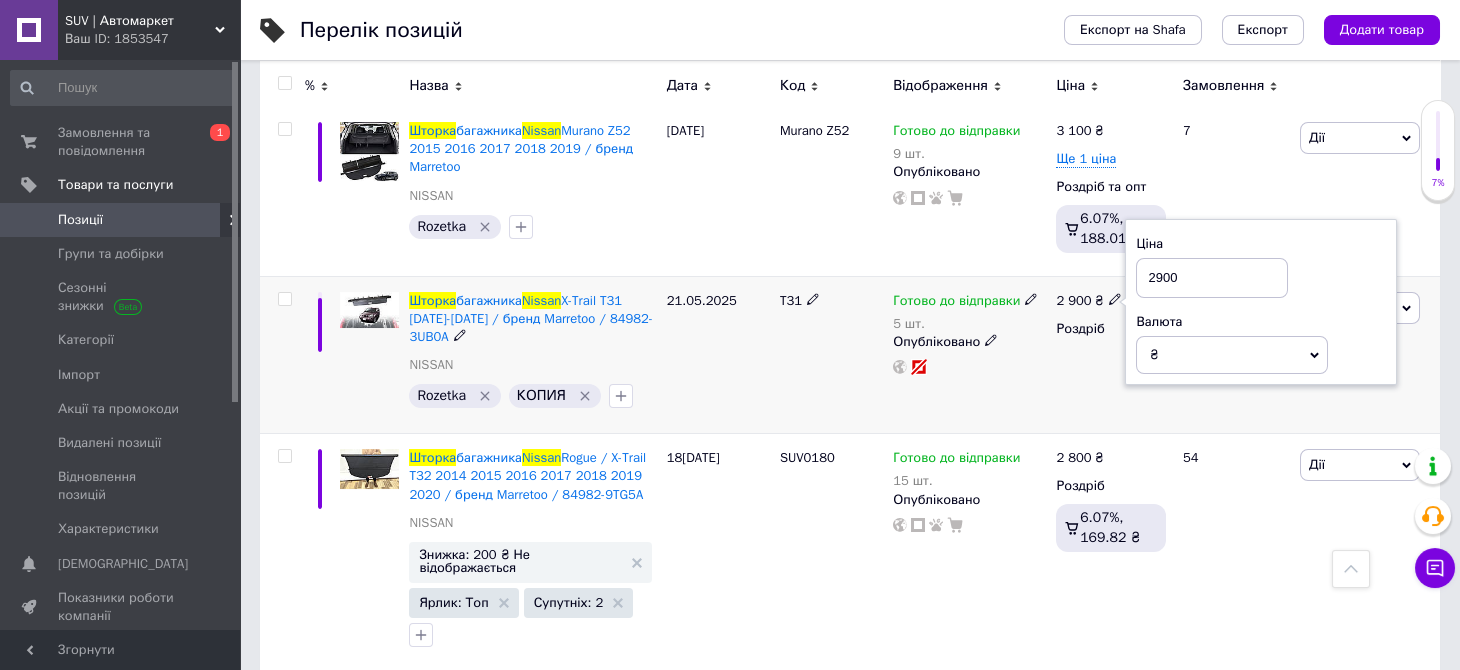 click on "2900" at bounding box center (1212, 278) 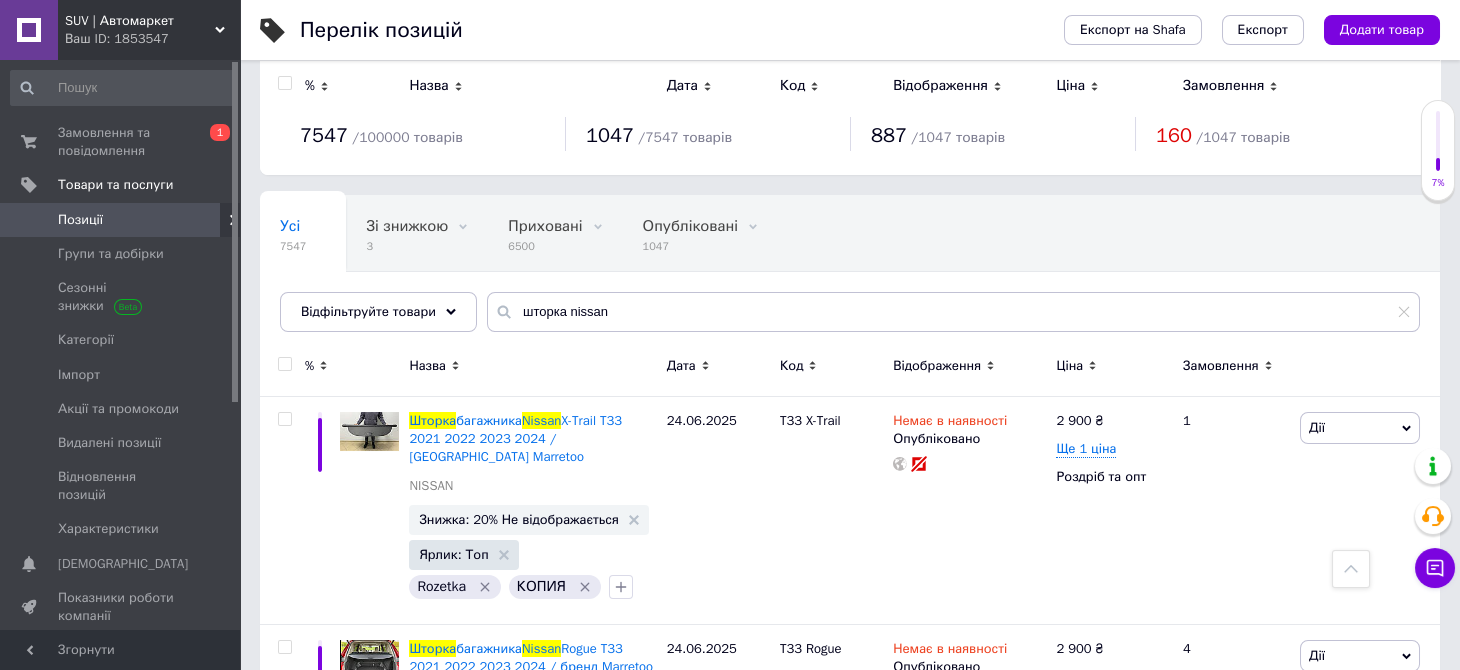 scroll, scrollTop: 0, scrollLeft: 0, axis: both 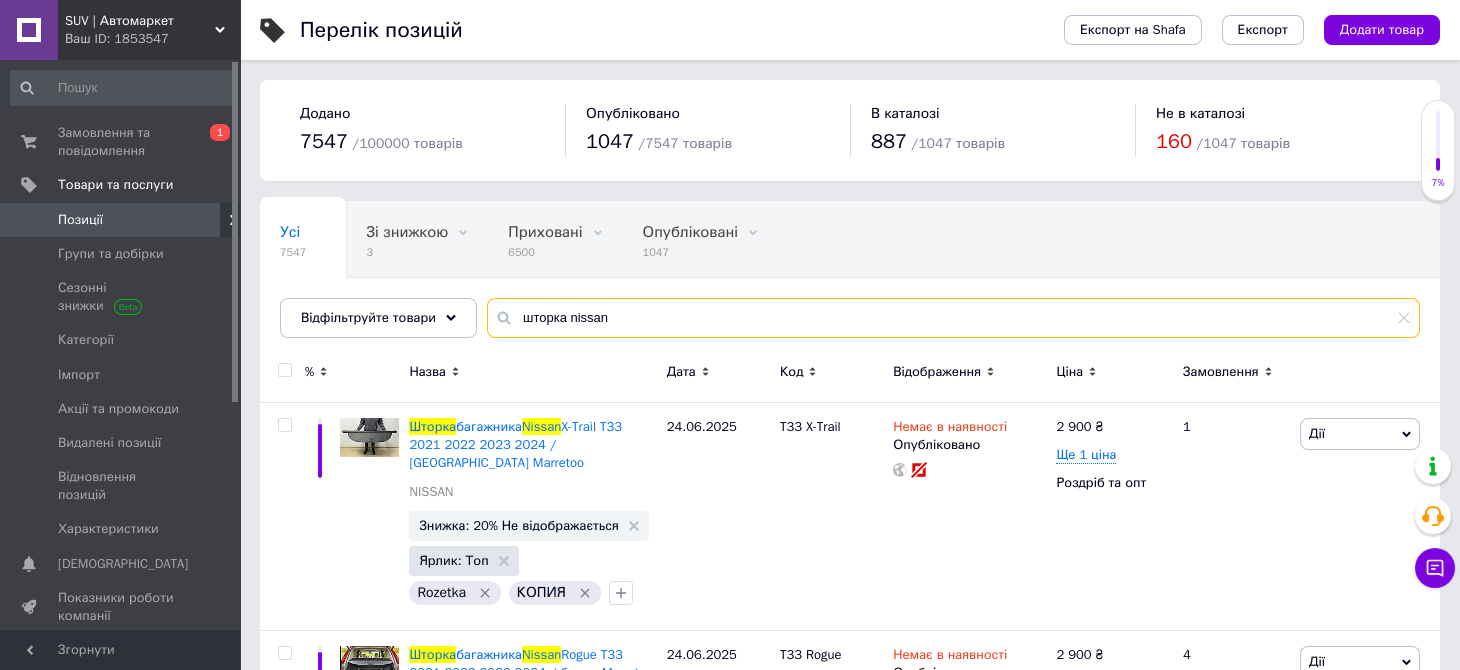 drag, startPoint x: 558, startPoint y: 314, endPoint x: 496, endPoint y: 313, distance: 62.008064 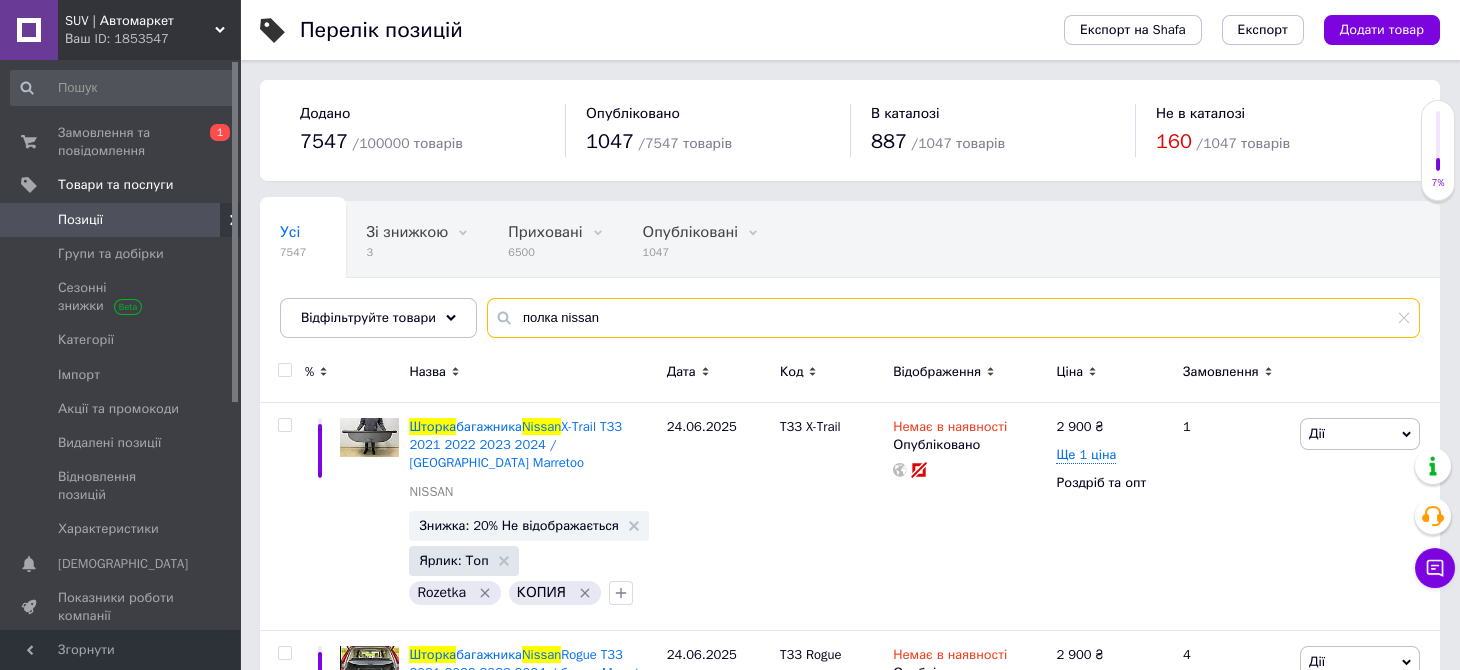 type on "полка nissan" 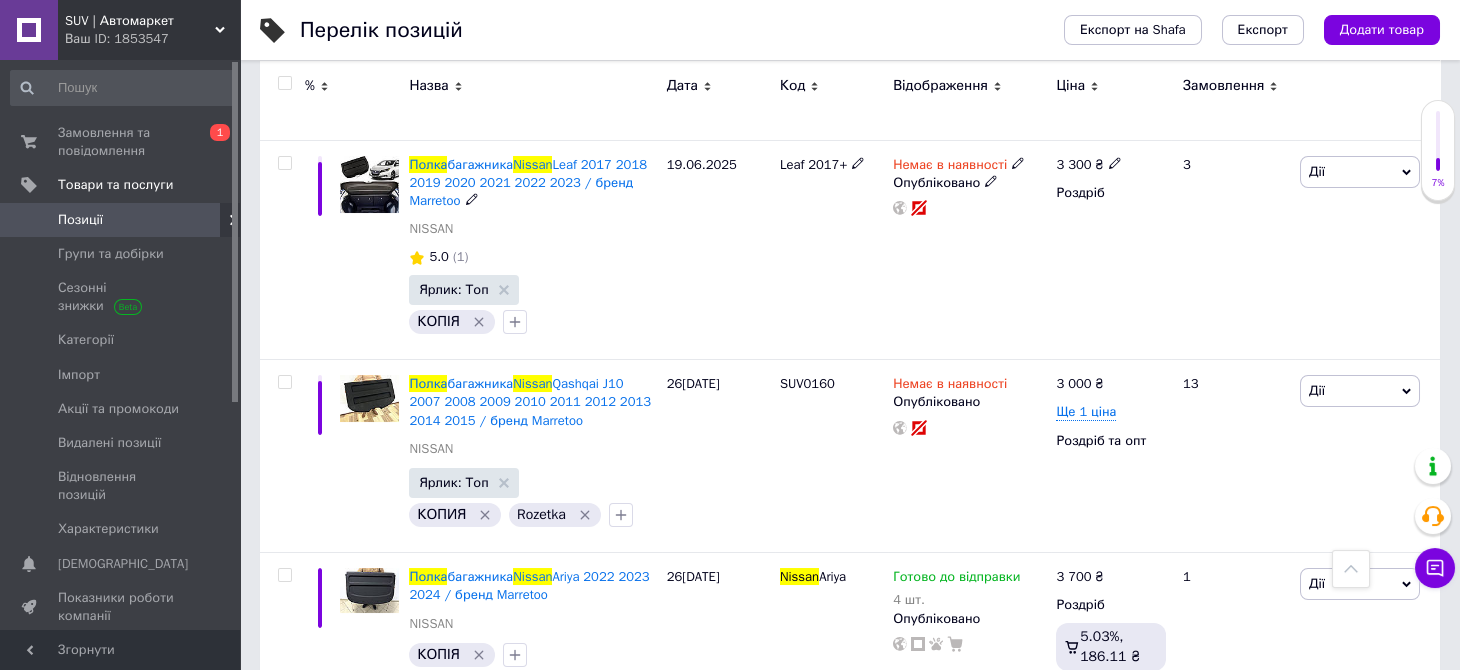scroll, scrollTop: 900, scrollLeft: 0, axis: vertical 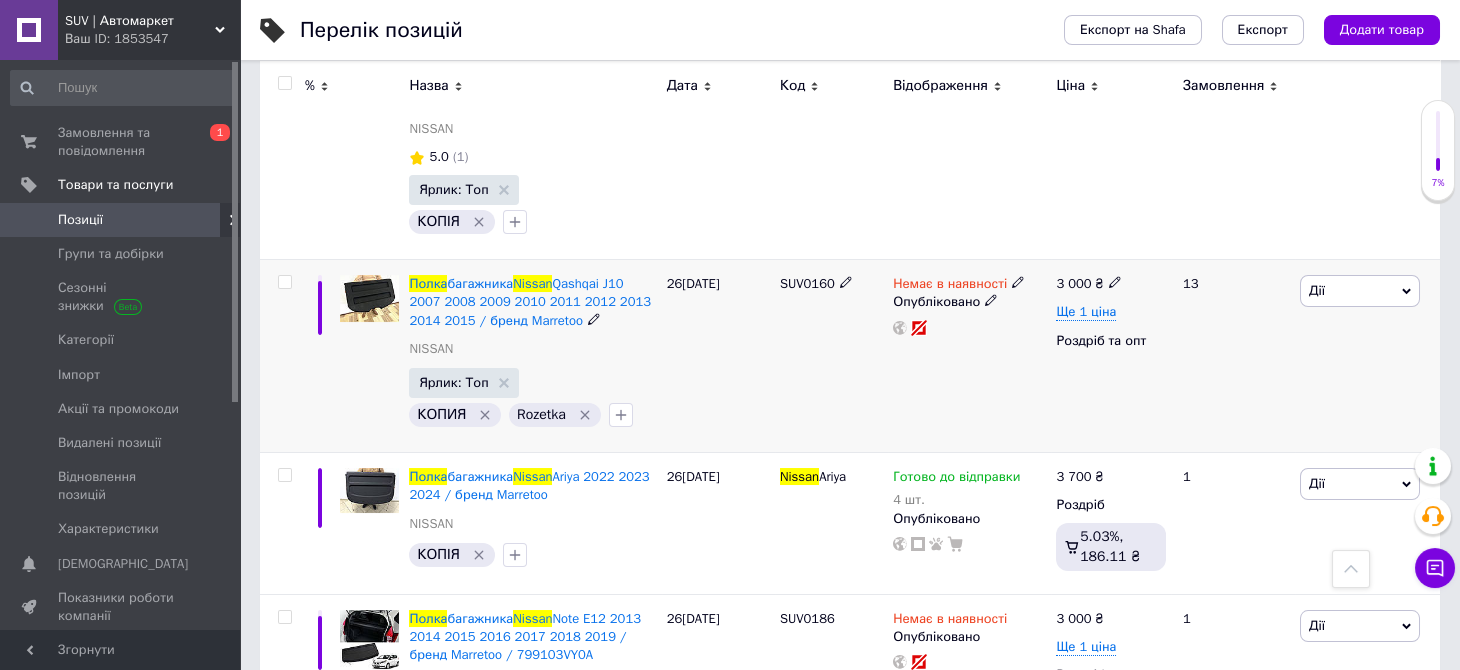 click 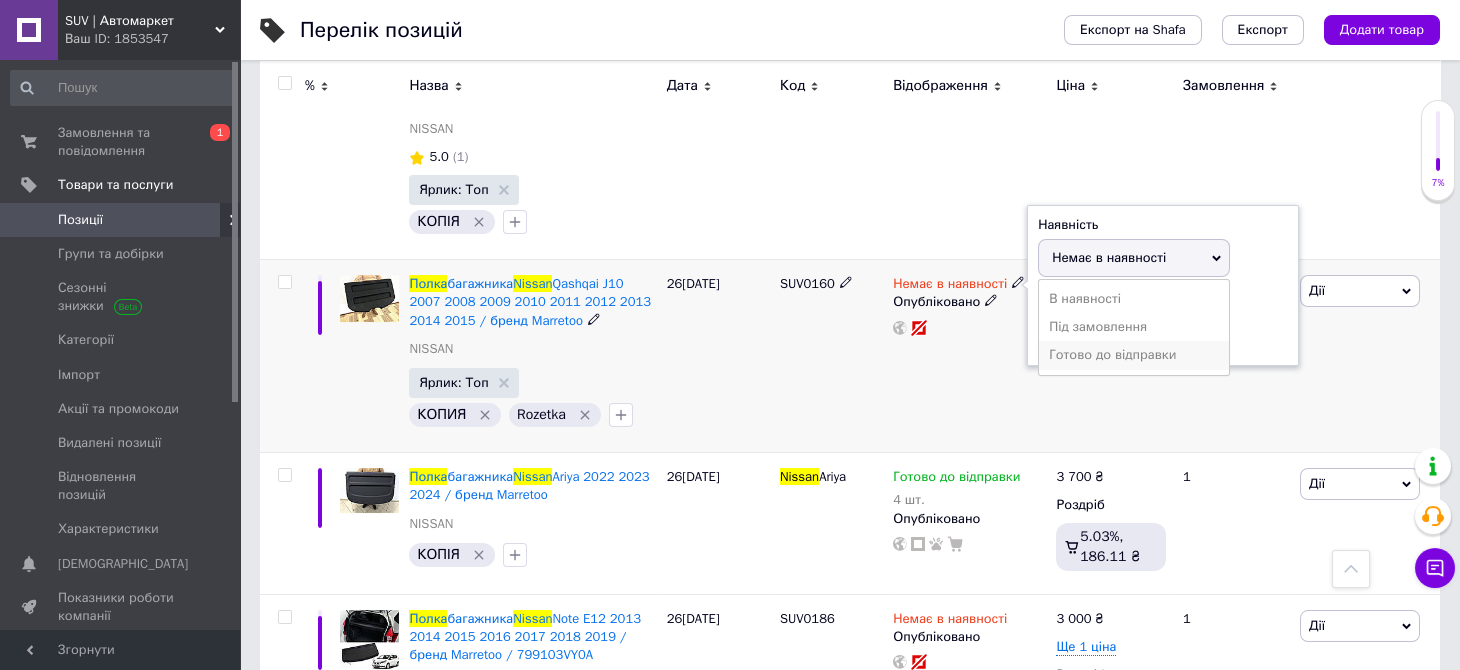 click on "Готово до відправки" at bounding box center [1134, 355] 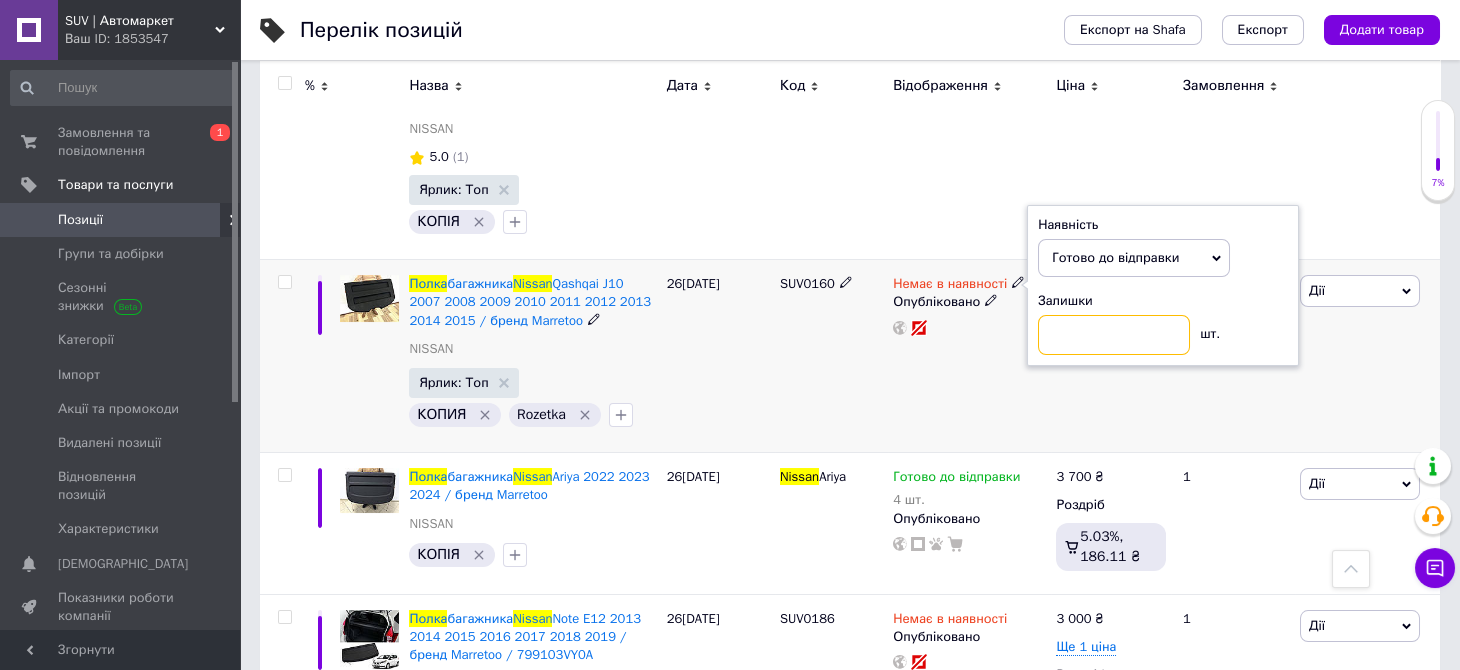 click at bounding box center [1114, 335] 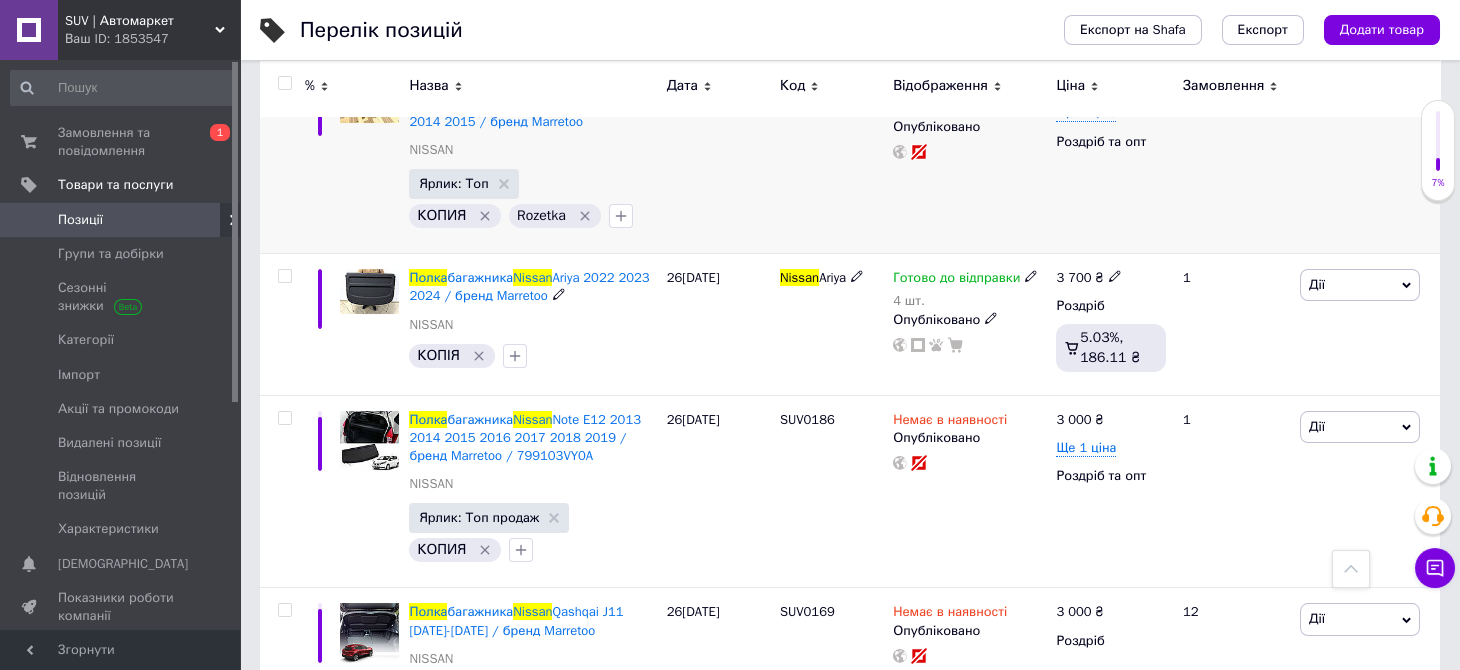 scroll, scrollTop: 1300, scrollLeft: 0, axis: vertical 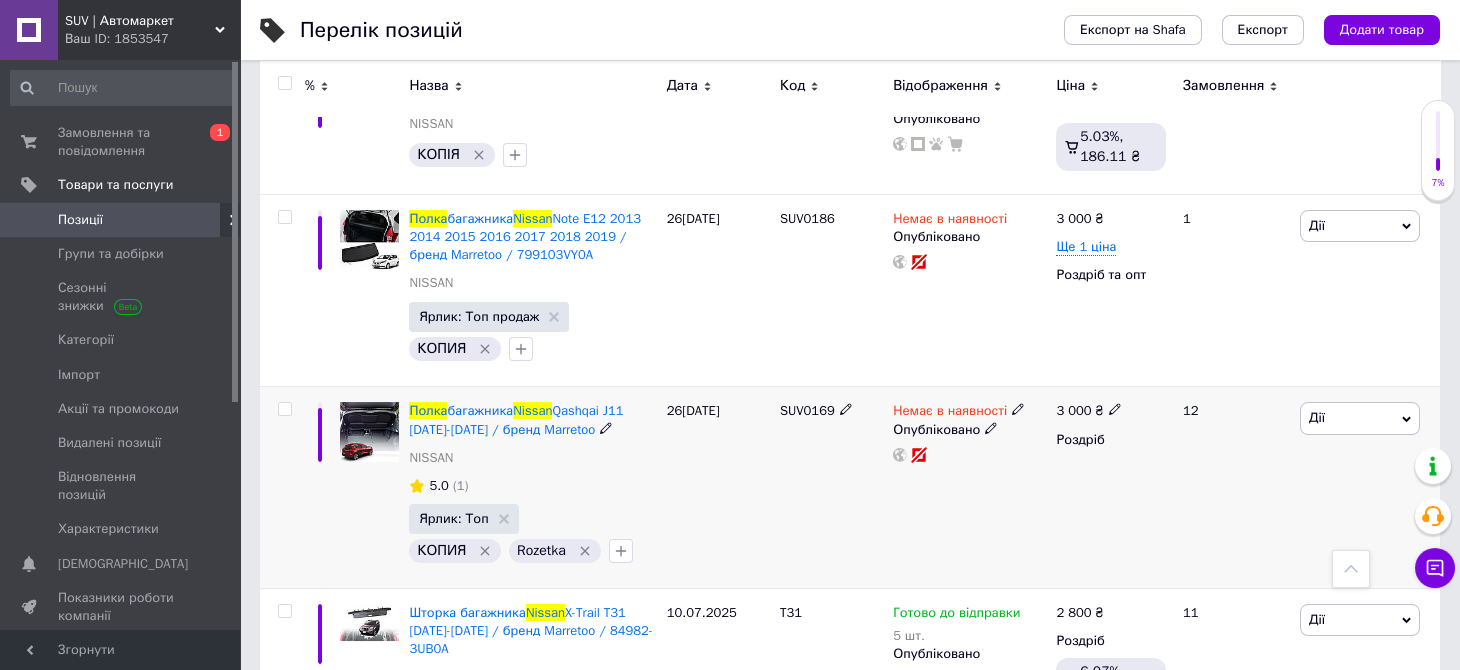 click 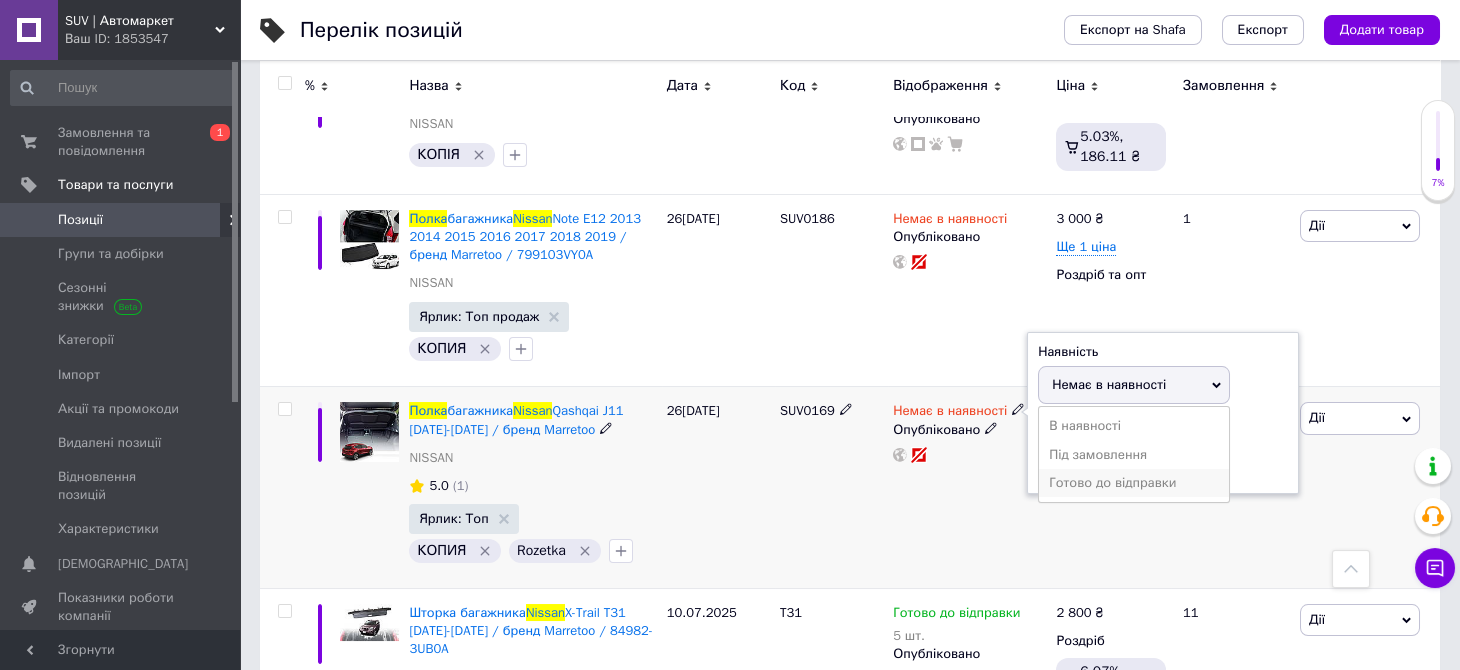 click on "Готово до відправки" at bounding box center (1134, 483) 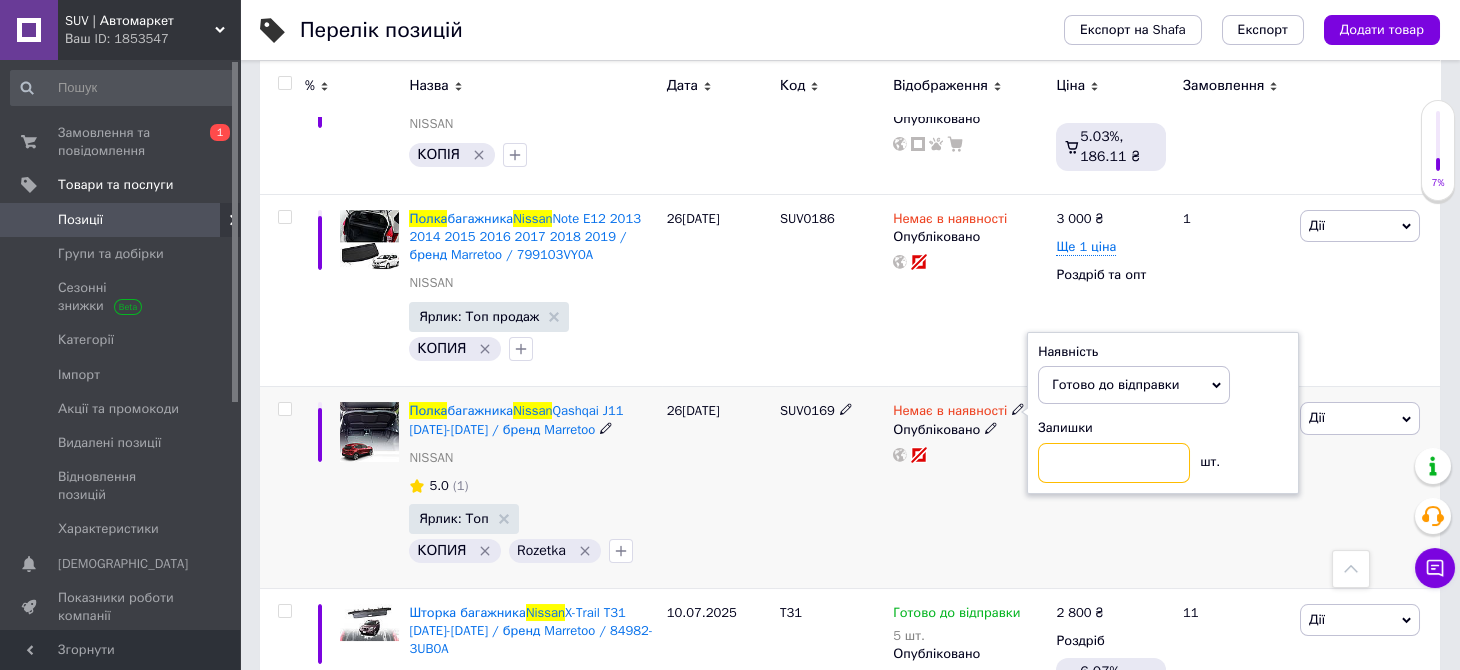 click at bounding box center [1114, 463] 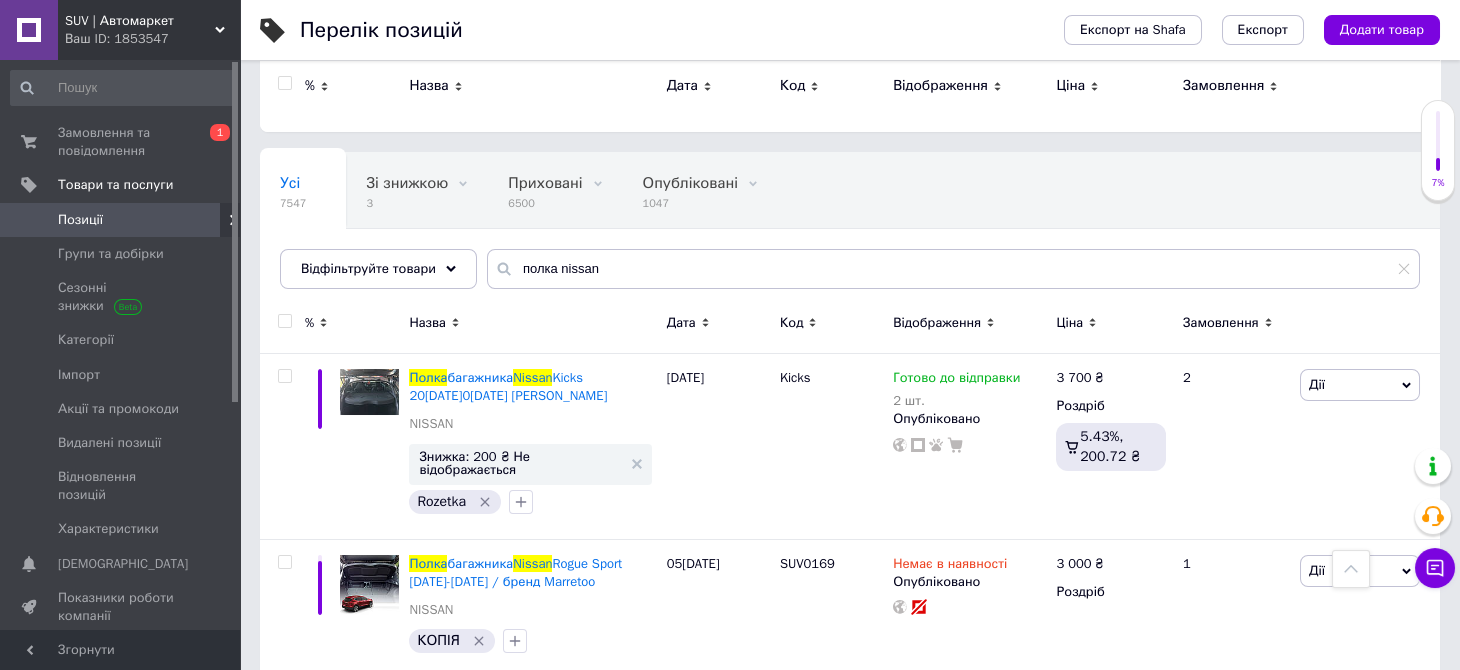 scroll, scrollTop: 0, scrollLeft: 0, axis: both 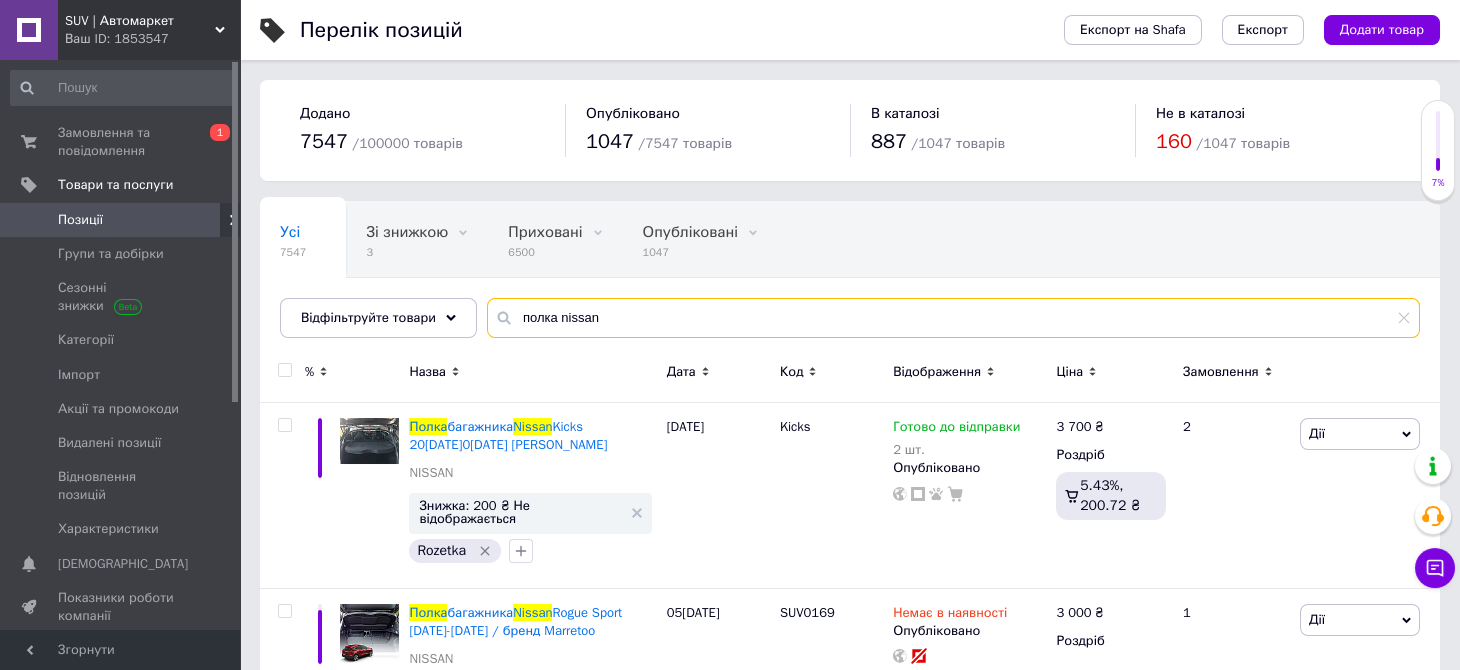 click on "полка nissan" at bounding box center (953, 318) 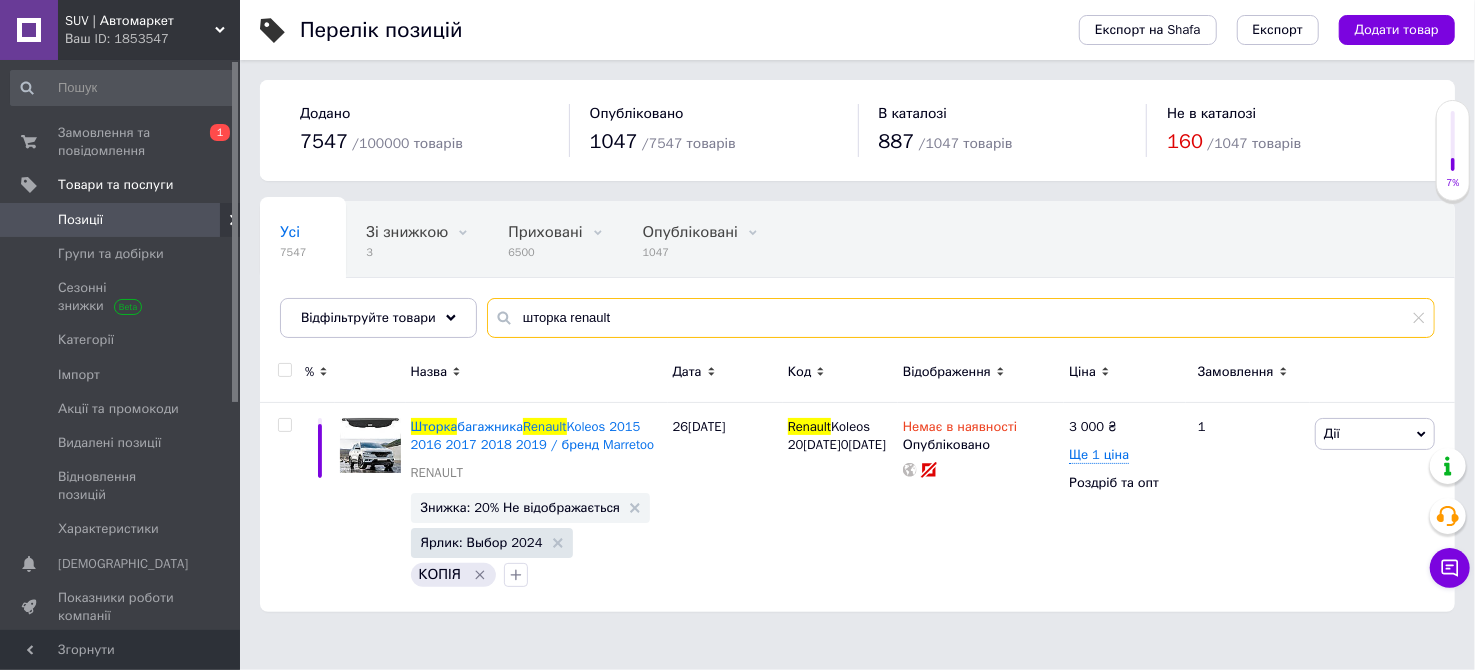 drag, startPoint x: 603, startPoint y: 315, endPoint x: 563, endPoint y: 312, distance: 40.112343 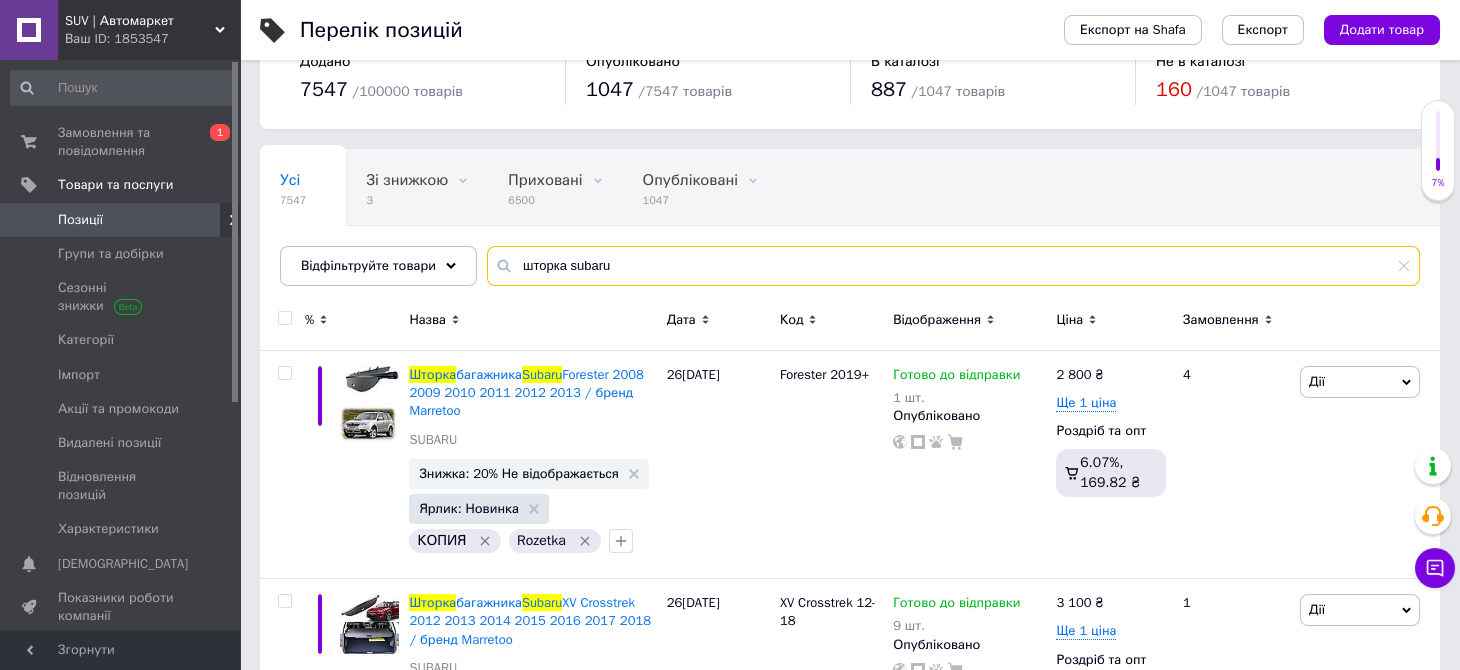 scroll, scrollTop: 99, scrollLeft: 0, axis: vertical 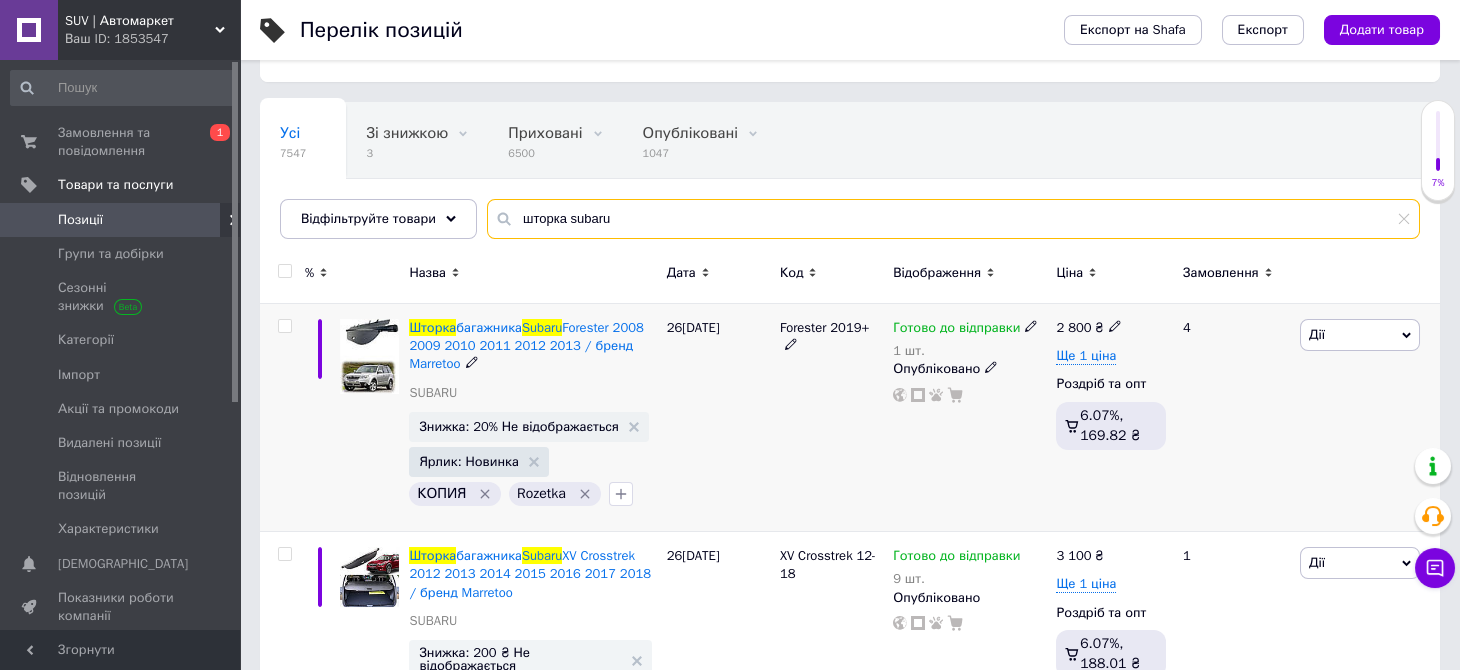 type on "шторка subaru" 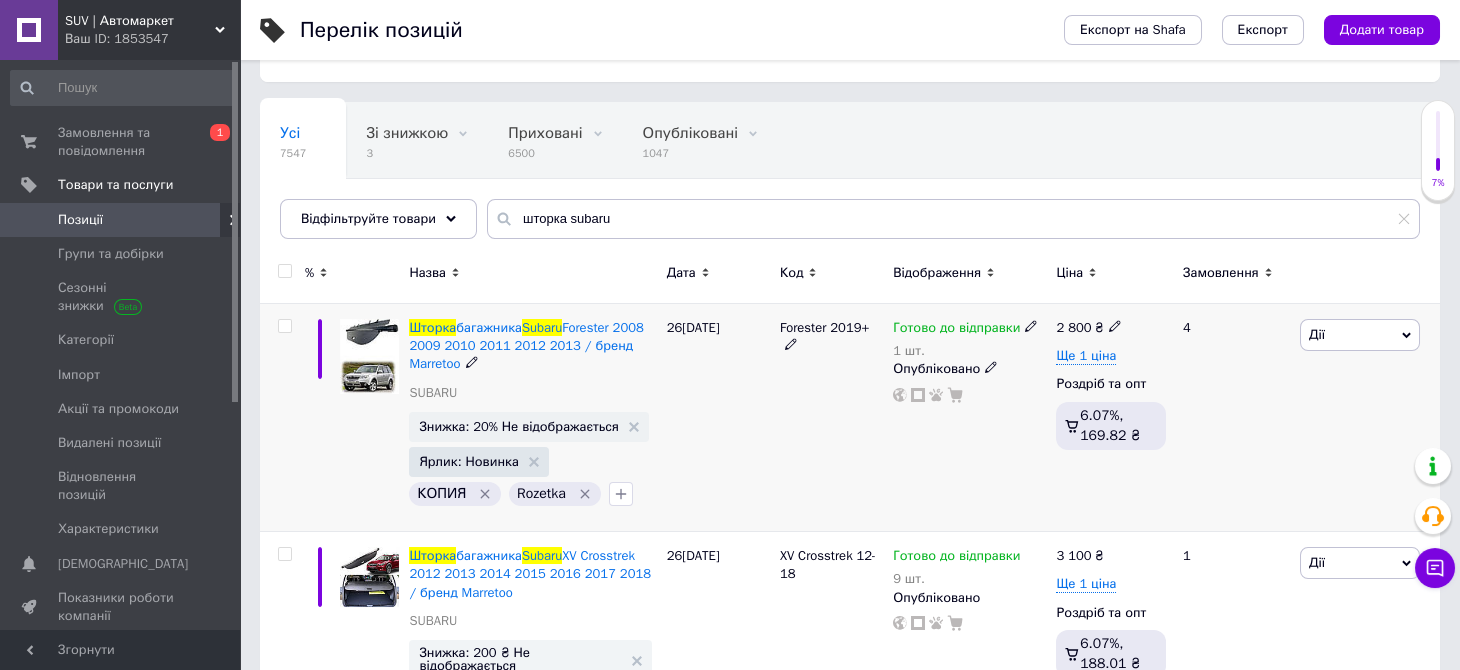 click 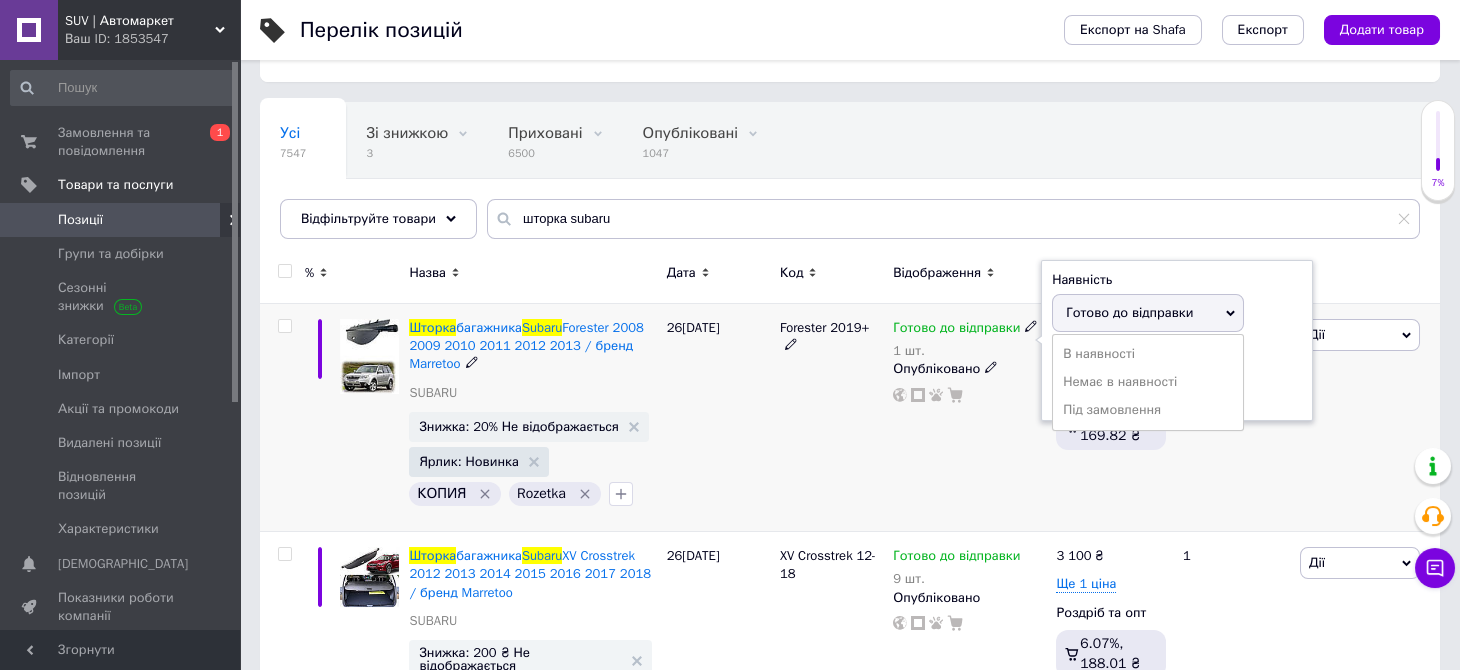click on "Залишки 1 шт." at bounding box center [1177, 378] 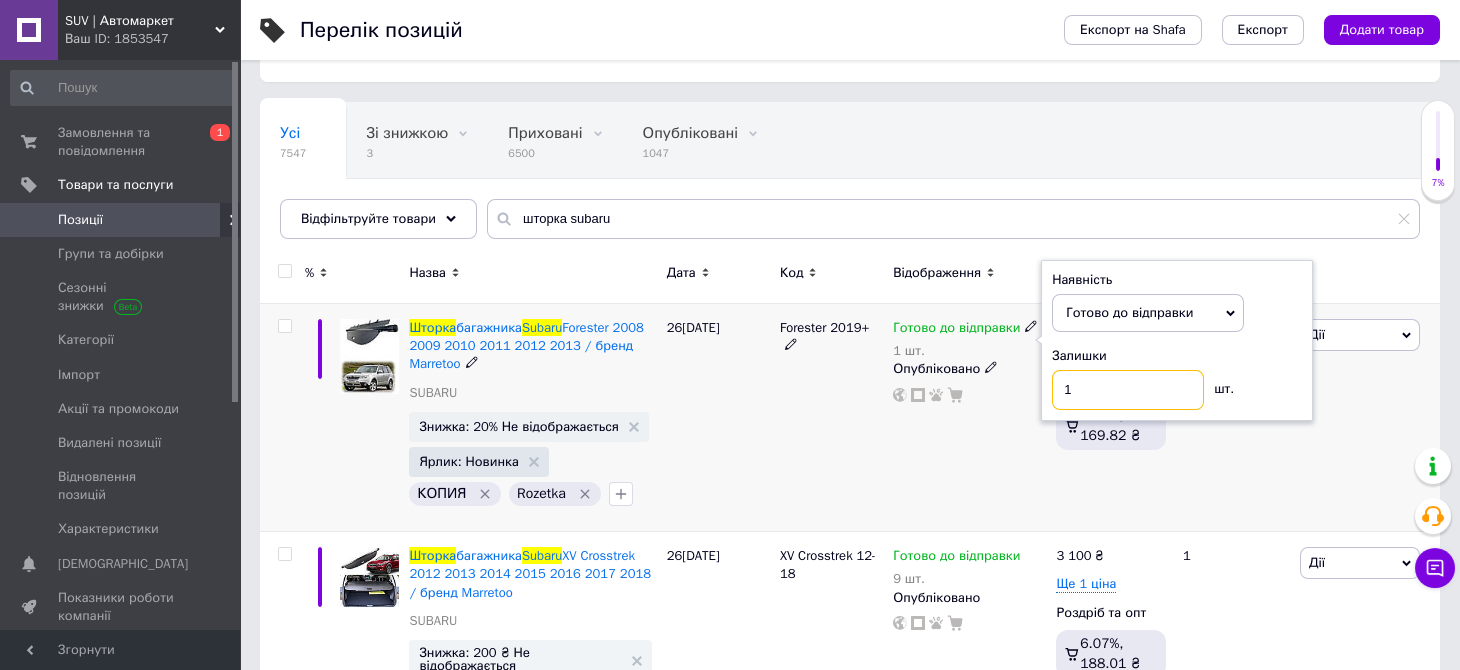 drag, startPoint x: 1099, startPoint y: 388, endPoint x: 1059, endPoint y: 382, distance: 40.4475 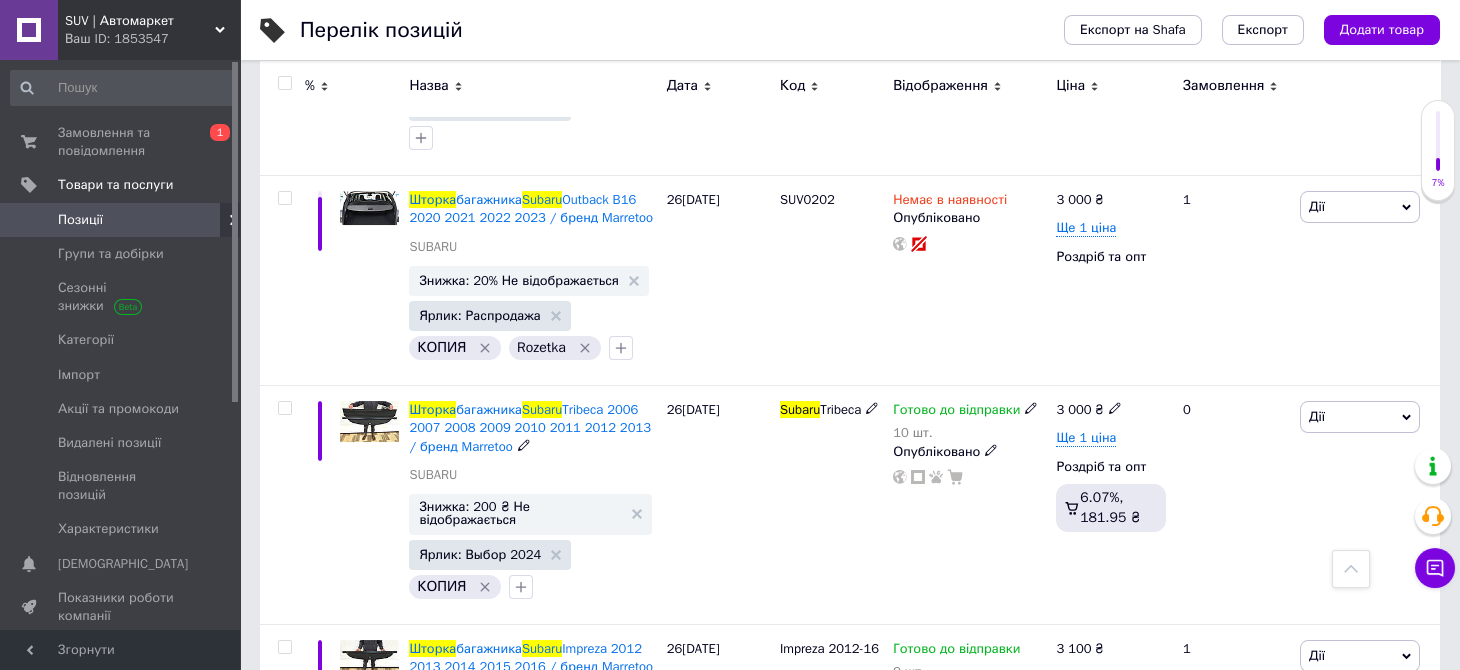 scroll, scrollTop: 1700, scrollLeft: 0, axis: vertical 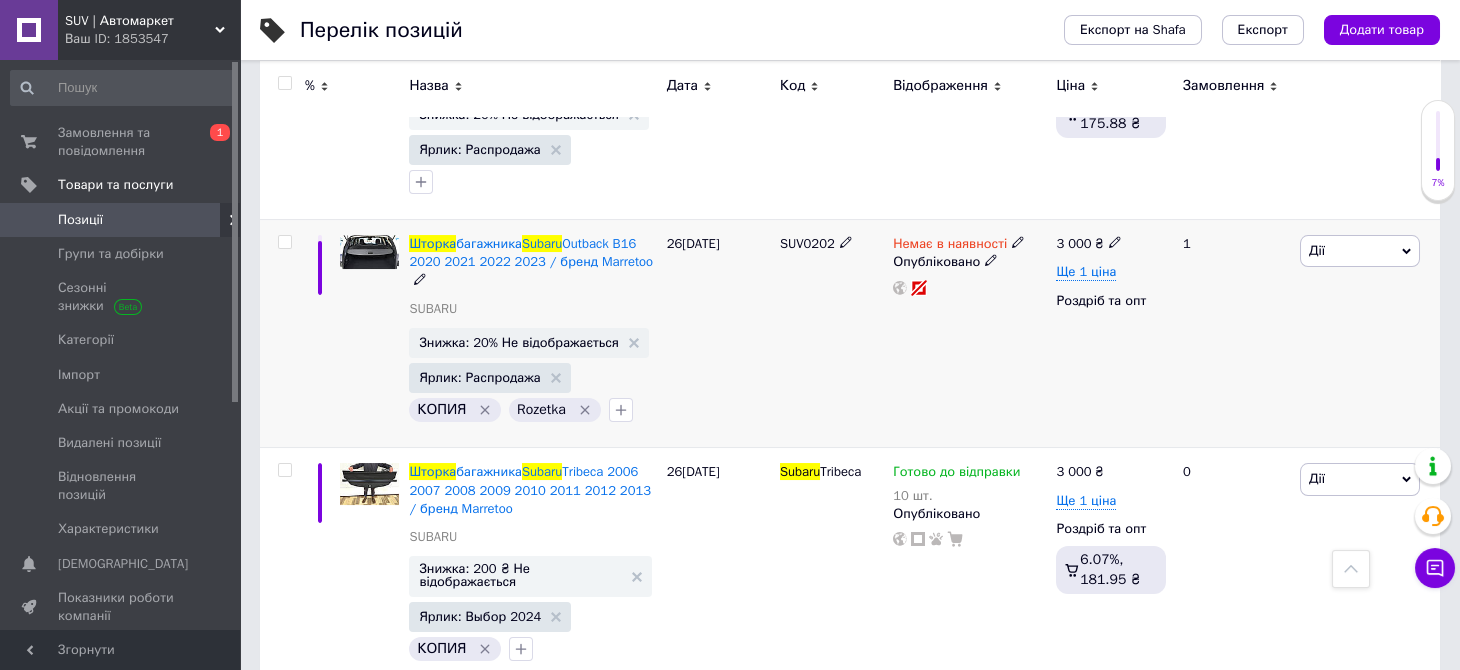click 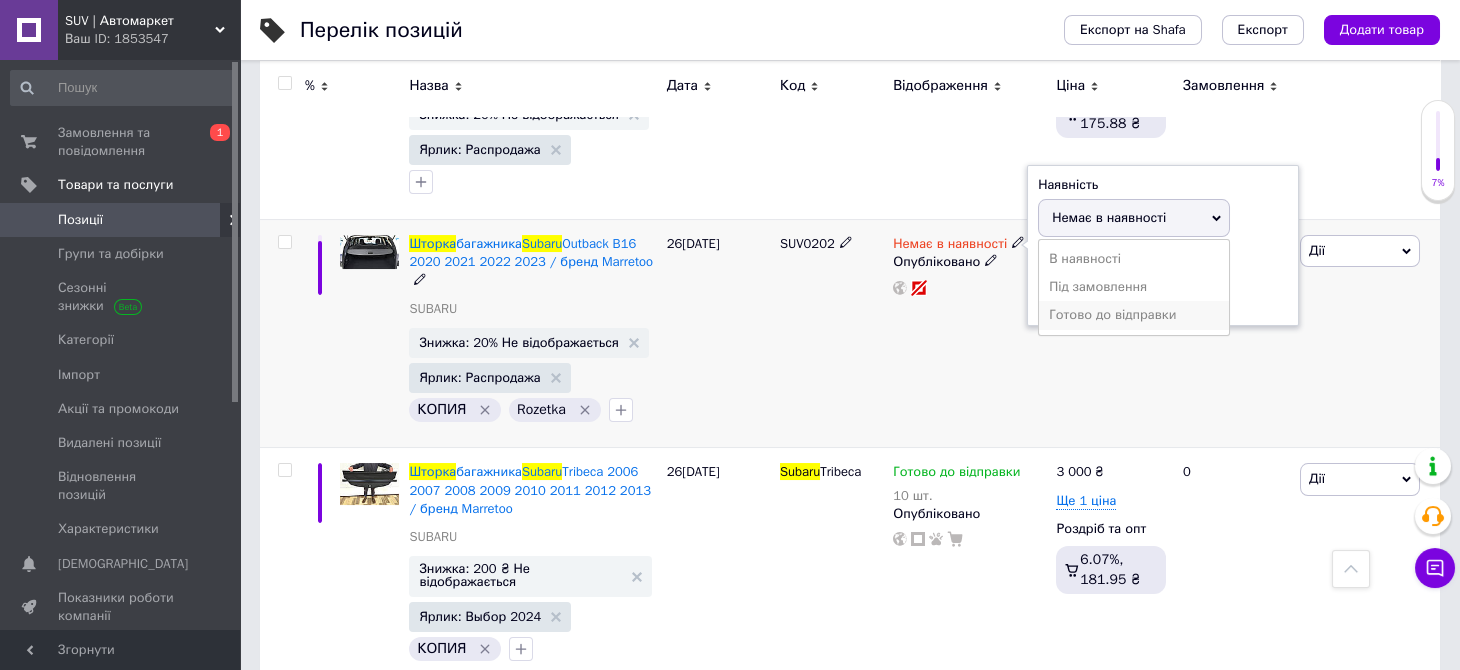 click on "Готово до відправки" at bounding box center (1134, 315) 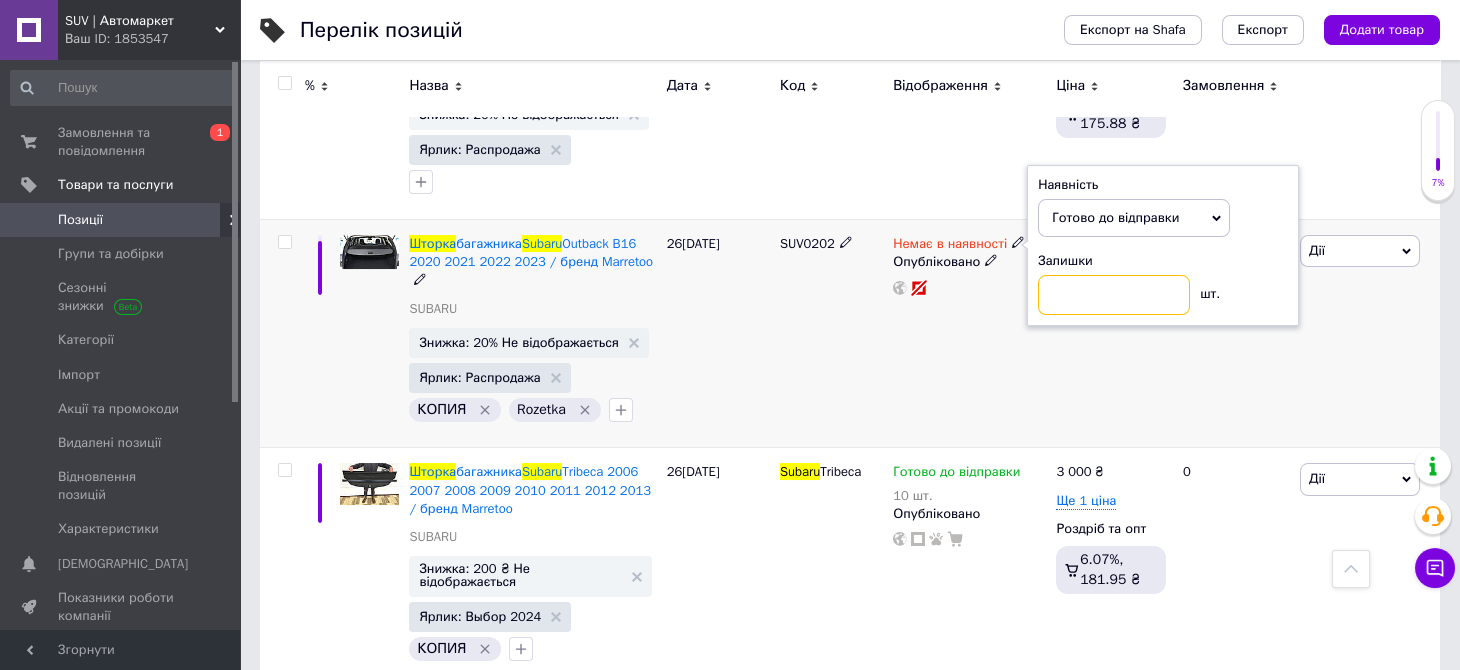 click at bounding box center [1114, 295] 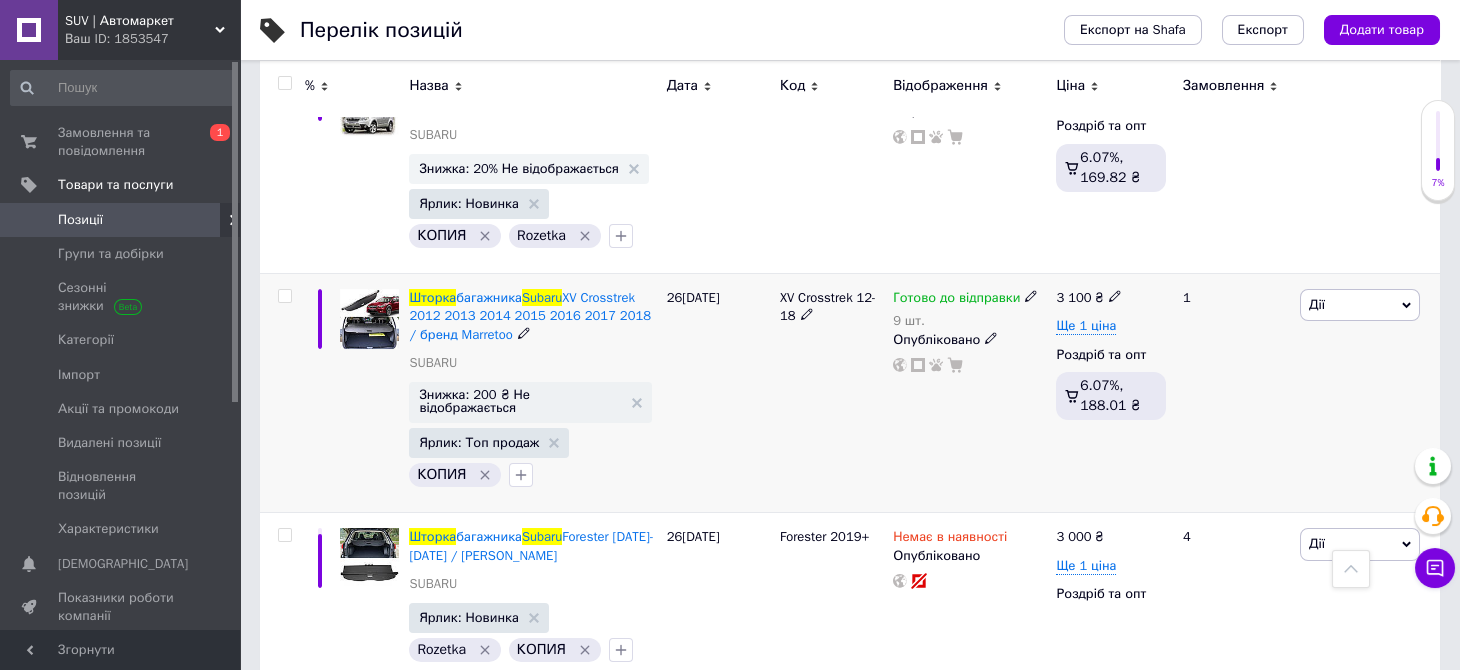scroll, scrollTop: 0, scrollLeft: 0, axis: both 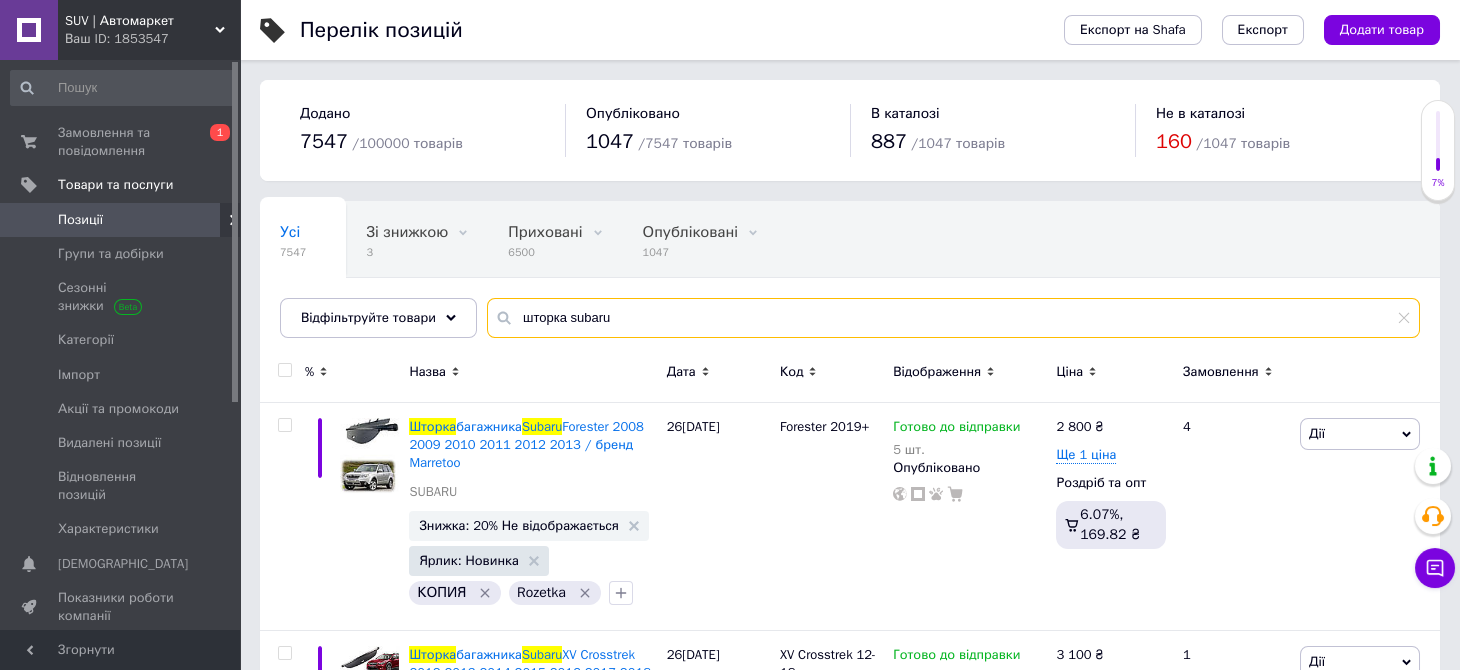 drag, startPoint x: 612, startPoint y: 314, endPoint x: 564, endPoint y: 315, distance: 48.010414 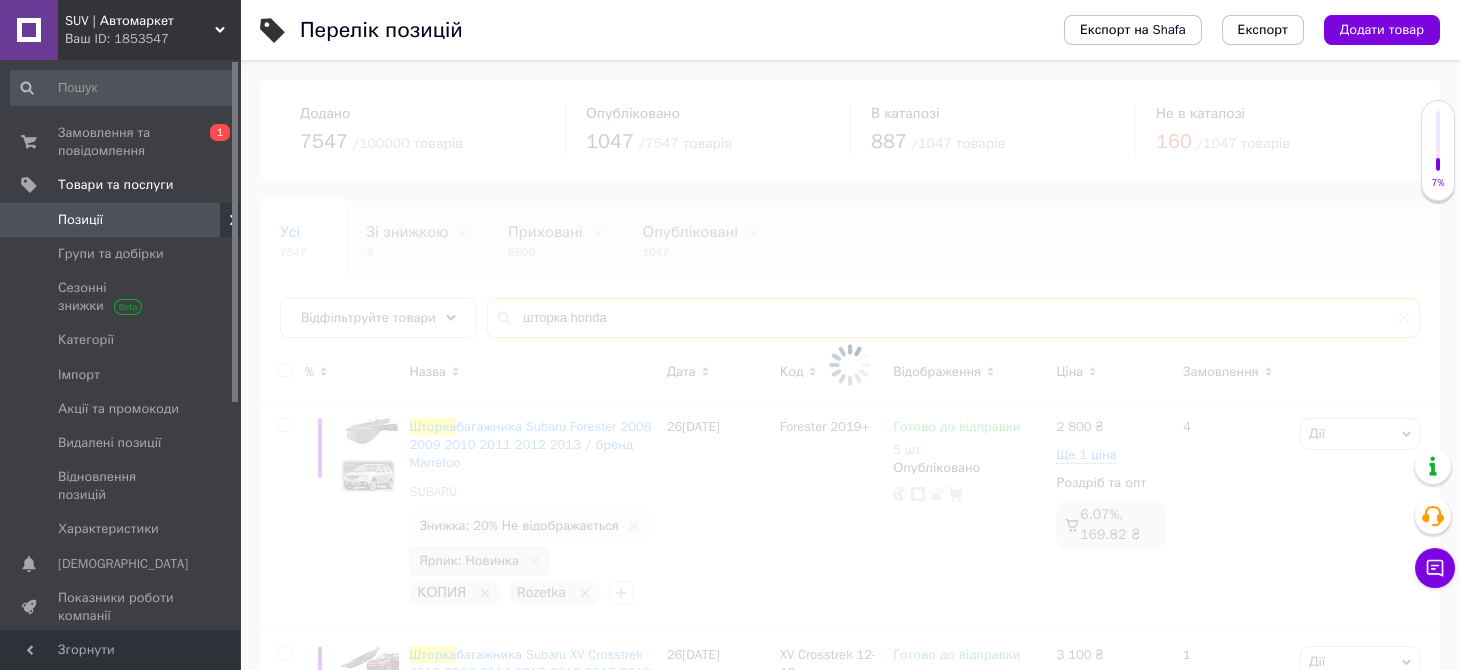 type on "шторка honda" 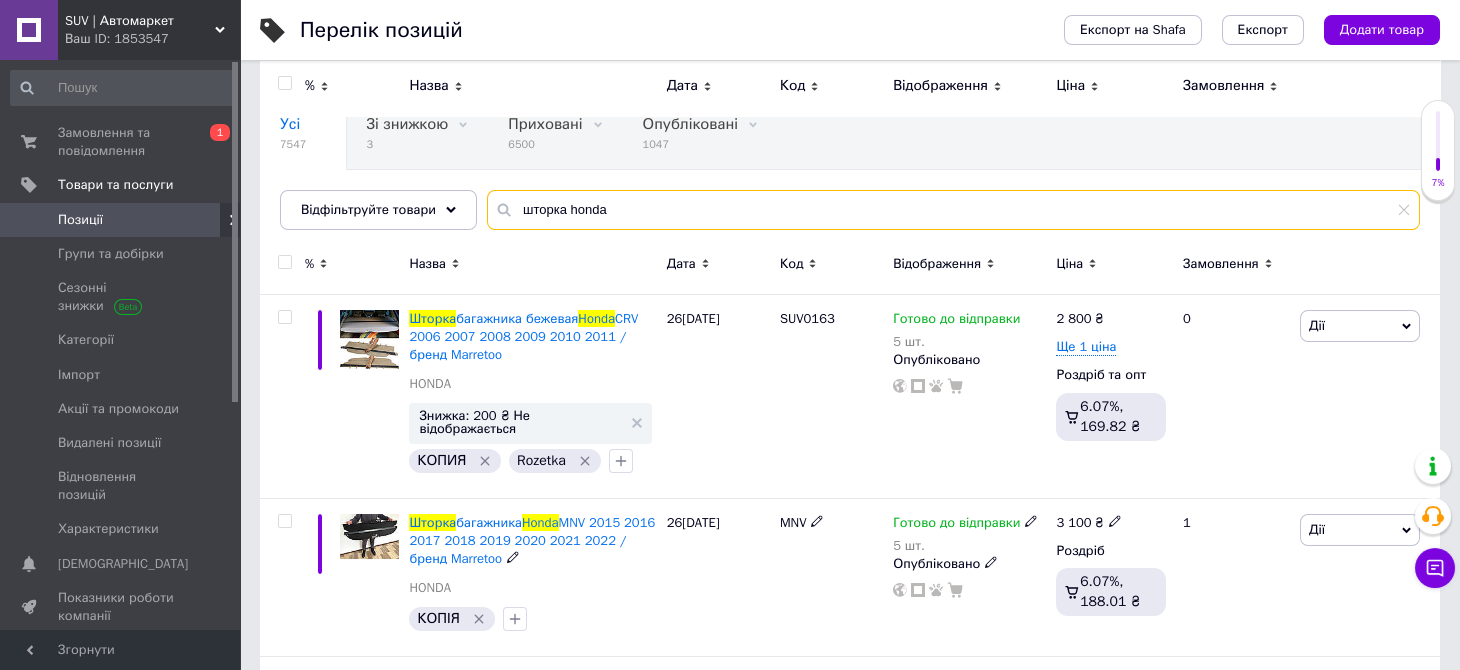 scroll, scrollTop: 99, scrollLeft: 0, axis: vertical 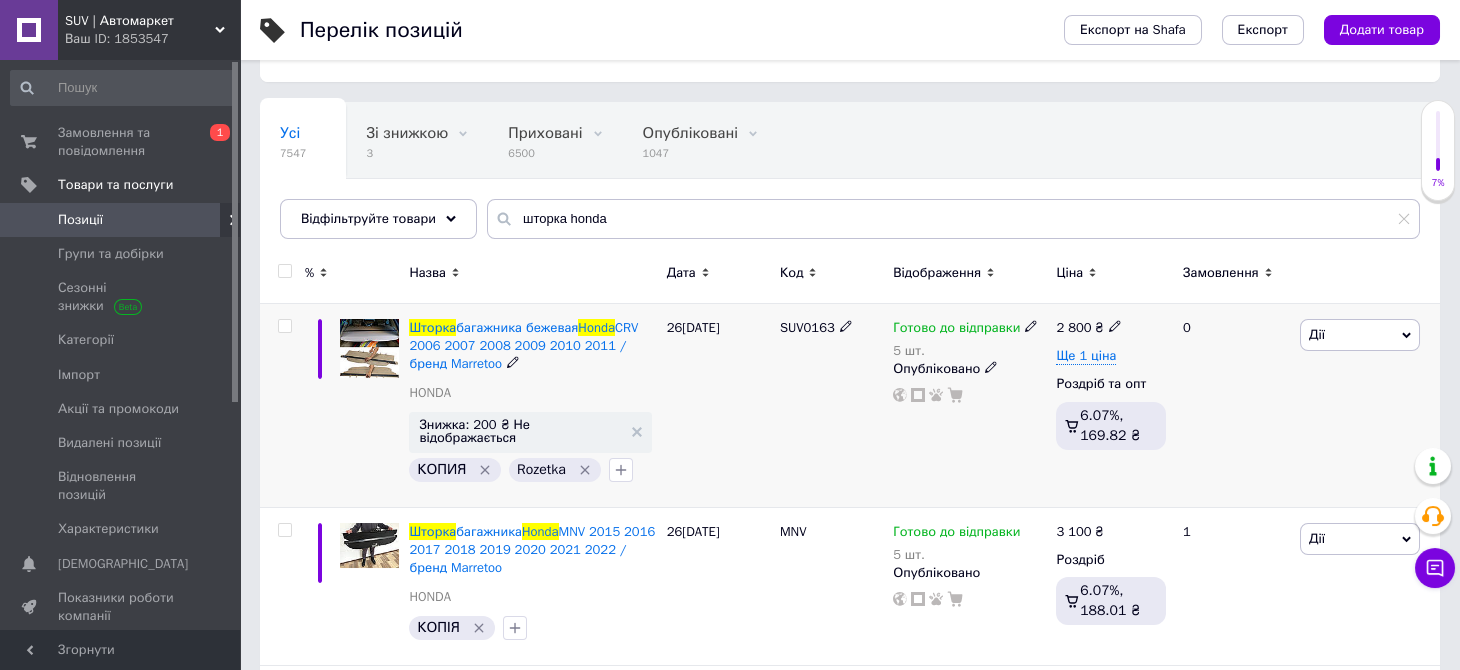 click 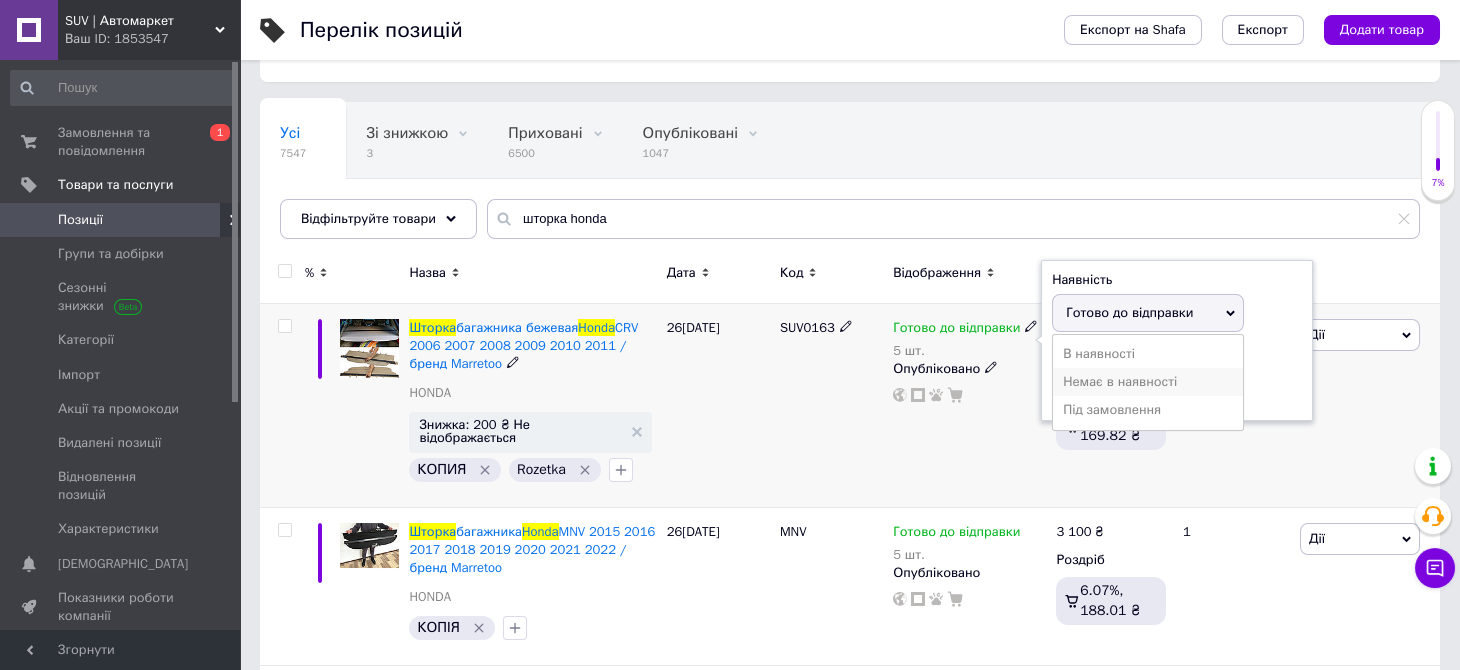 click on "Немає в наявності" at bounding box center (1148, 382) 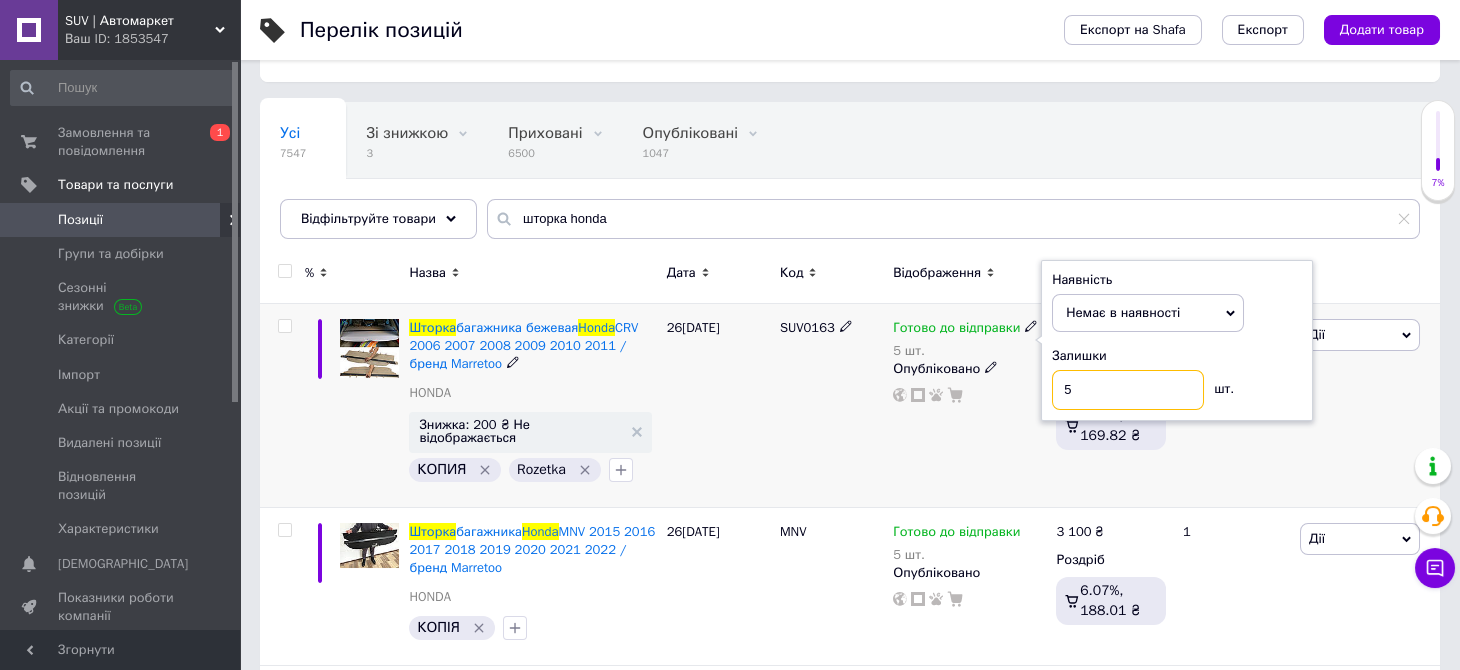click on "5" at bounding box center (1128, 390) 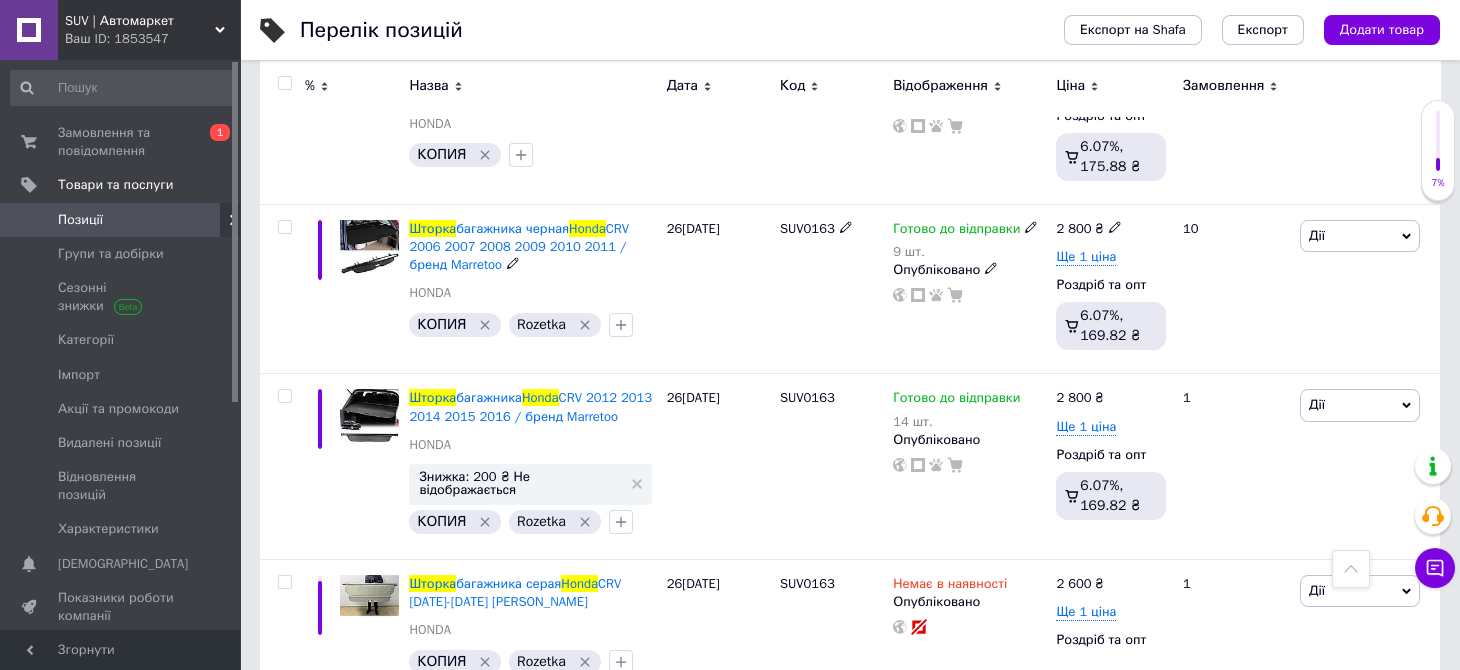 scroll, scrollTop: 1308, scrollLeft: 0, axis: vertical 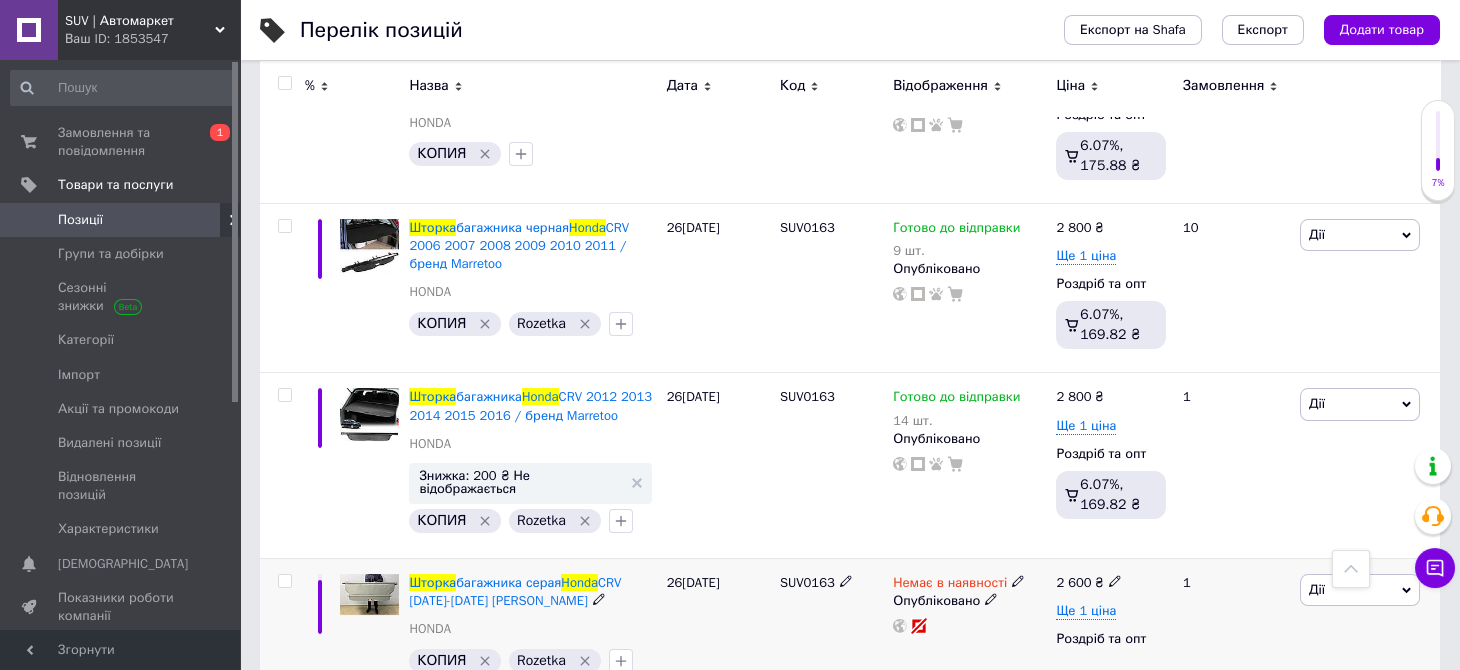 click 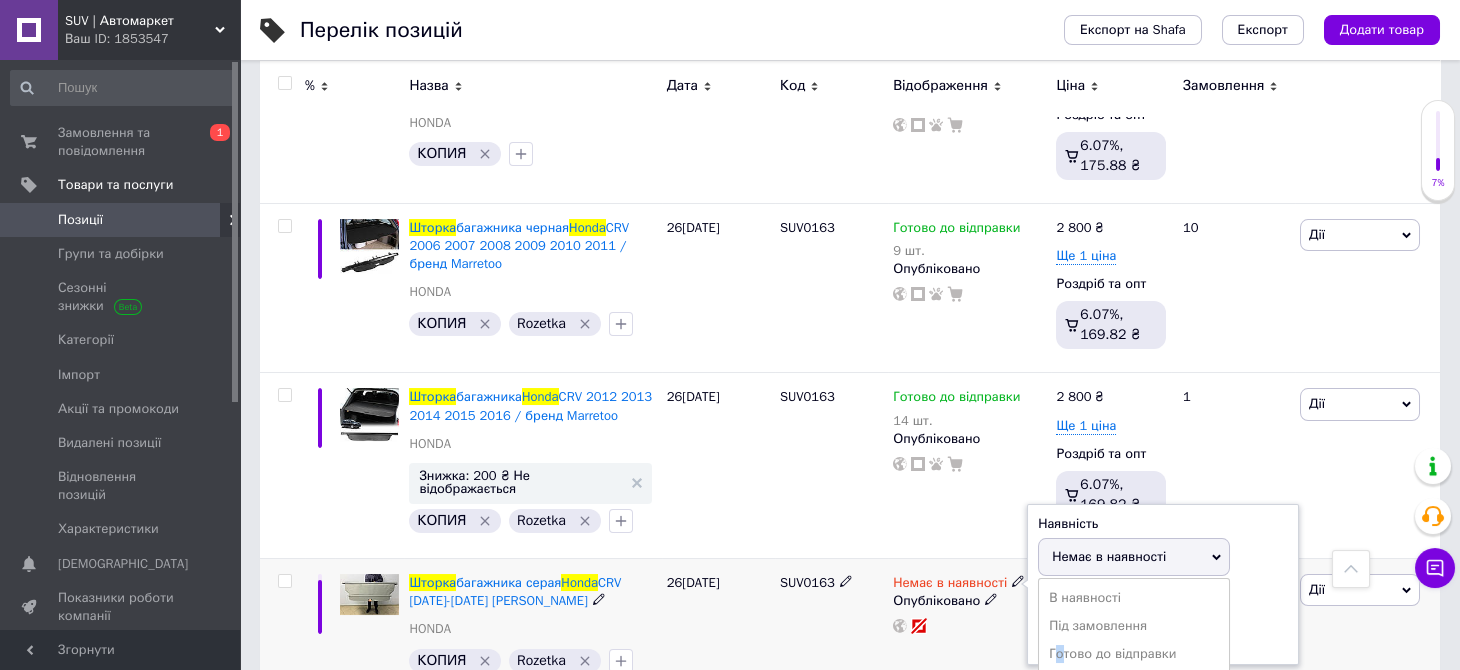 click on "Готово до відправки" at bounding box center (1134, 654) 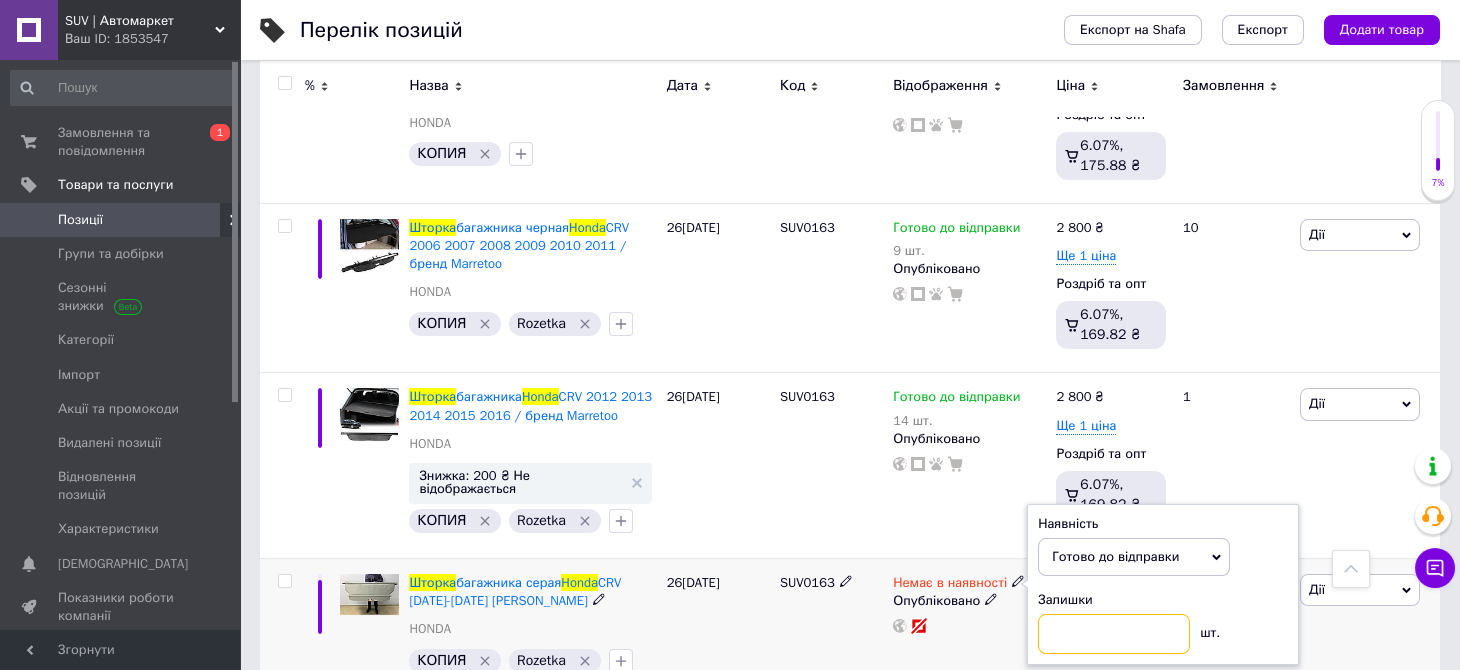 click at bounding box center [1114, 634] 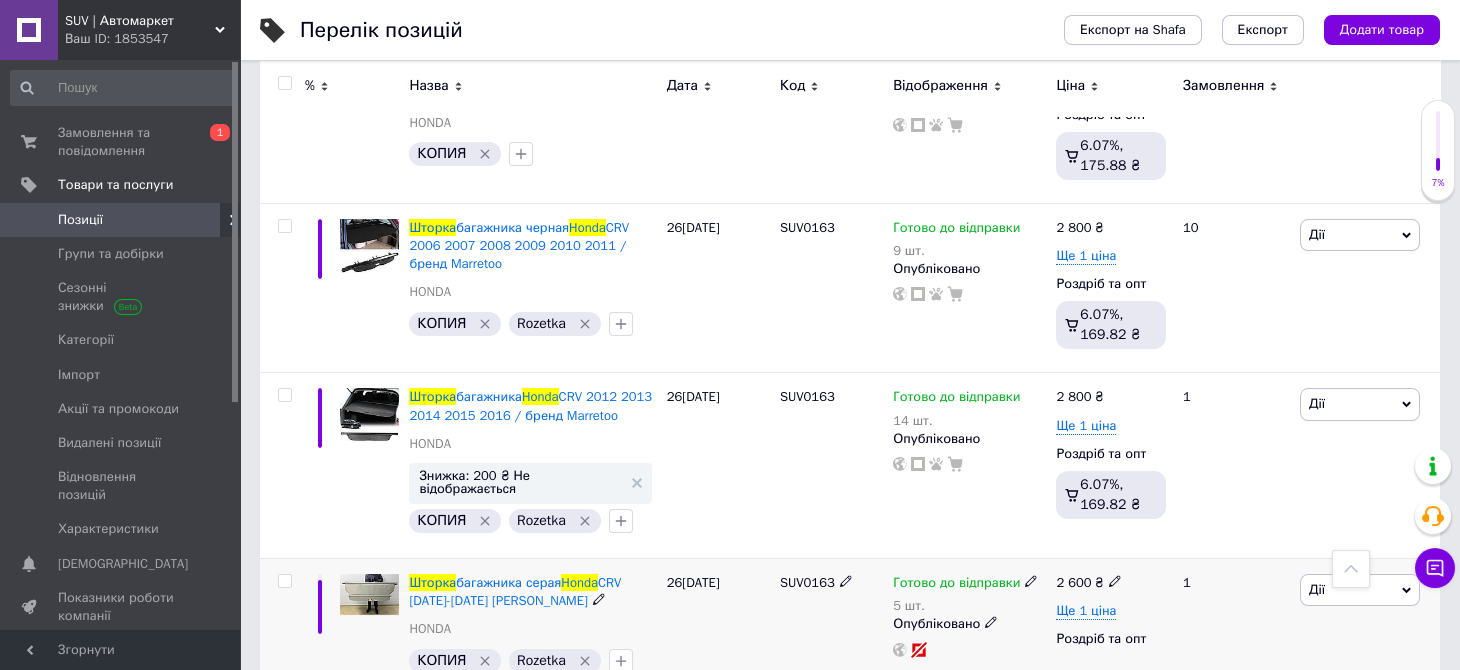 click 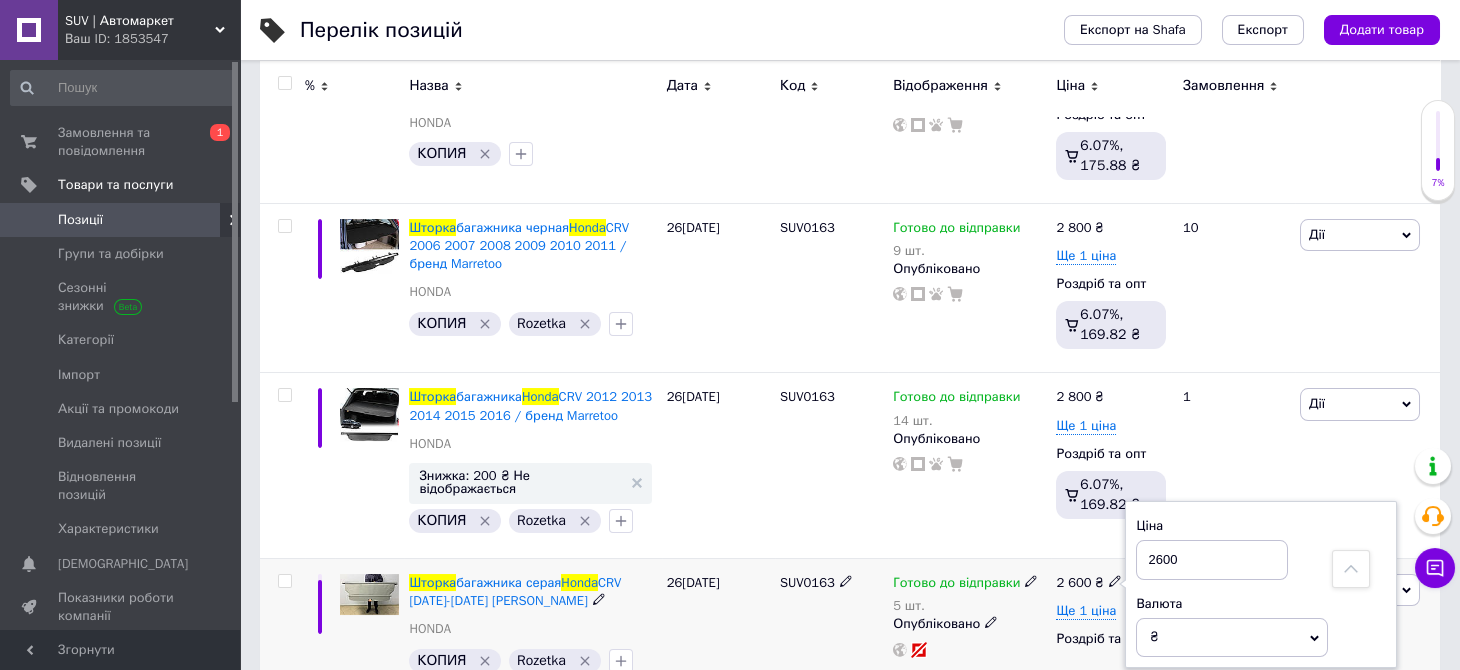 click on "2600" at bounding box center (1212, 560) 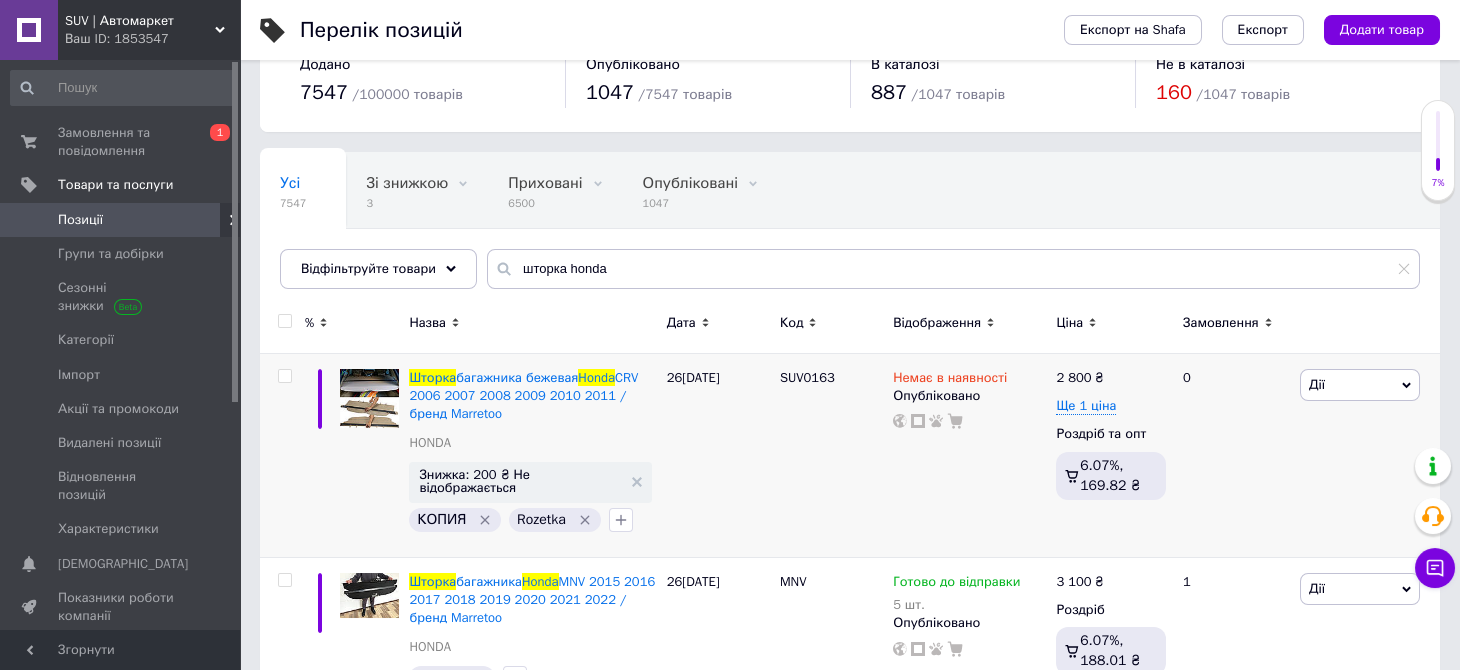 scroll, scrollTop: 0, scrollLeft: 0, axis: both 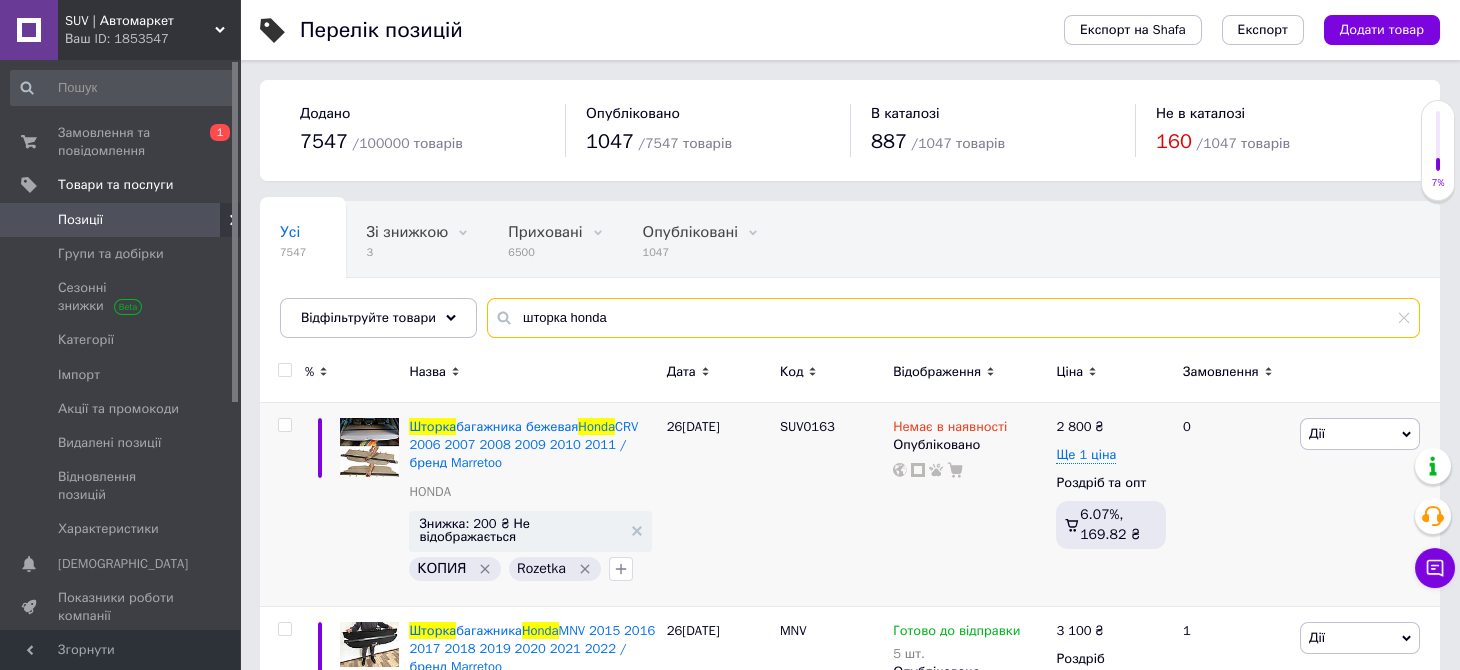 drag, startPoint x: 614, startPoint y: 316, endPoint x: 489, endPoint y: 342, distance: 127.67537 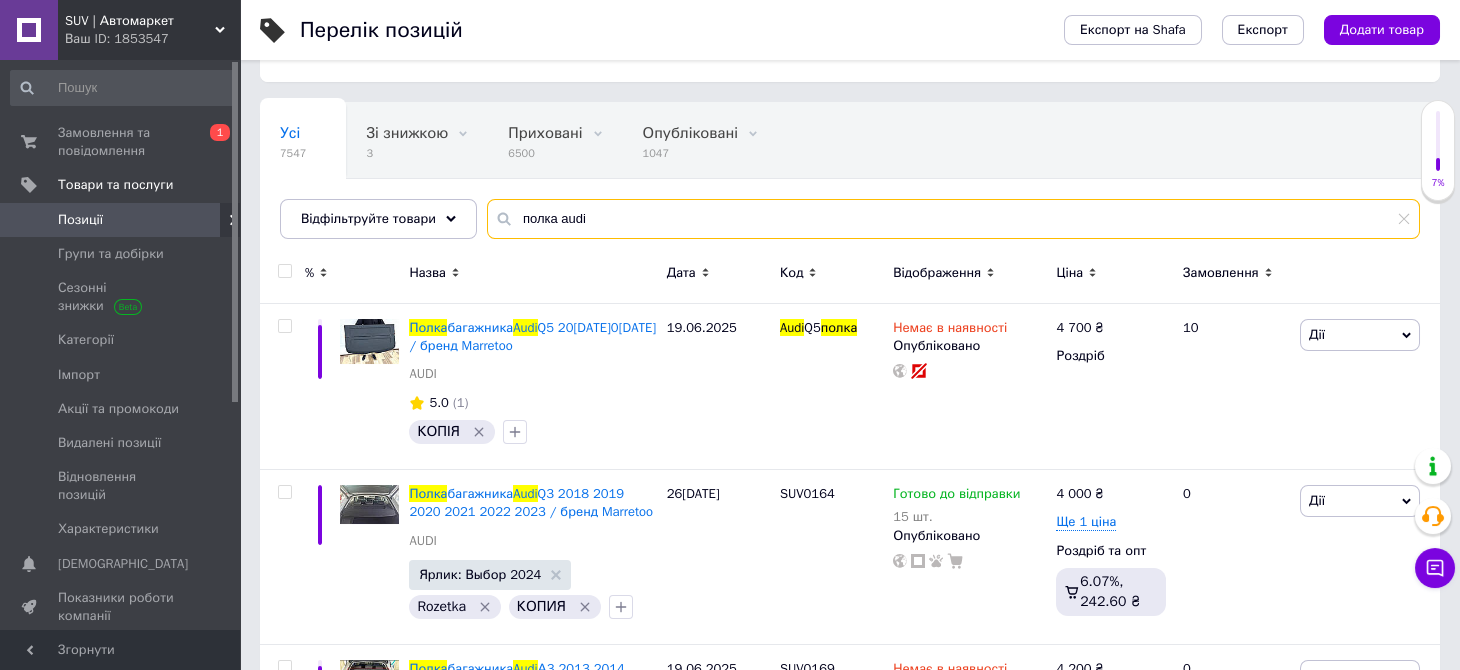 scroll, scrollTop: 99, scrollLeft: 0, axis: vertical 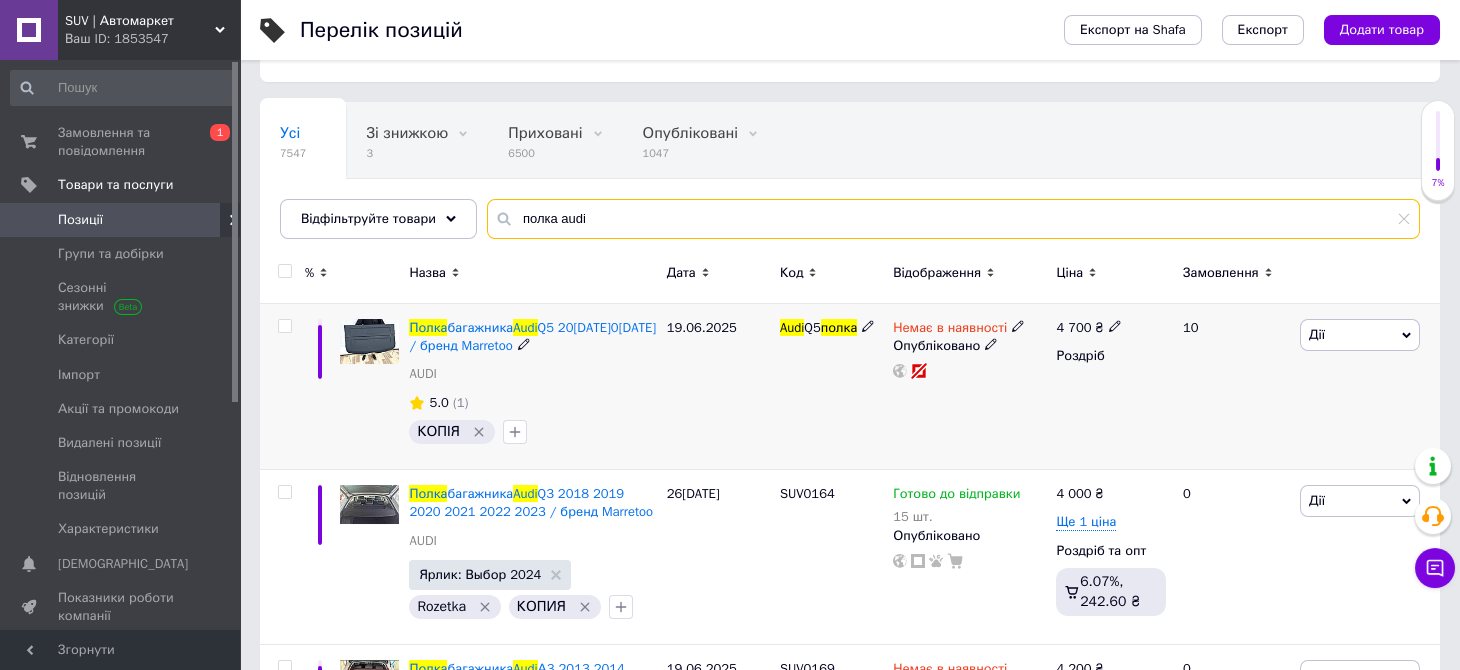 type on "полка audi" 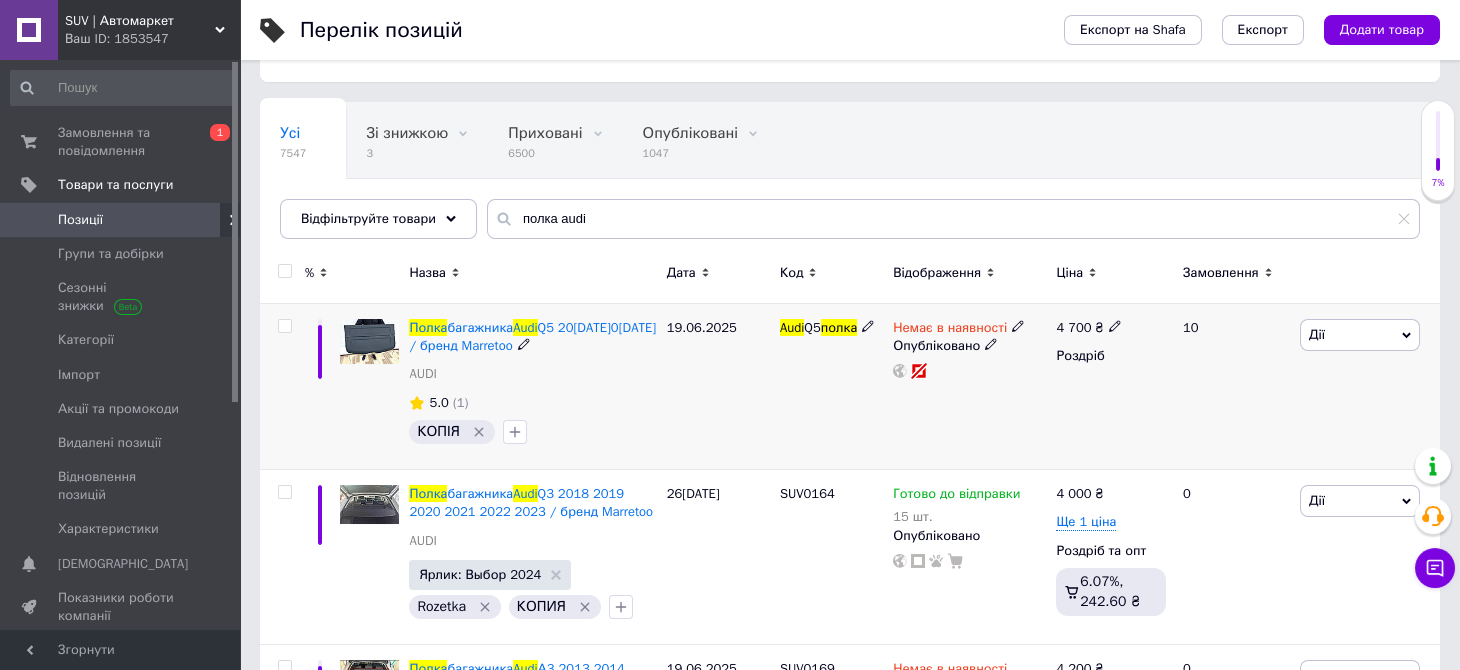 click on "Немає в наявності" at bounding box center [959, 328] 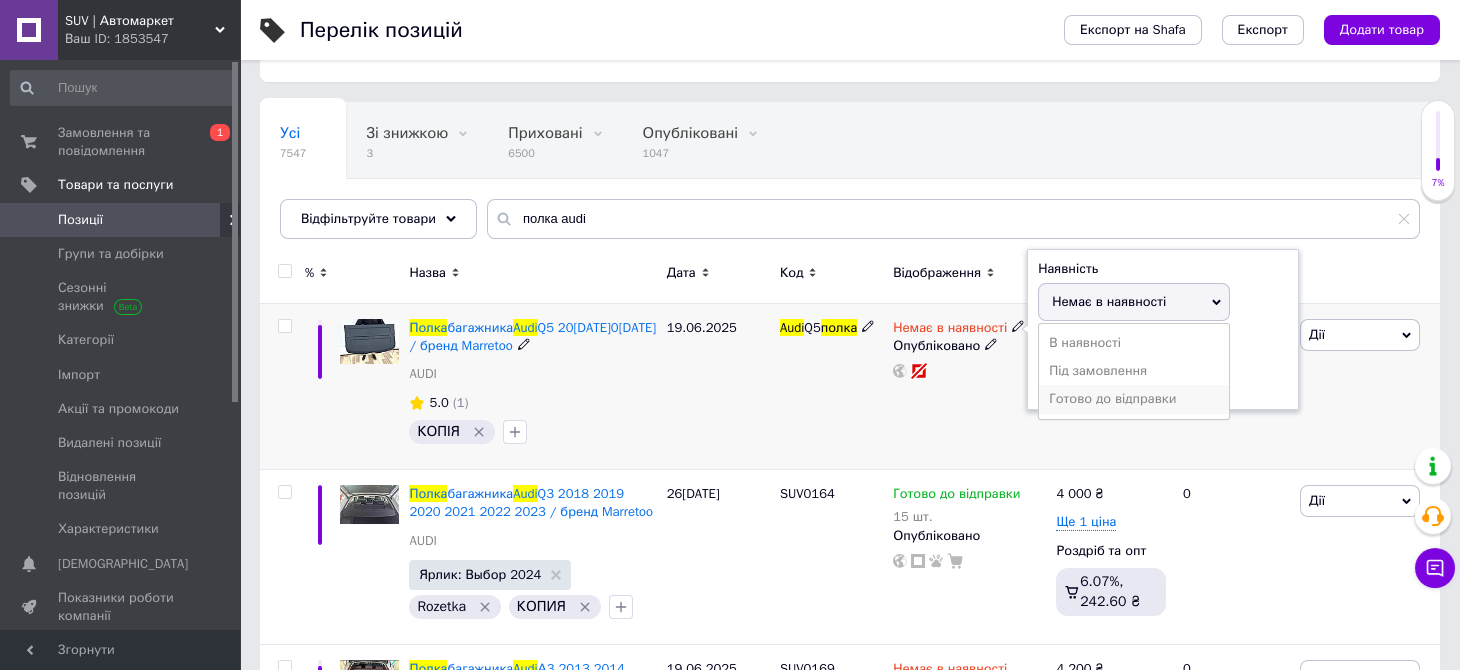 click on "Готово до відправки" at bounding box center (1134, 399) 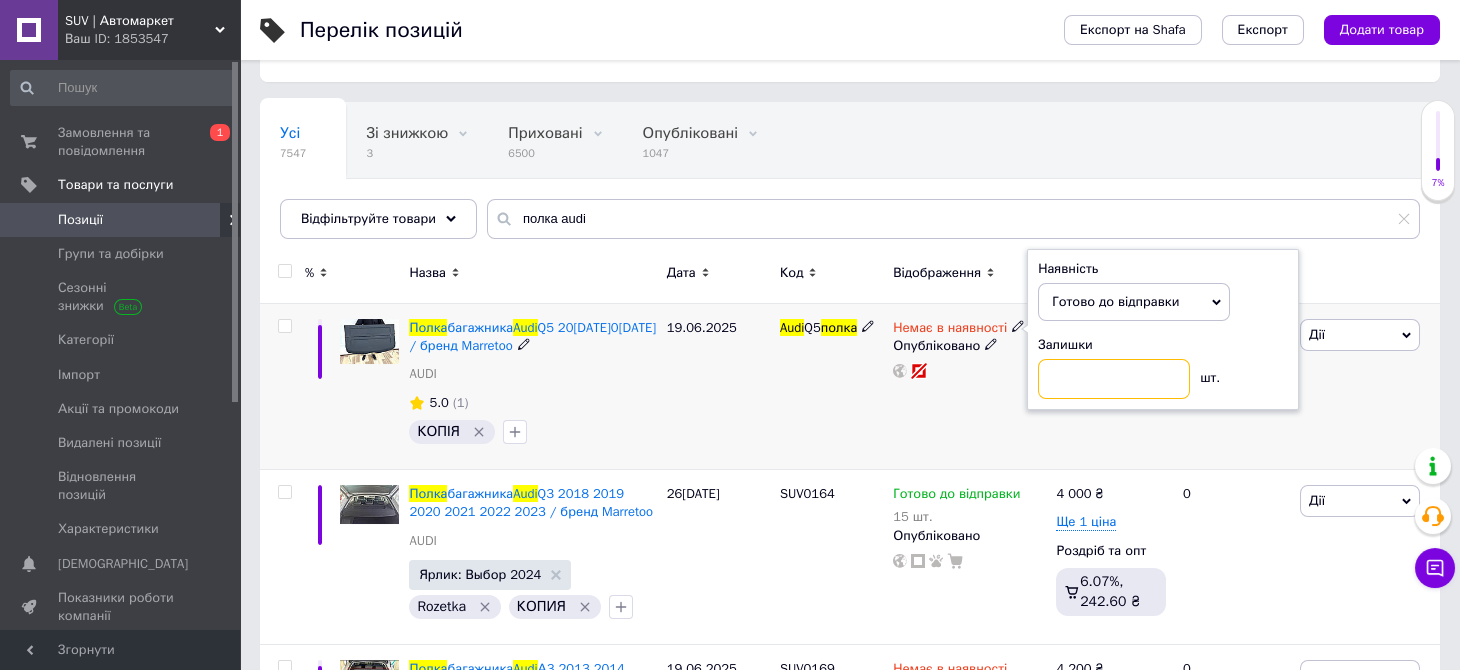 click at bounding box center (1114, 379) 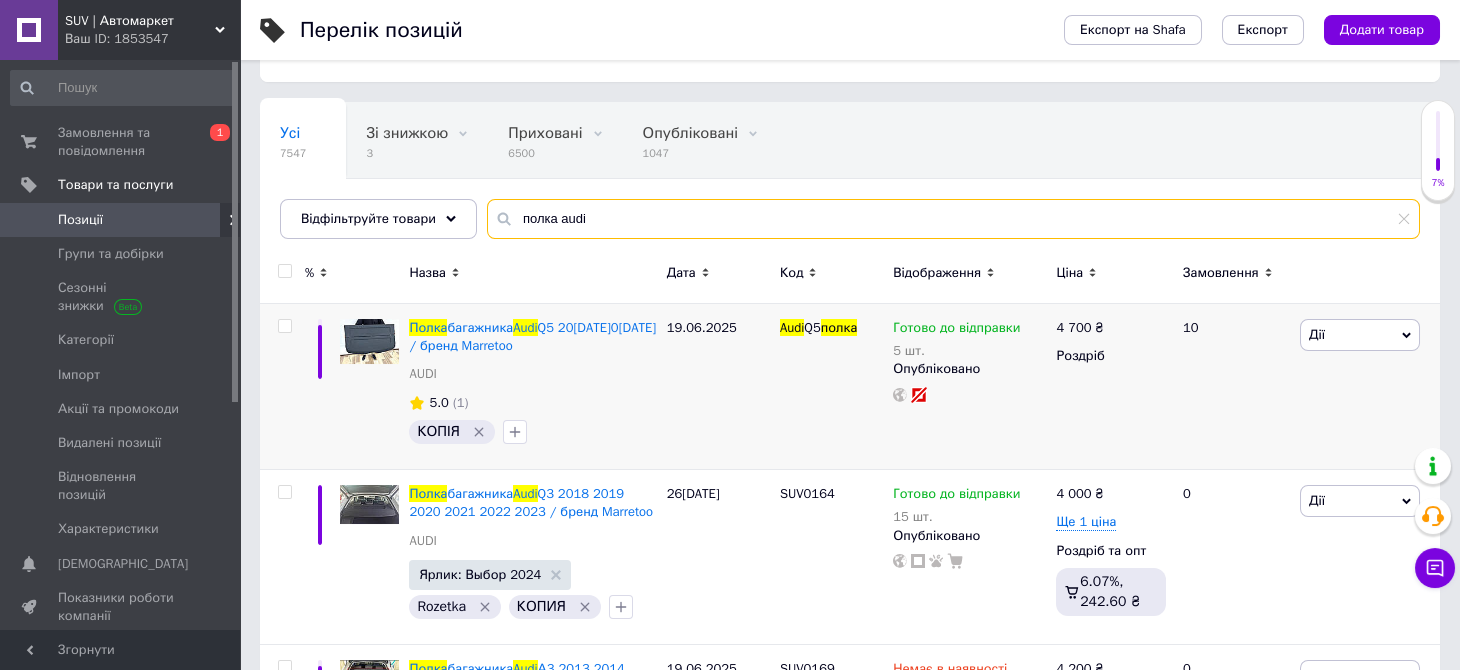 drag, startPoint x: 599, startPoint y: 212, endPoint x: 512, endPoint y: 228, distance: 88.45903 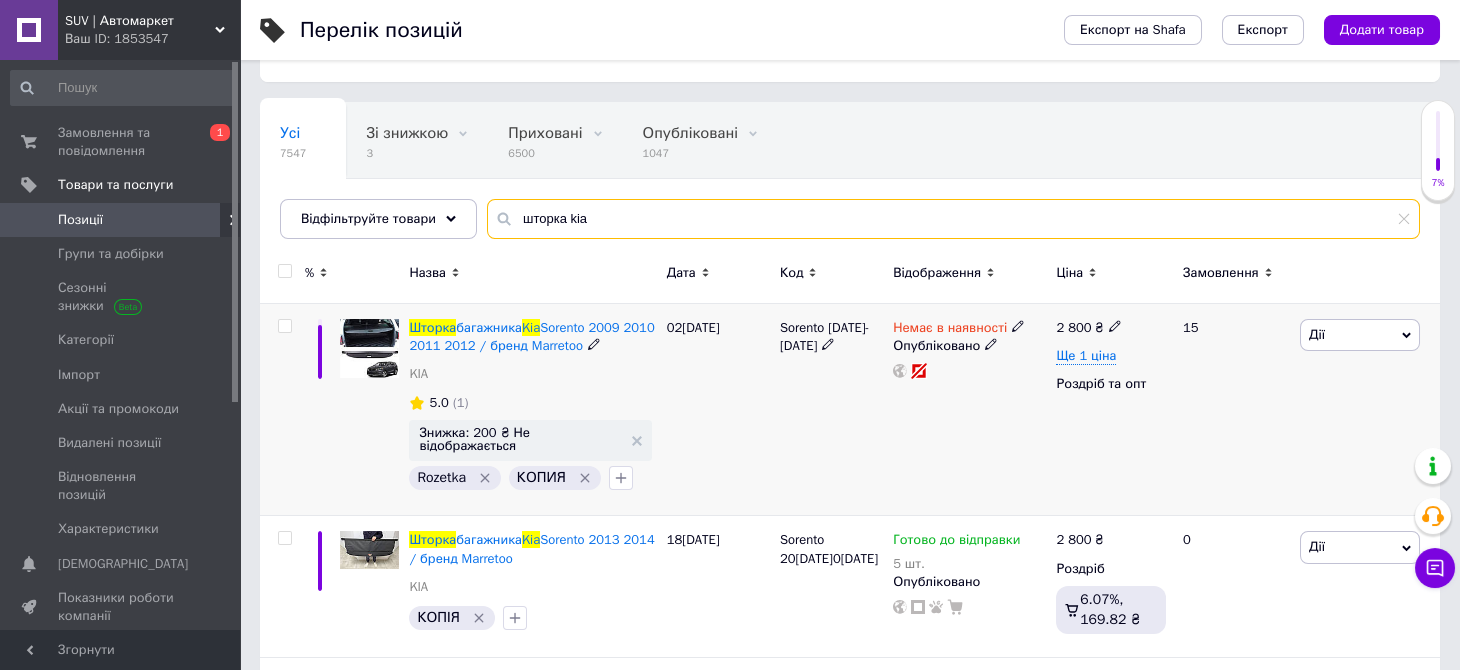type on "шторка kia" 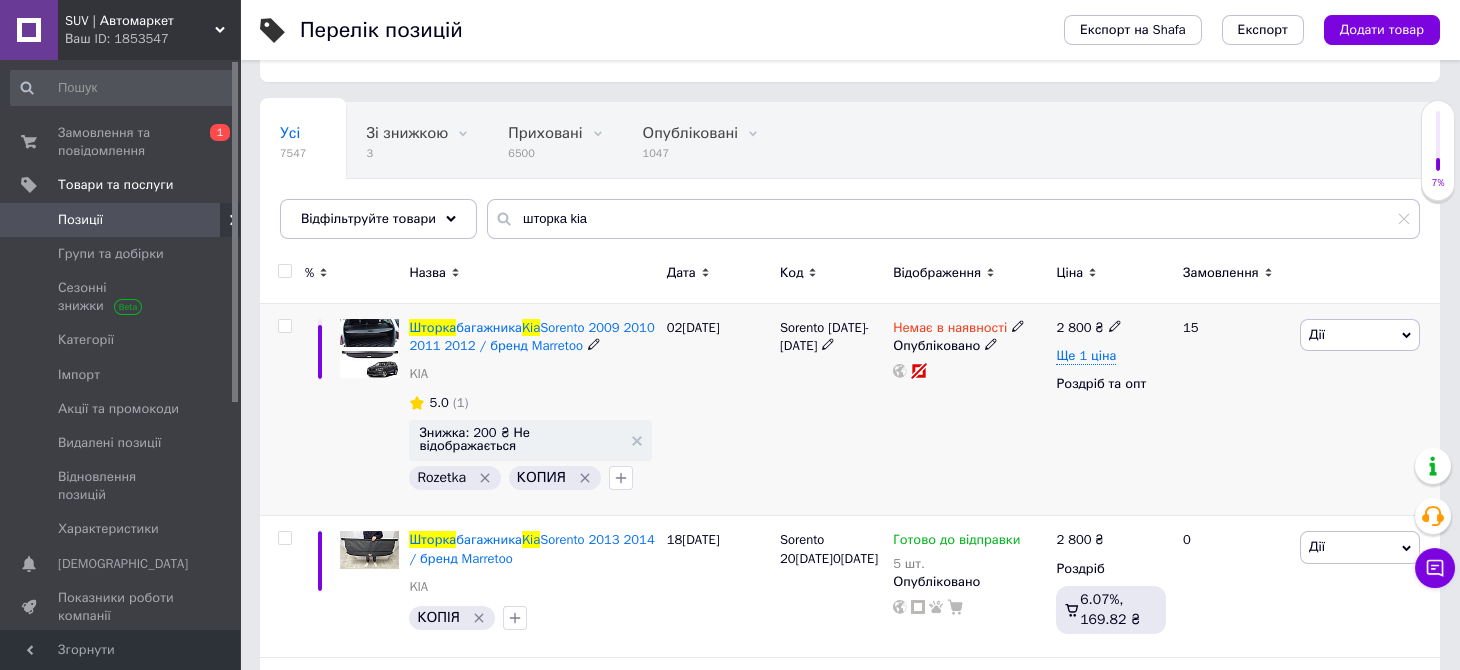 click at bounding box center [1018, 325] 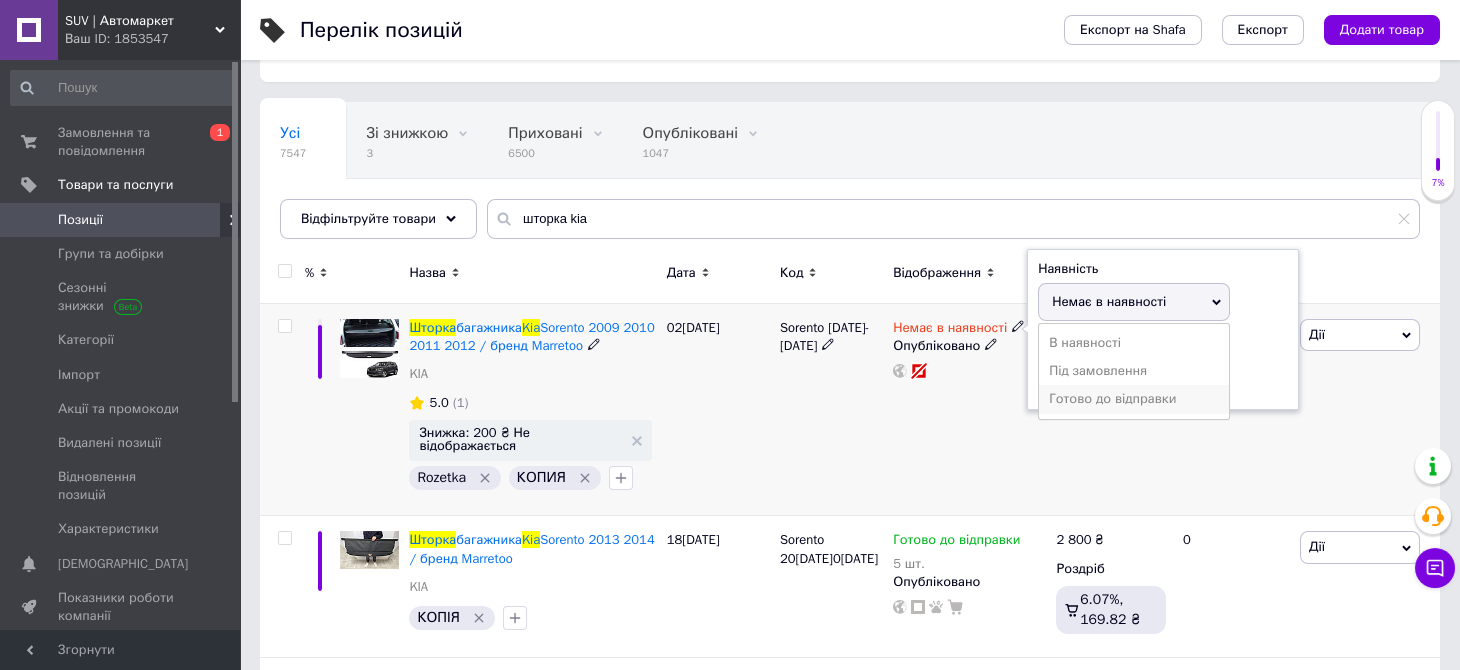 click on "Готово до відправки" at bounding box center (1134, 399) 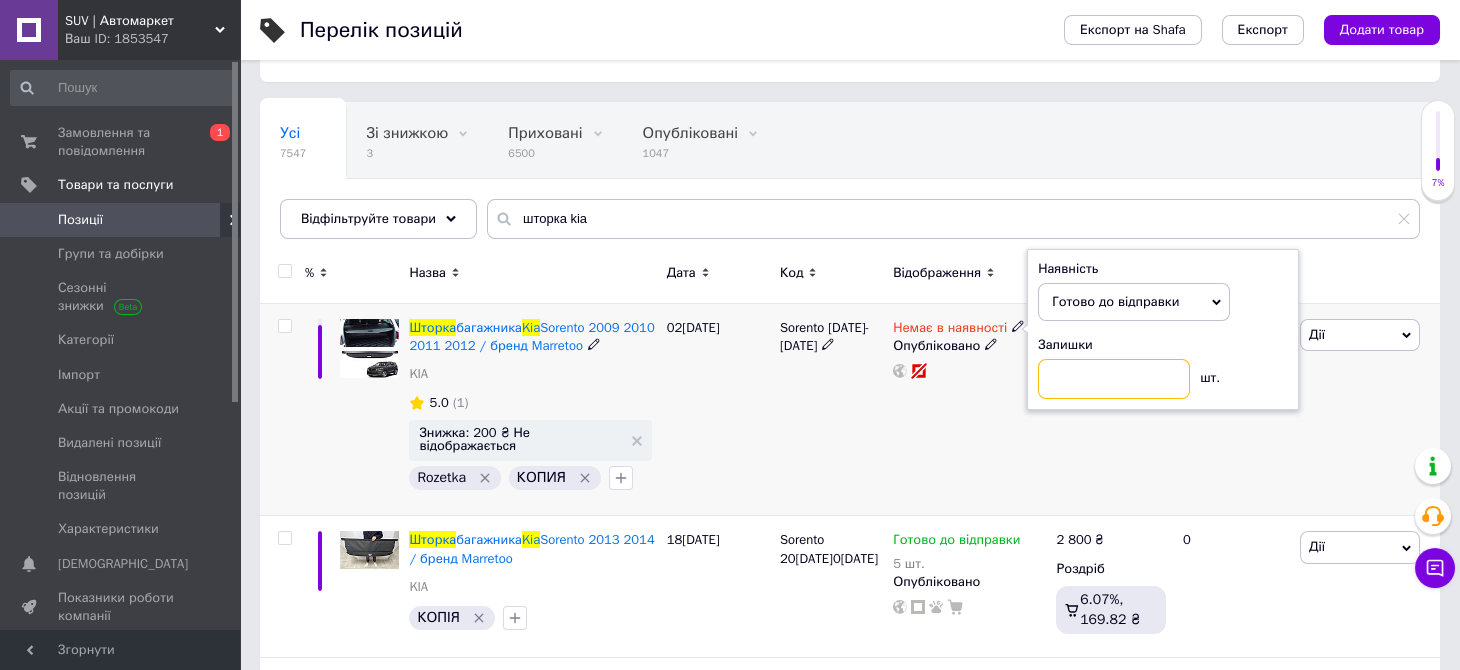 click at bounding box center [1114, 379] 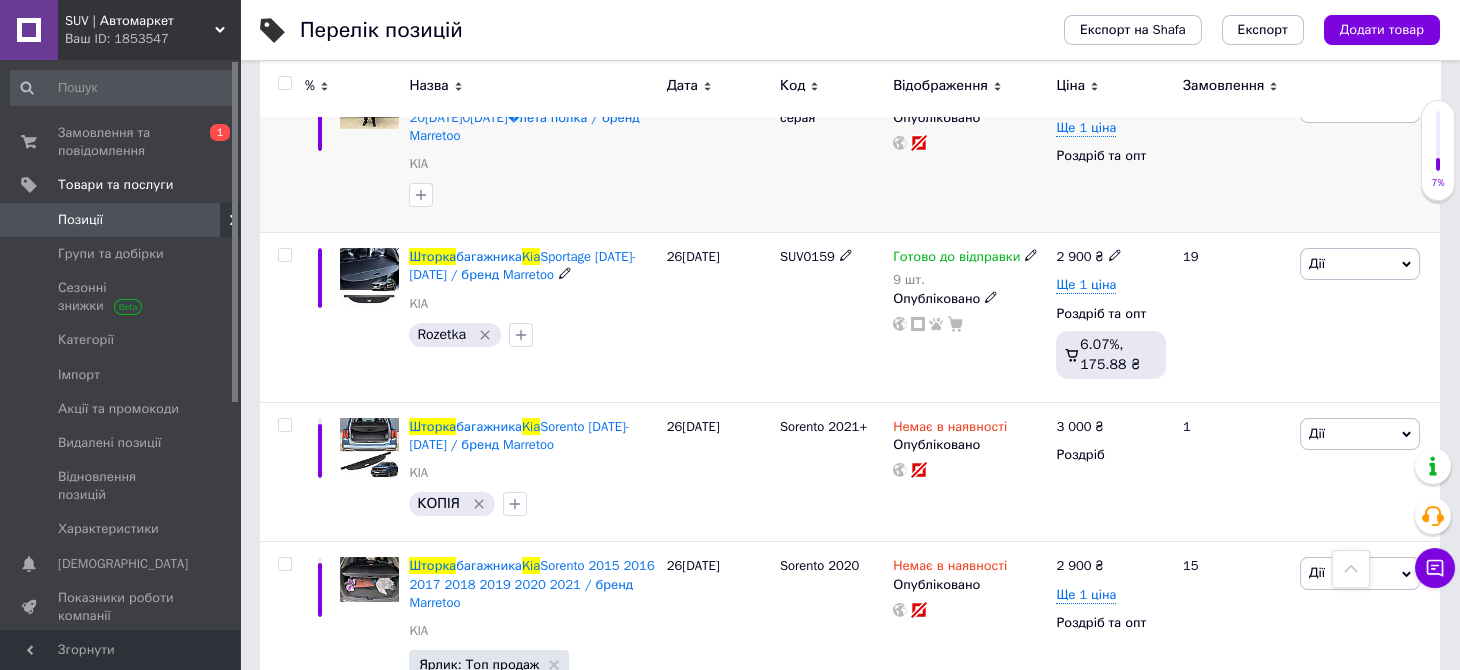scroll, scrollTop: 900, scrollLeft: 0, axis: vertical 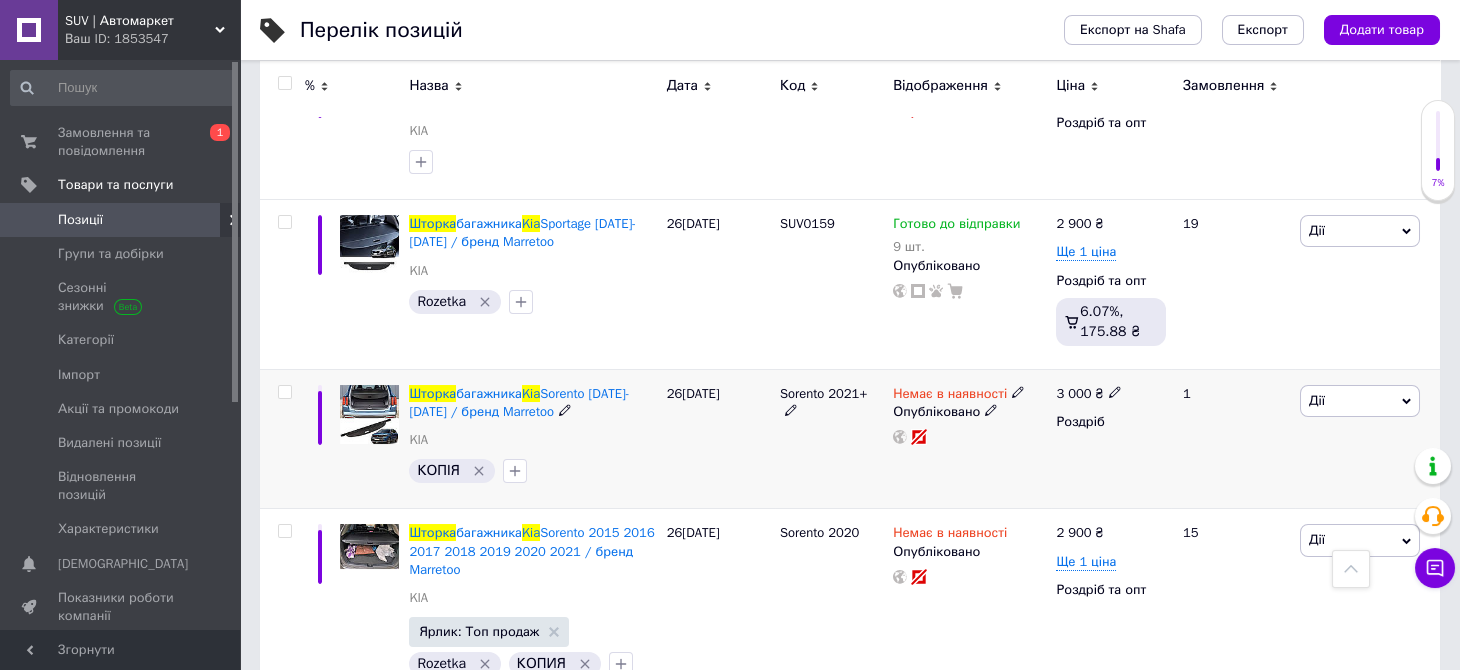 click 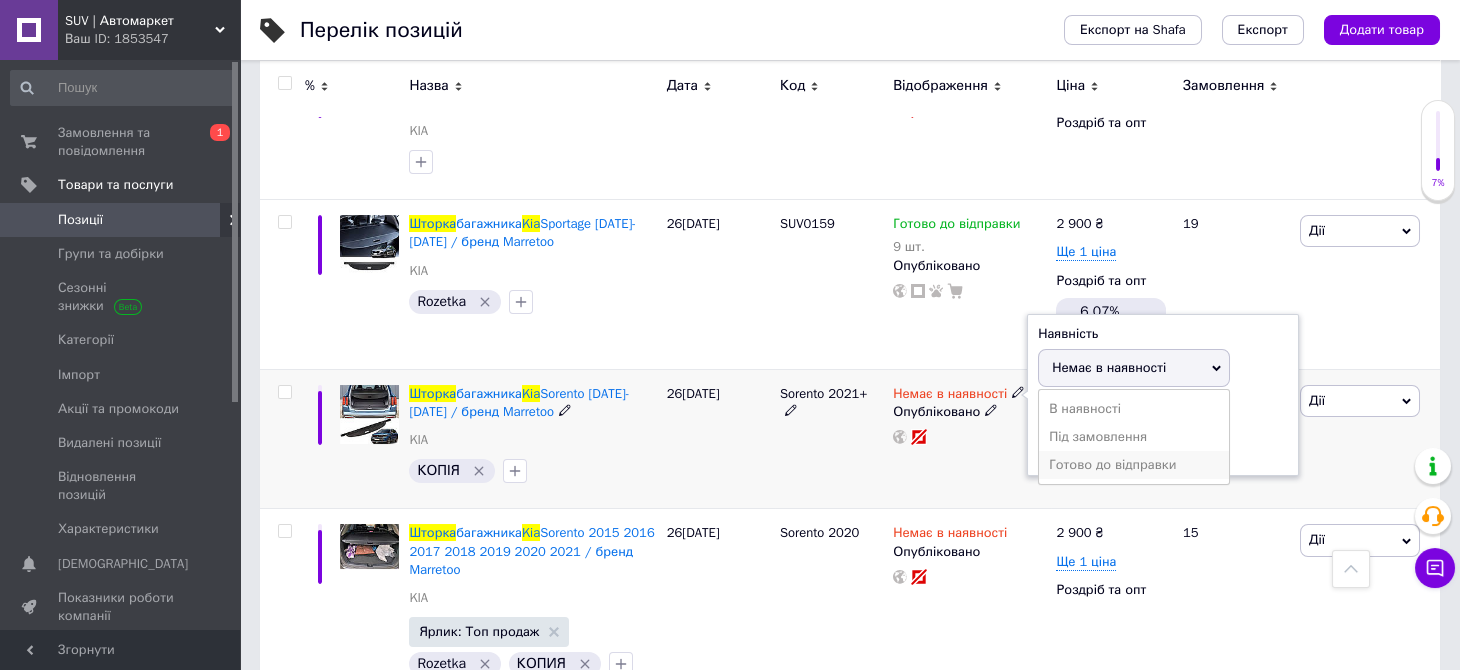 click on "Готово до відправки" at bounding box center (1134, 465) 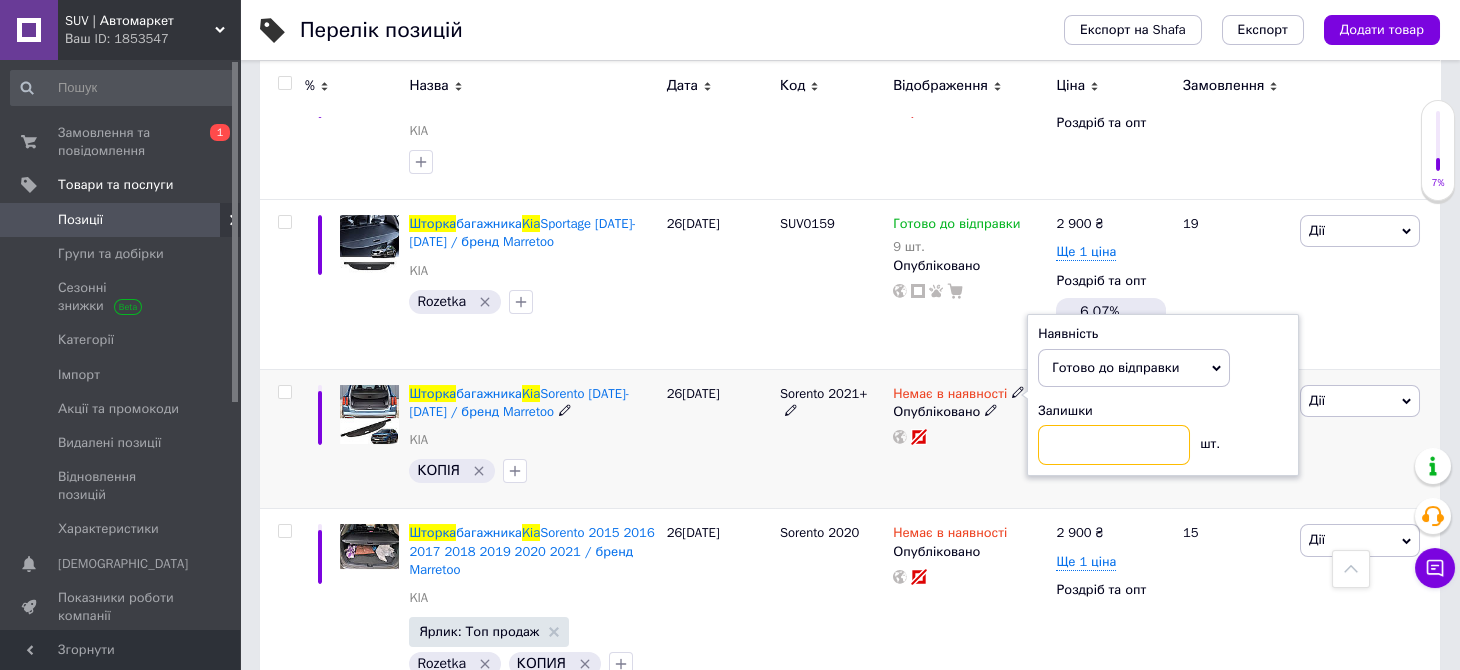 click at bounding box center [1114, 445] 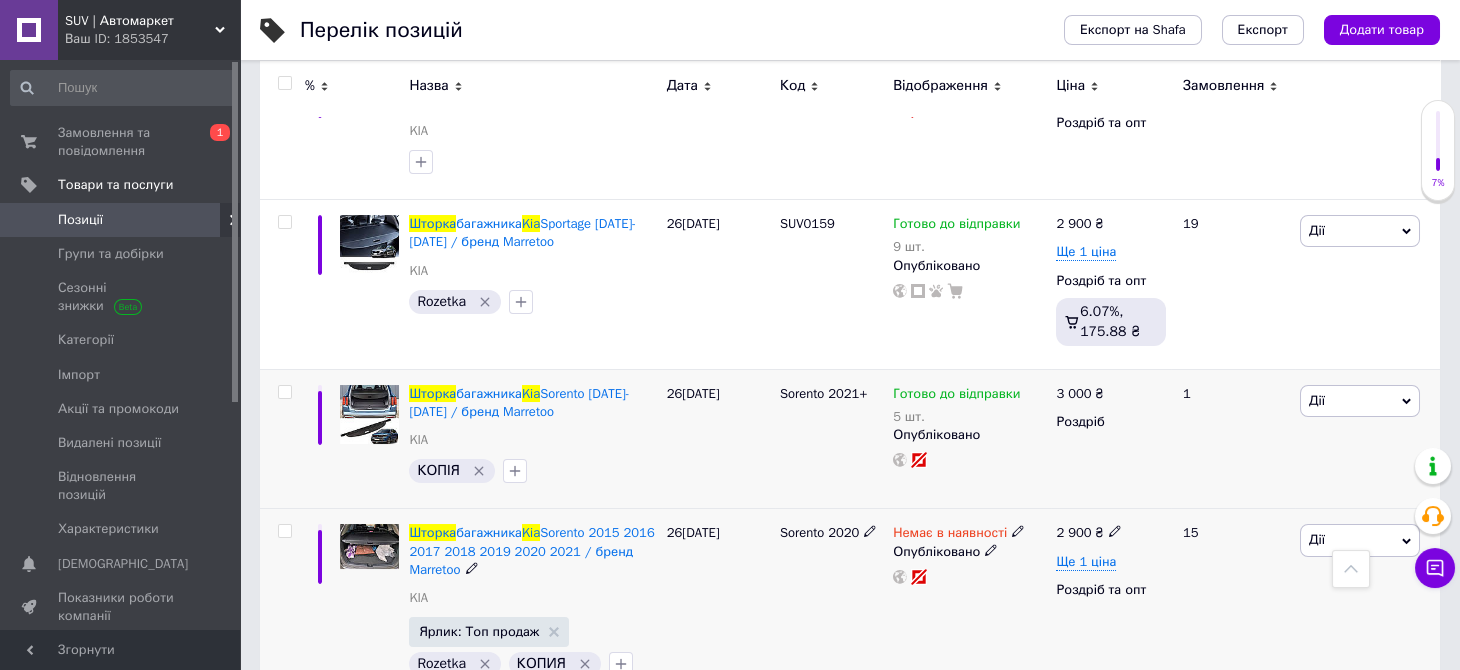 click 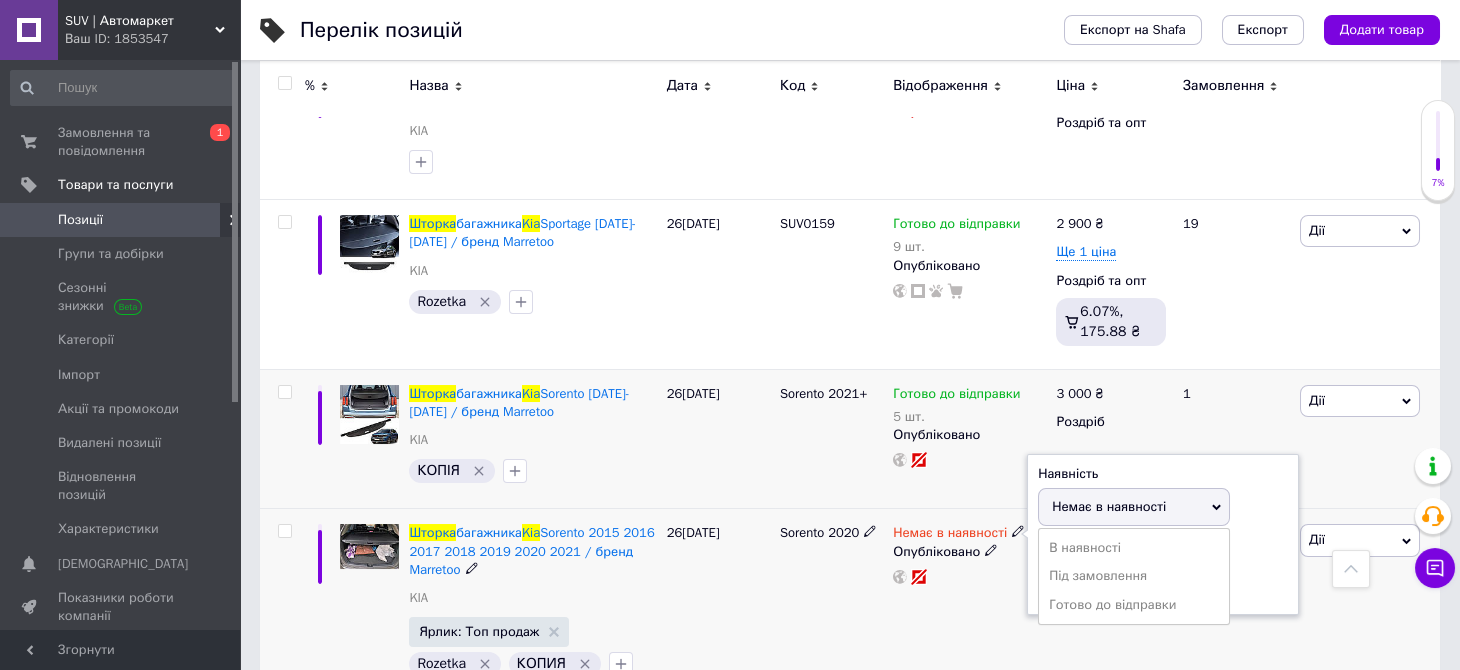 click on "Готово до відправки" at bounding box center (1134, 605) 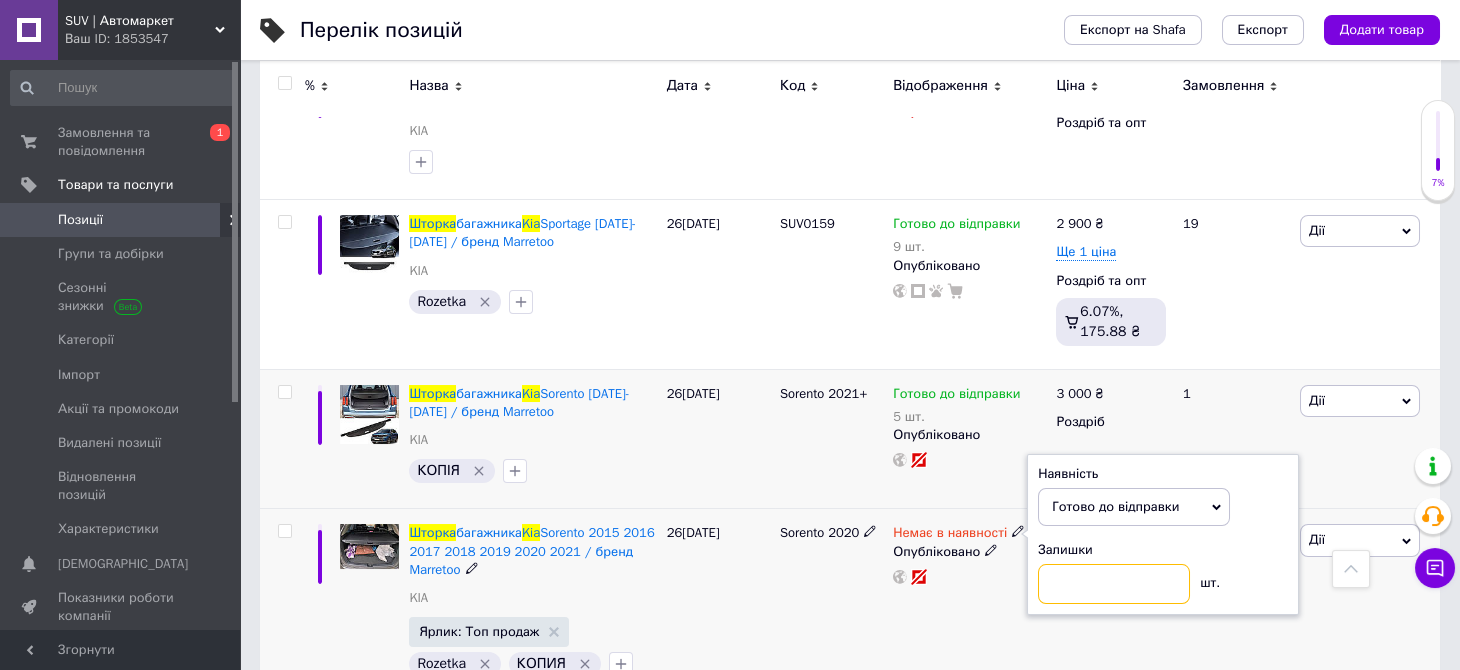 click at bounding box center (1114, 584) 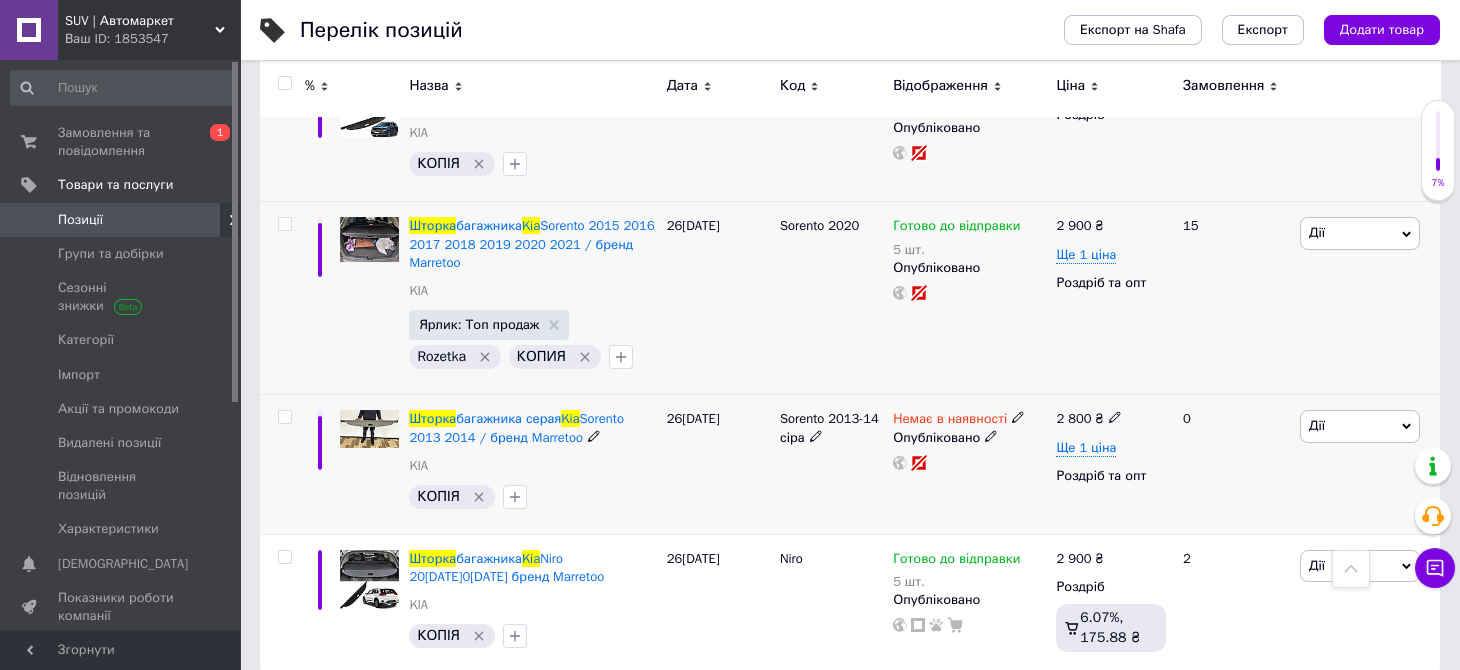 scroll, scrollTop: 1208, scrollLeft: 0, axis: vertical 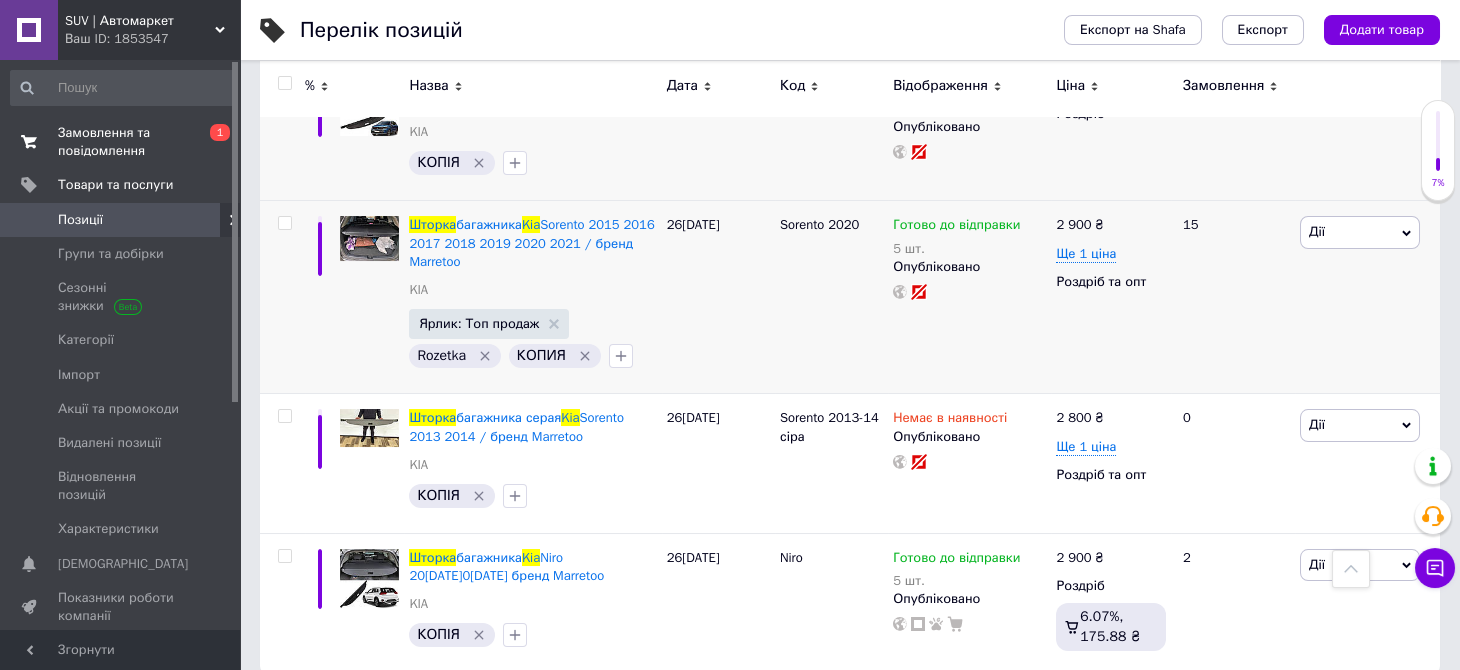 click on "Замовлення та повідомлення" at bounding box center [121, 142] 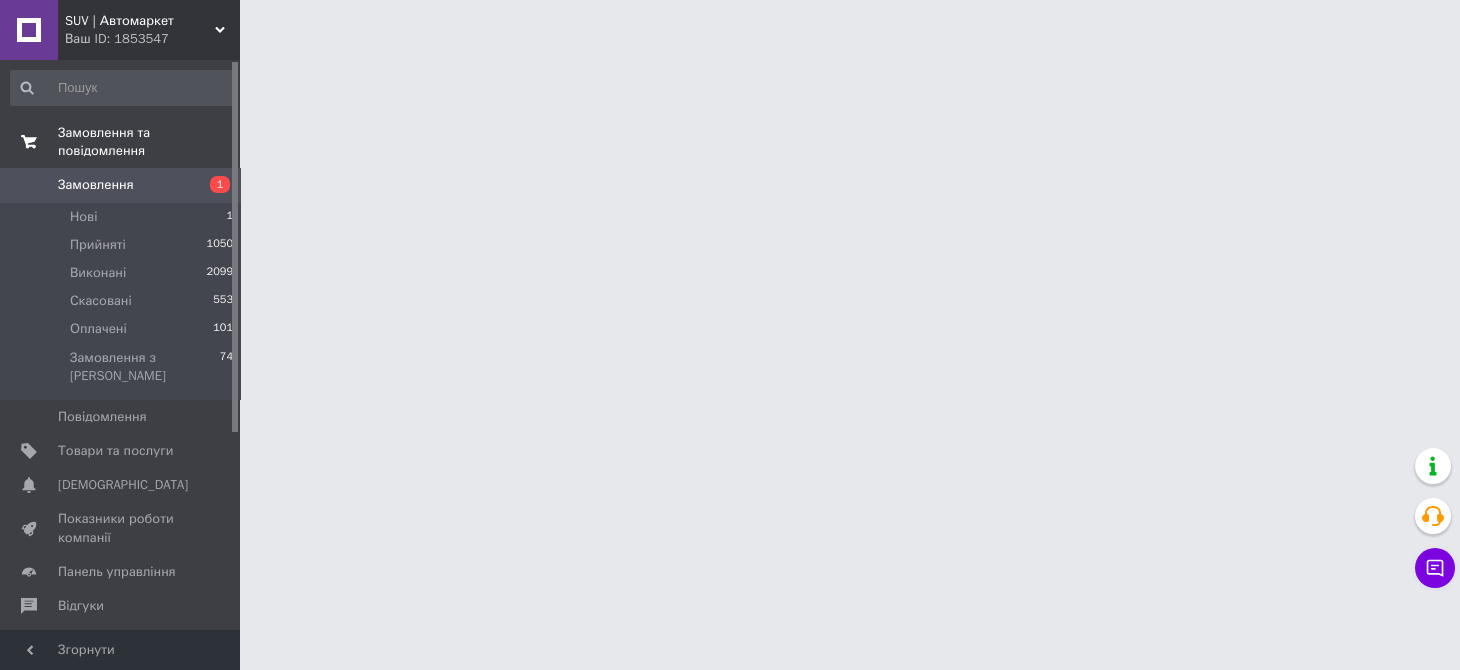 scroll, scrollTop: 0, scrollLeft: 0, axis: both 